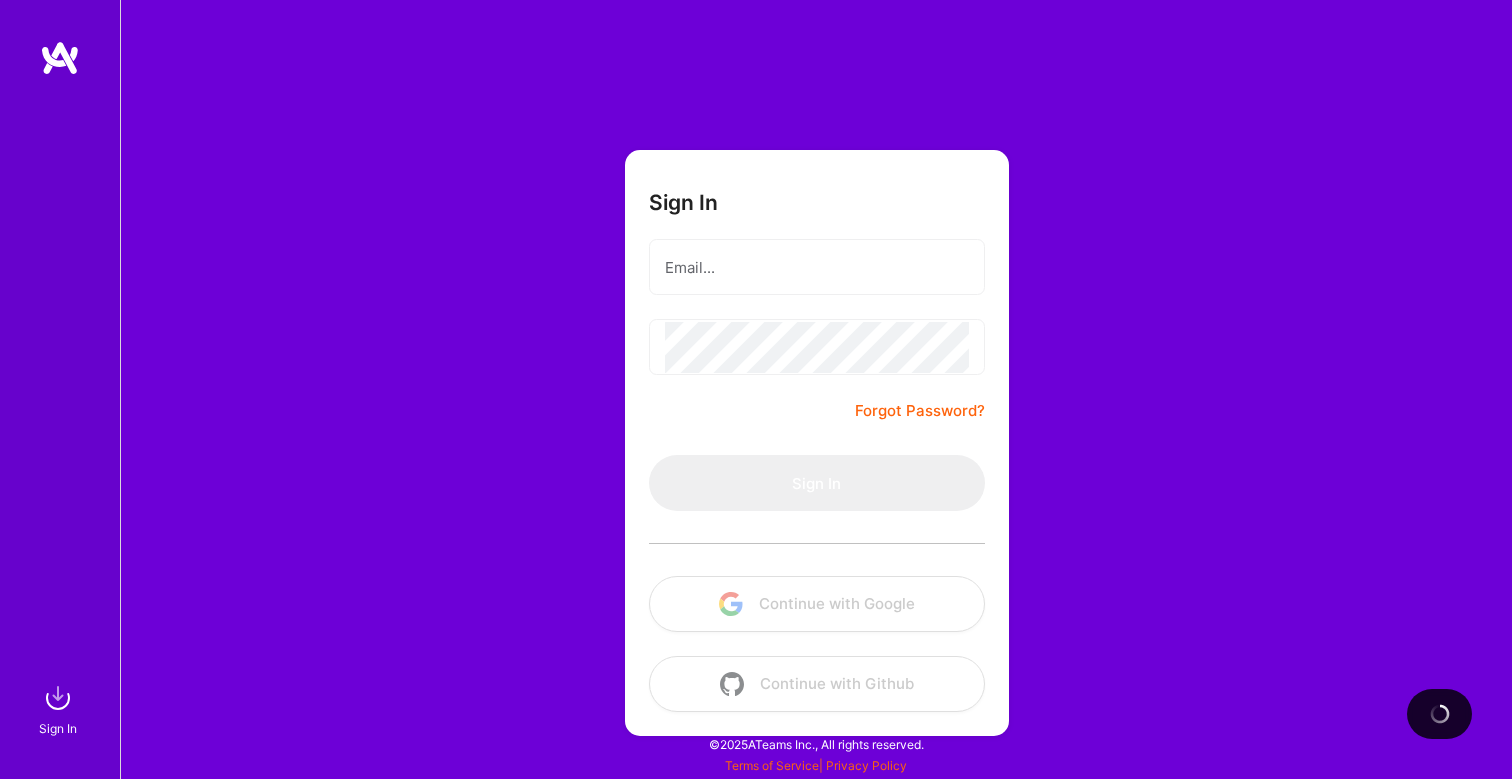 scroll, scrollTop: 0, scrollLeft: 0, axis: both 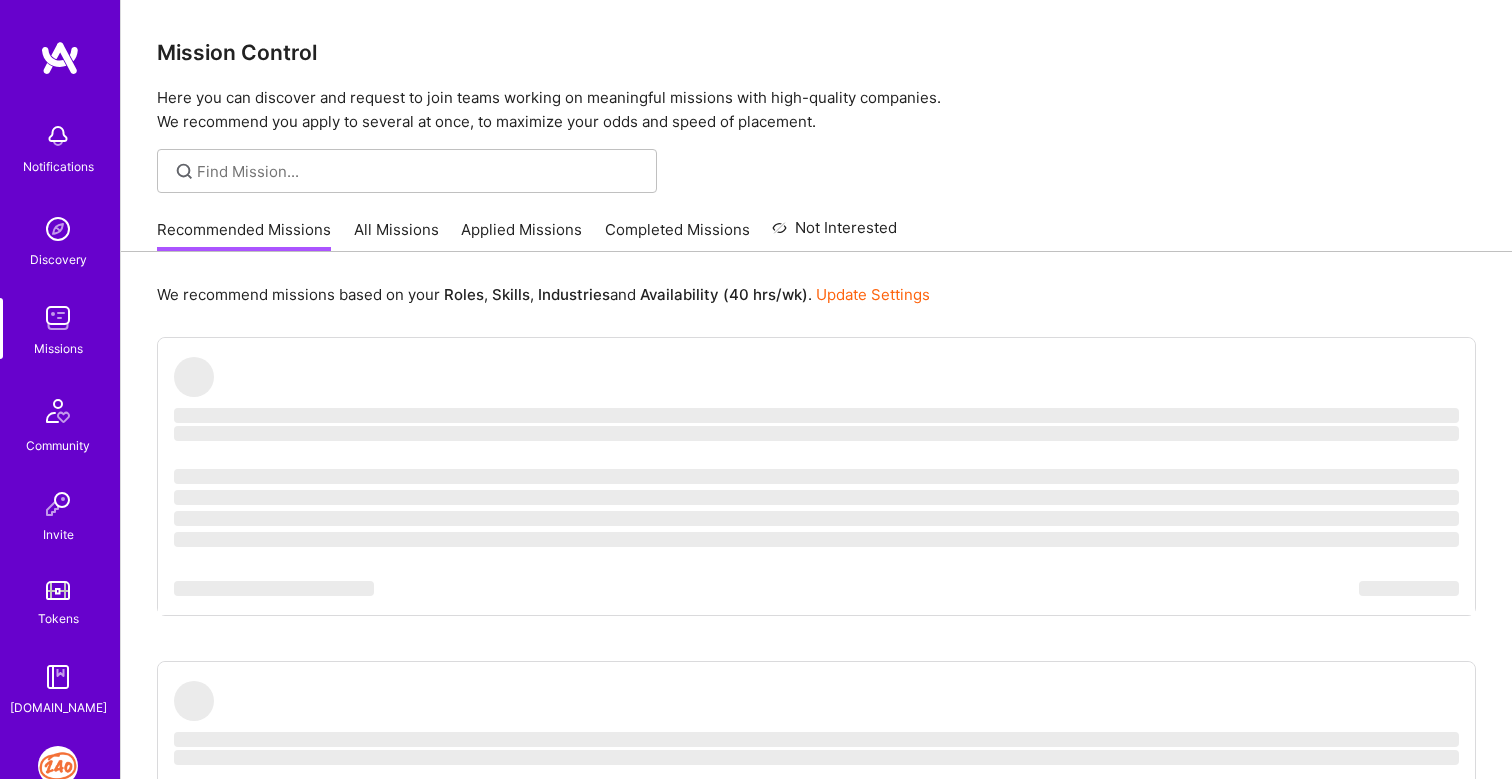 click at bounding box center (58, 766) 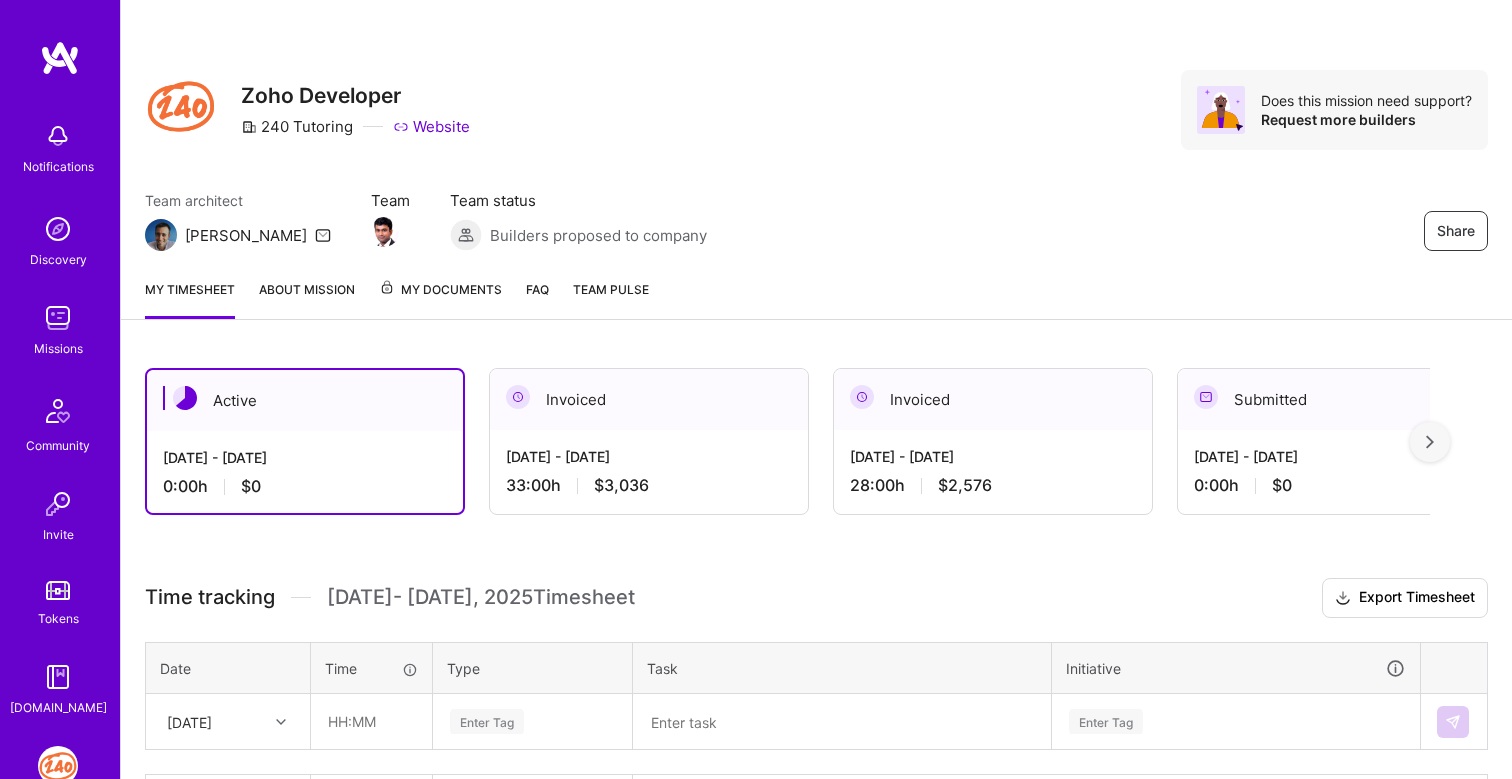 click on "[DATE] - [DATE]" at bounding box center [649, 456] 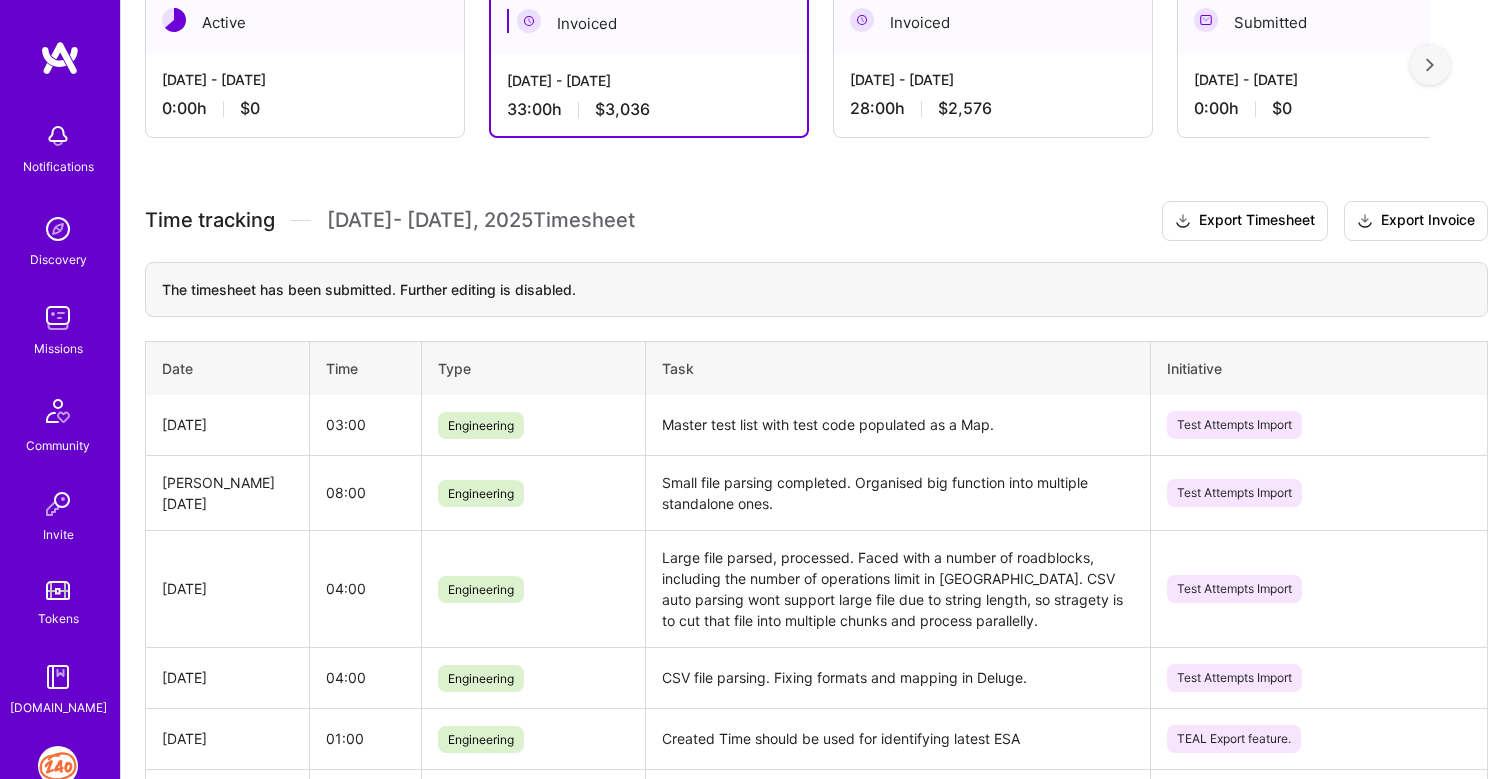 scroll, scrollTop: 379, scrollLeft: 0, axis: vertical 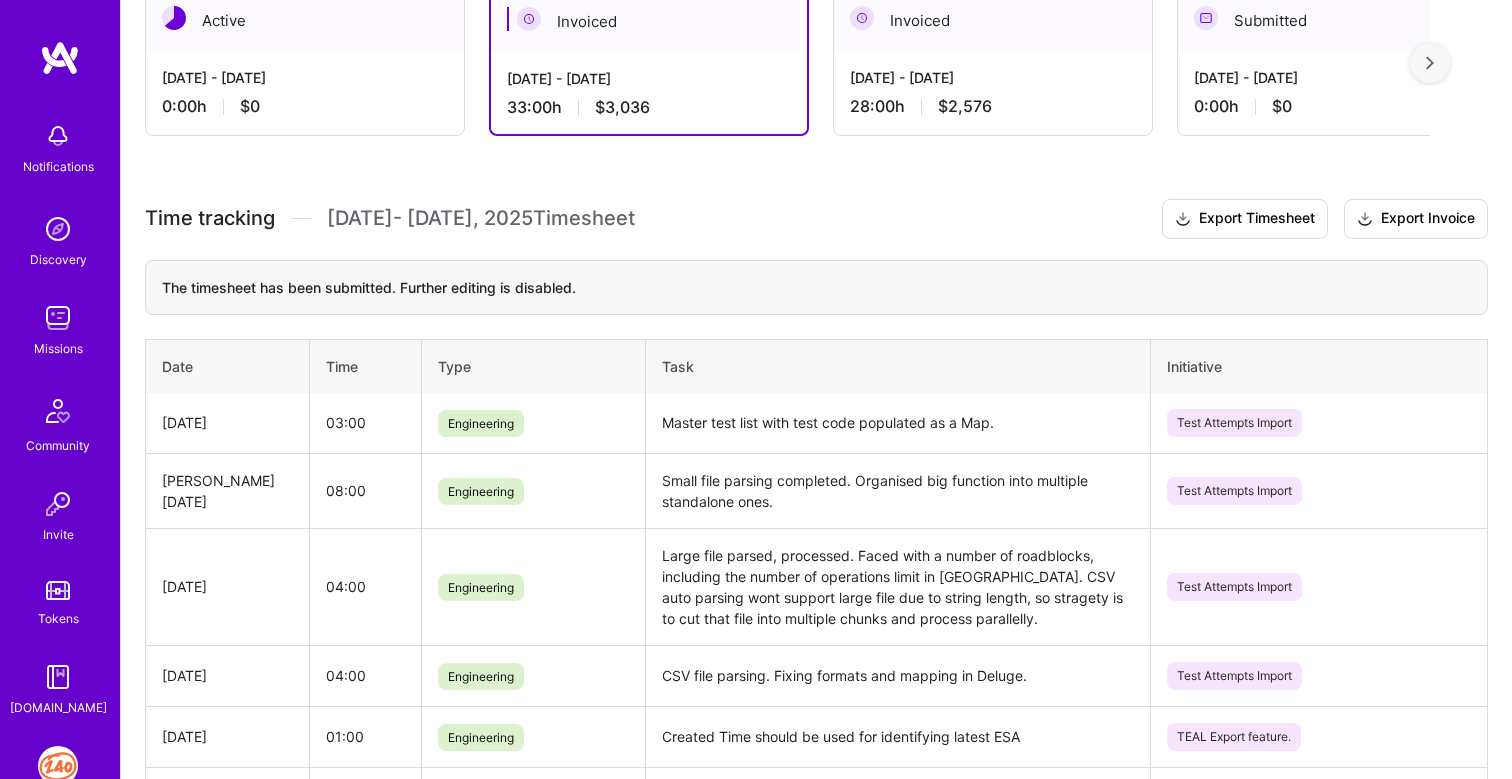 click on "0:00 h    $0" at bounding box center [305, 106] 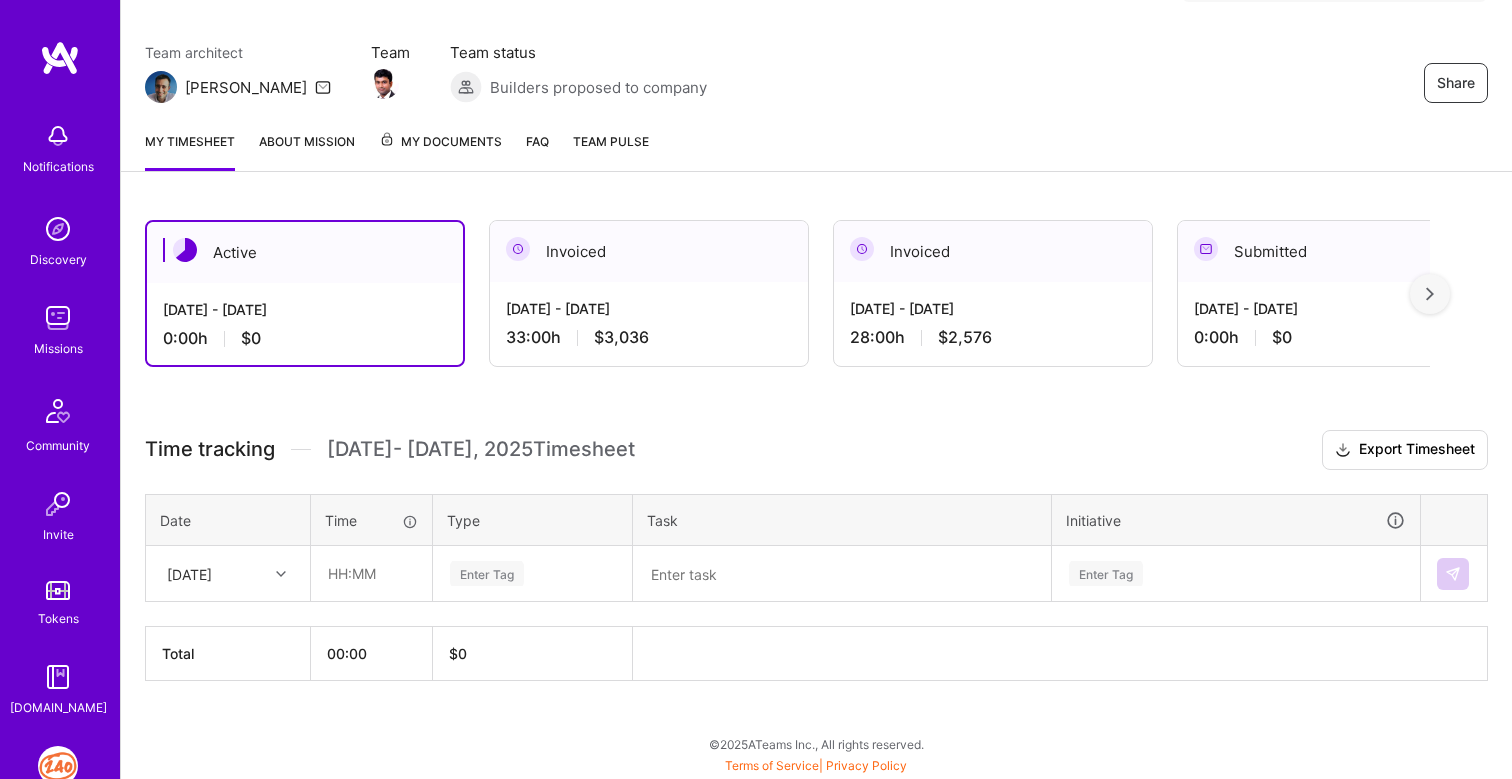 scroll, scrollTop: 147, scrollLeft: 0, axis: vertical 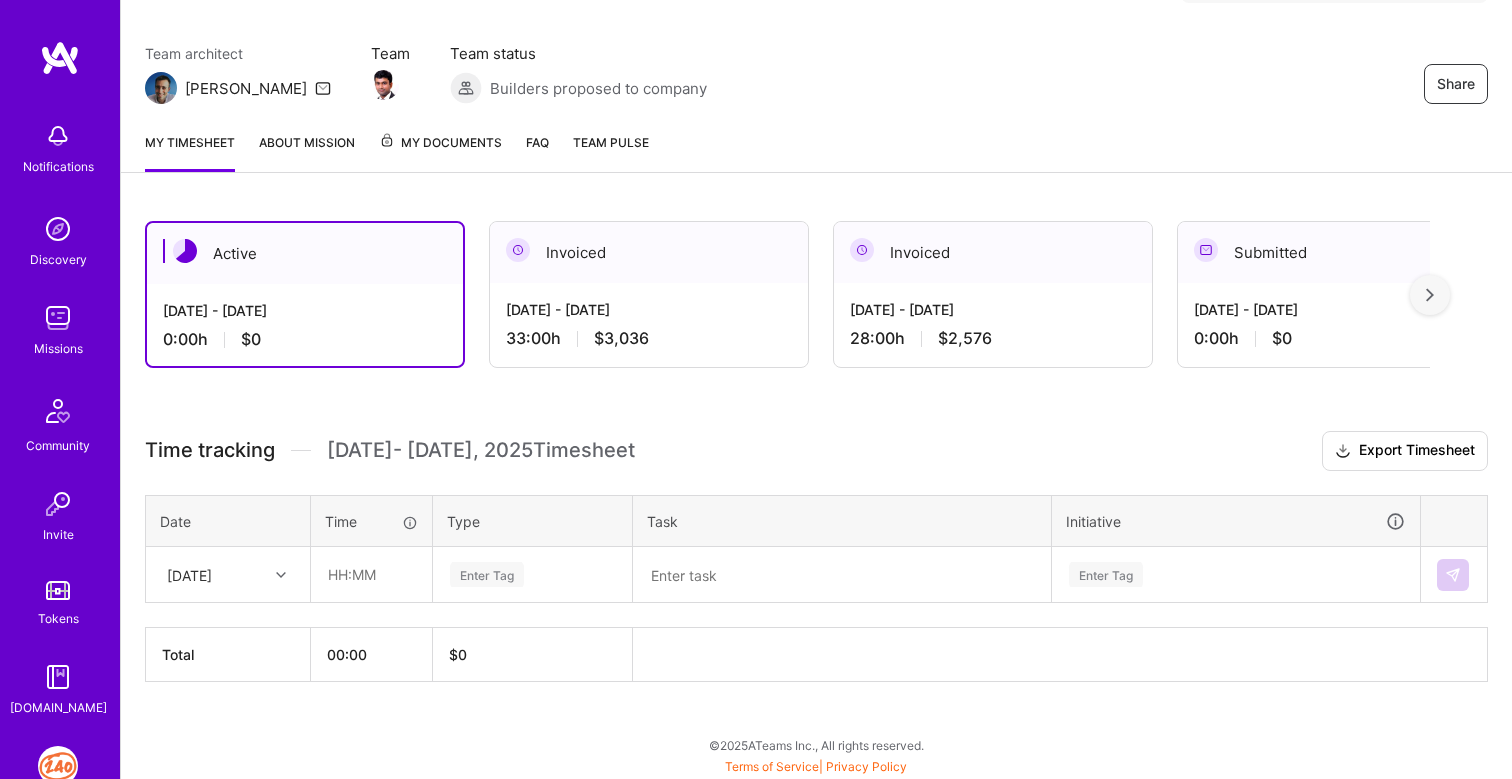 click on "[DATE] - [DATE] 33:00 h    $3,036" at bounding box center [649, 324] 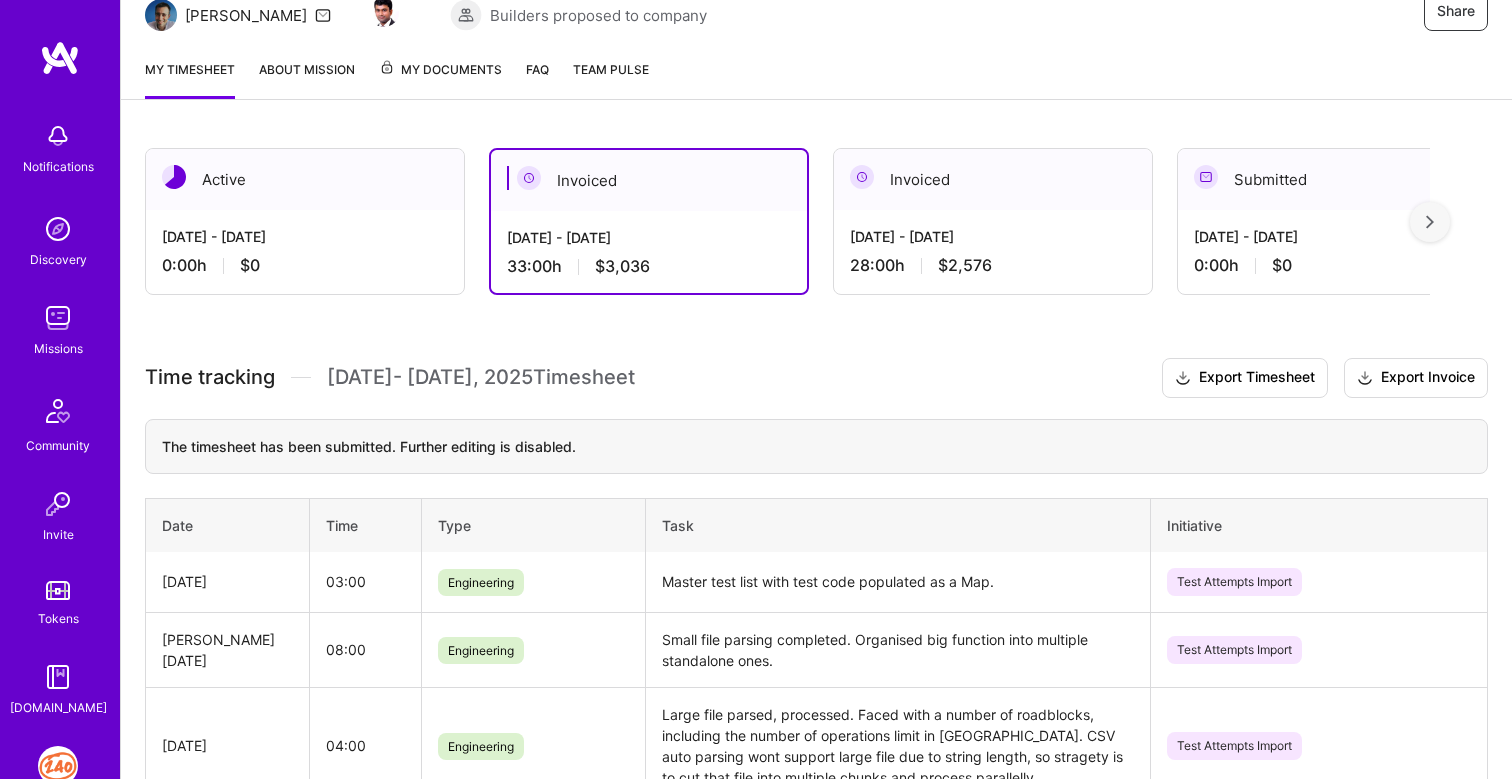 scroll, scrollTop: 219, scrollLeft: 0, axis: vertical 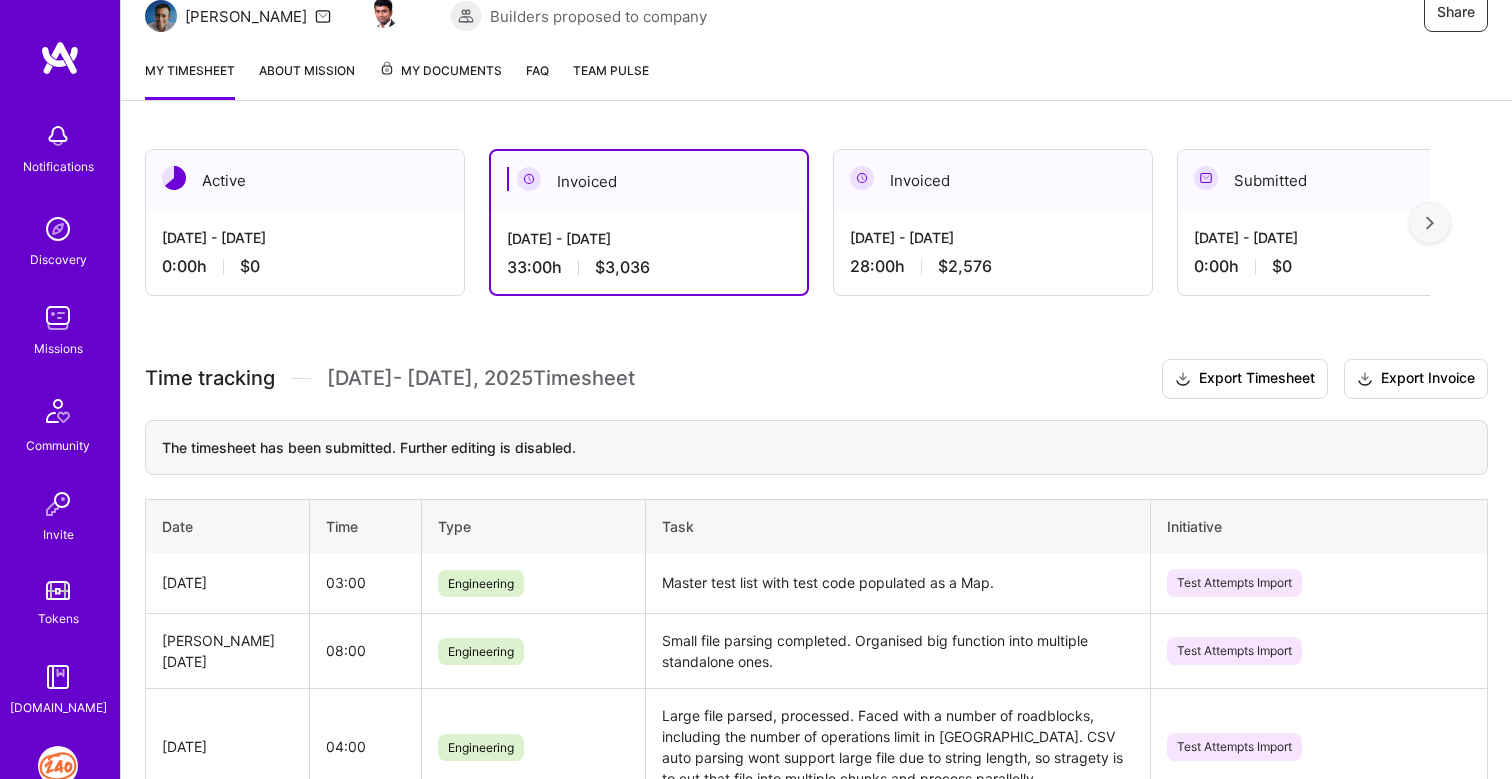 click on "[DATE] - [DATE]" at bounding box center [305, 237] 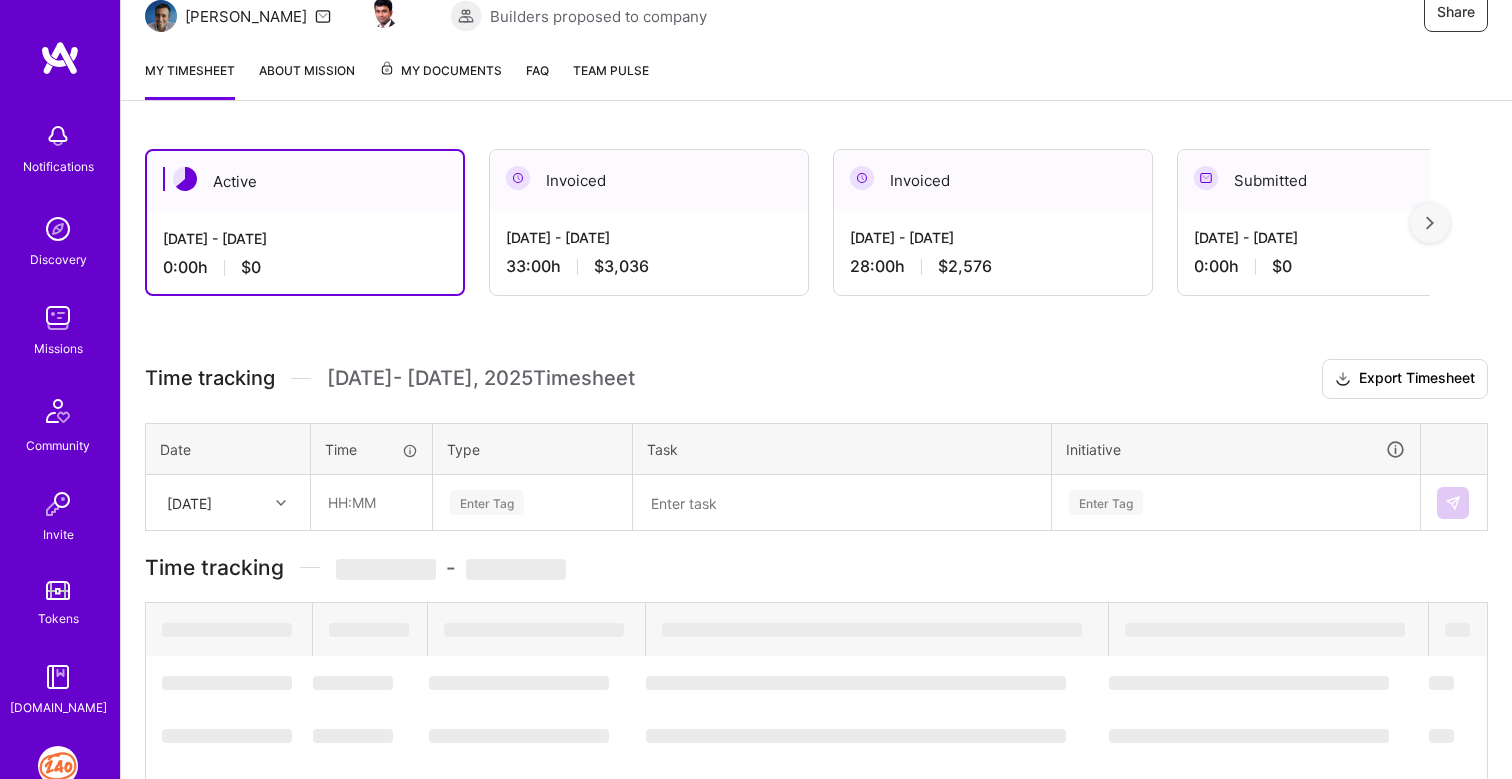 scroll, scrollTop: 147, scrollLeft: 0, axis: vertical 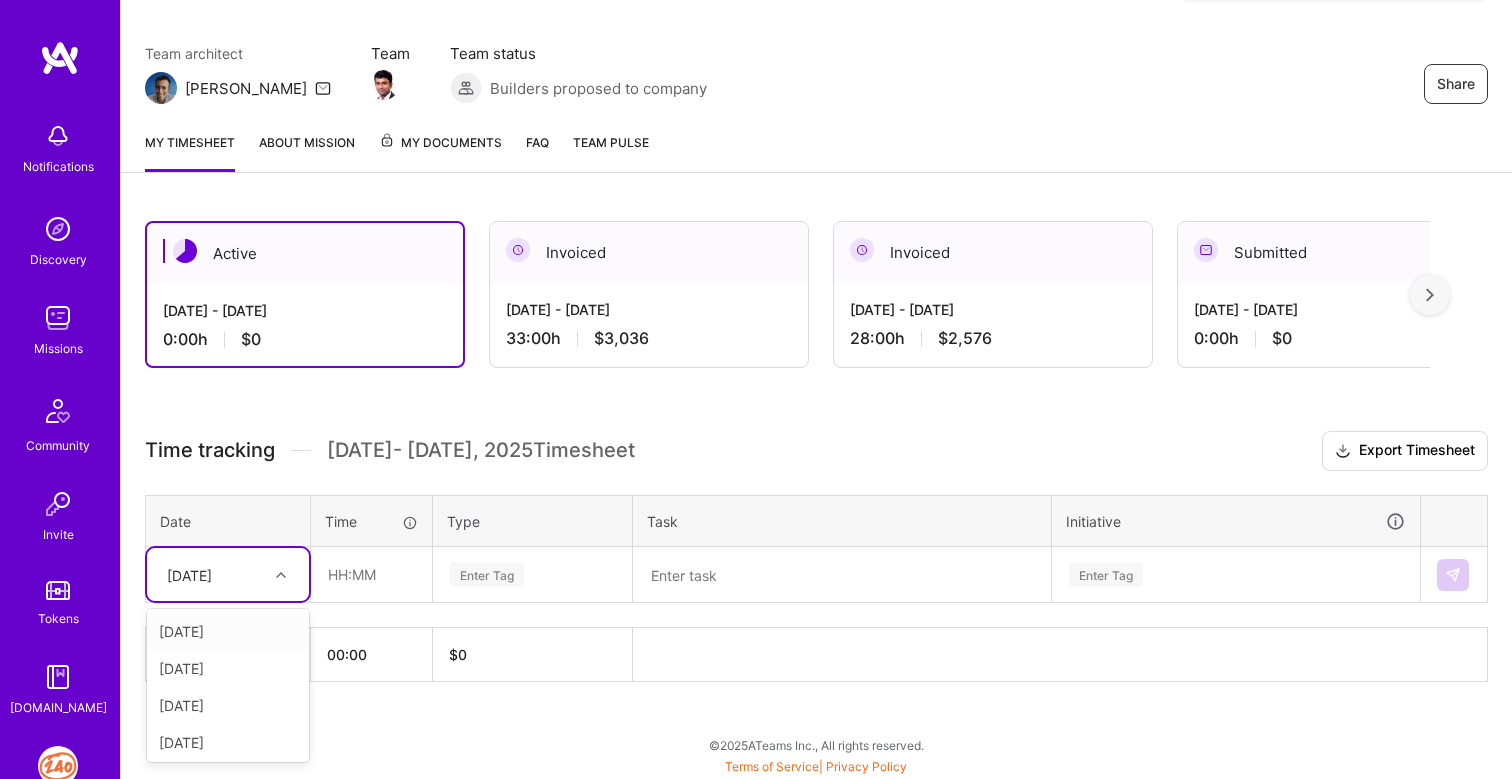 click at bounding box center (281, 575) 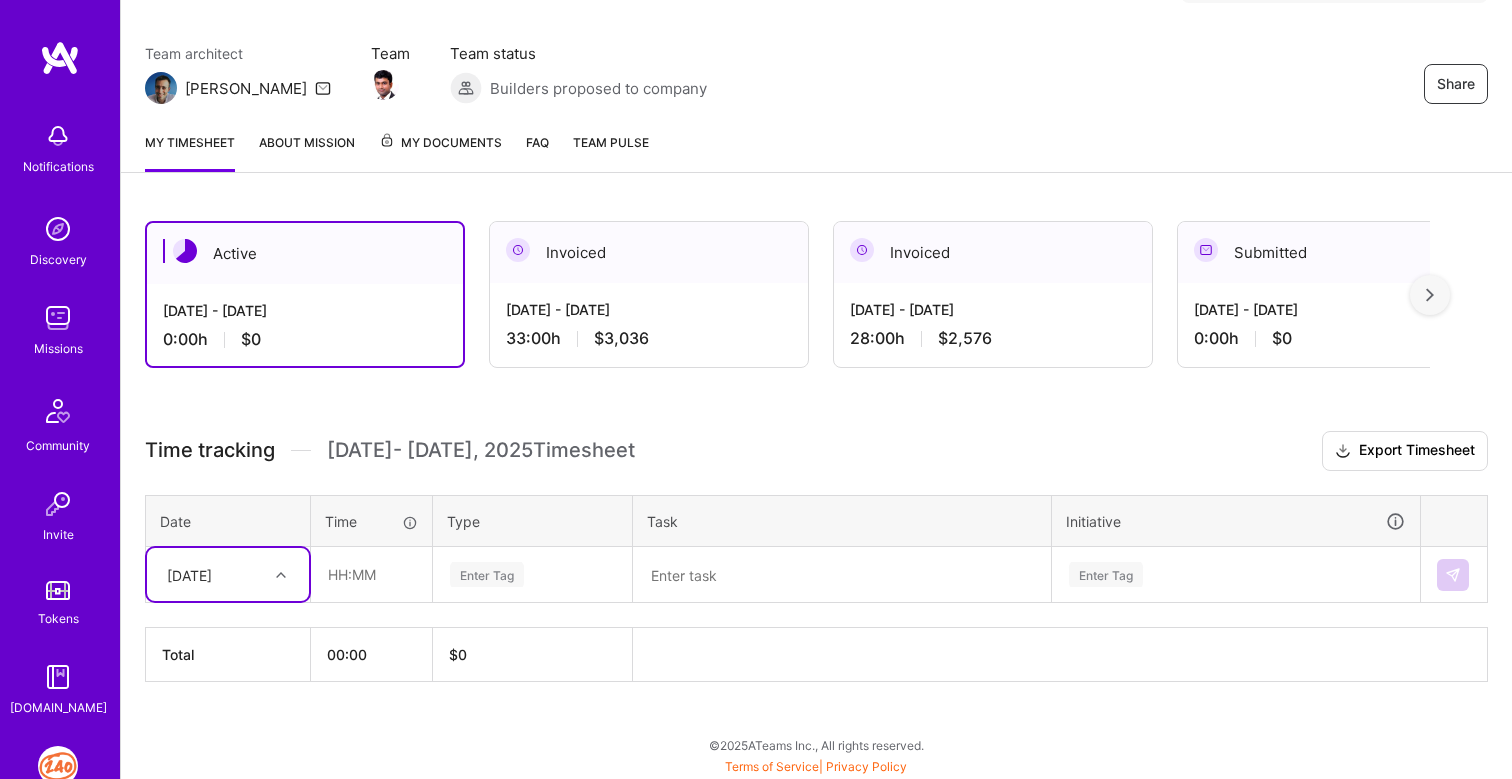 click at bounding box center [283, 575] 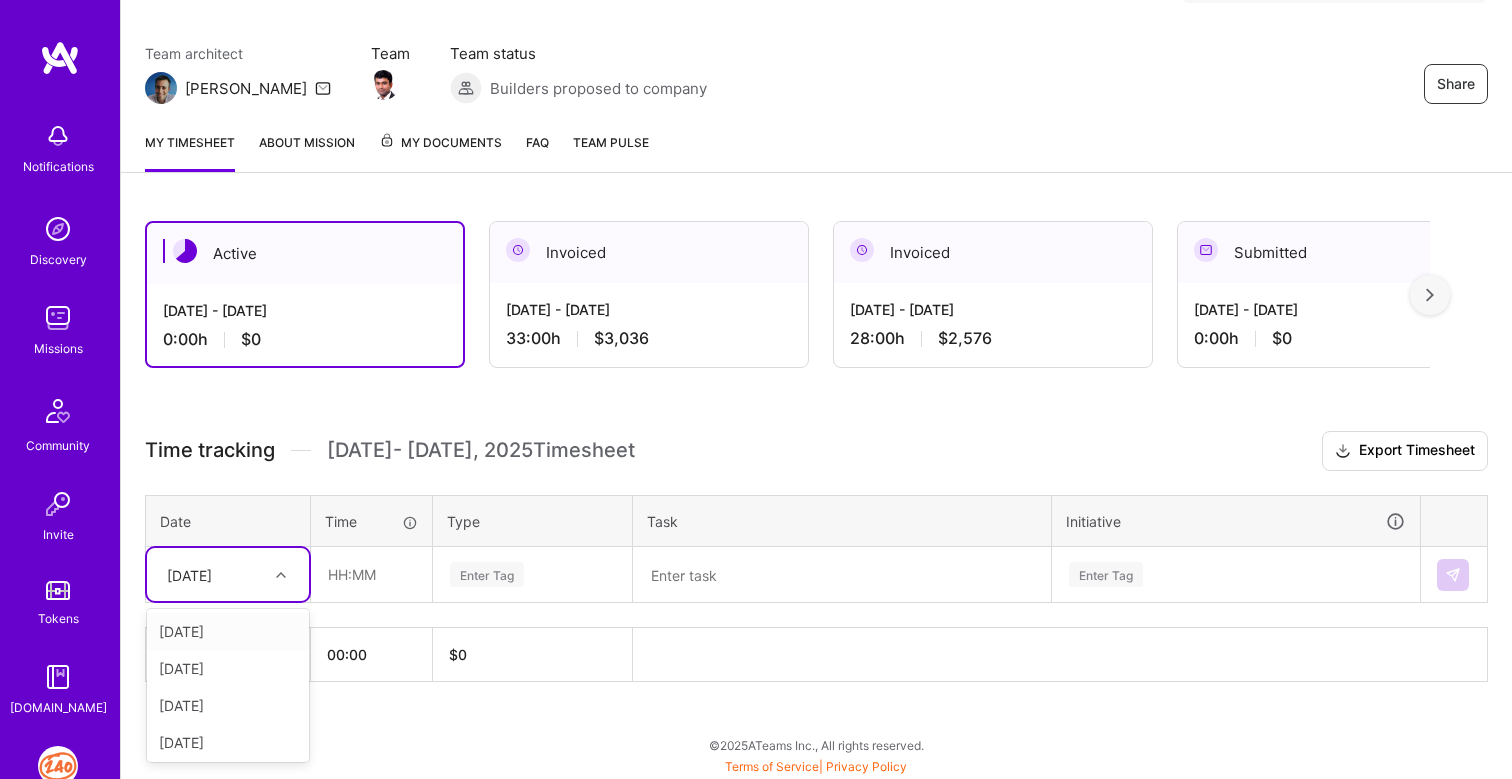 click on "[DATE]" at bounding box center [228, 631] 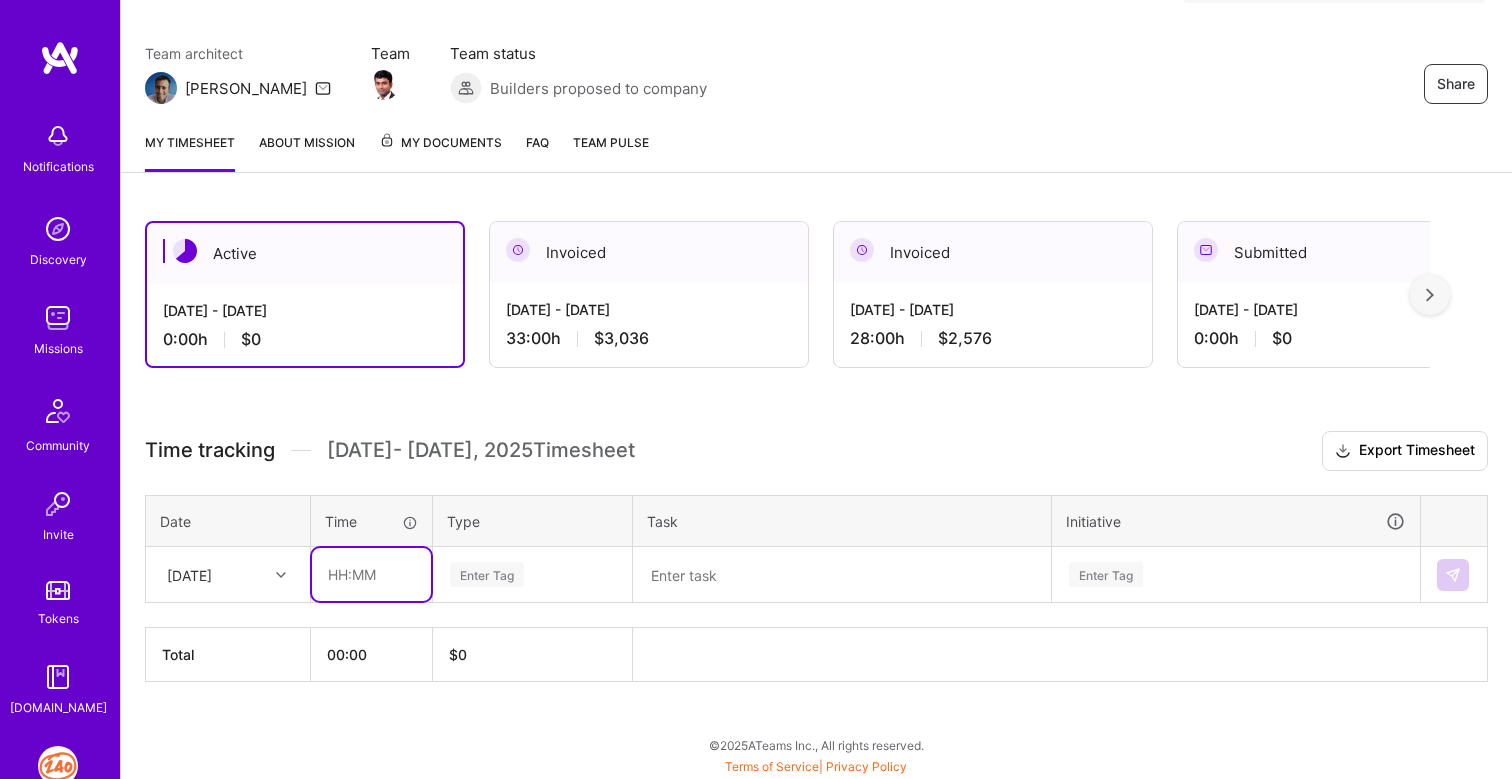 click at bounding box center [371, 574] 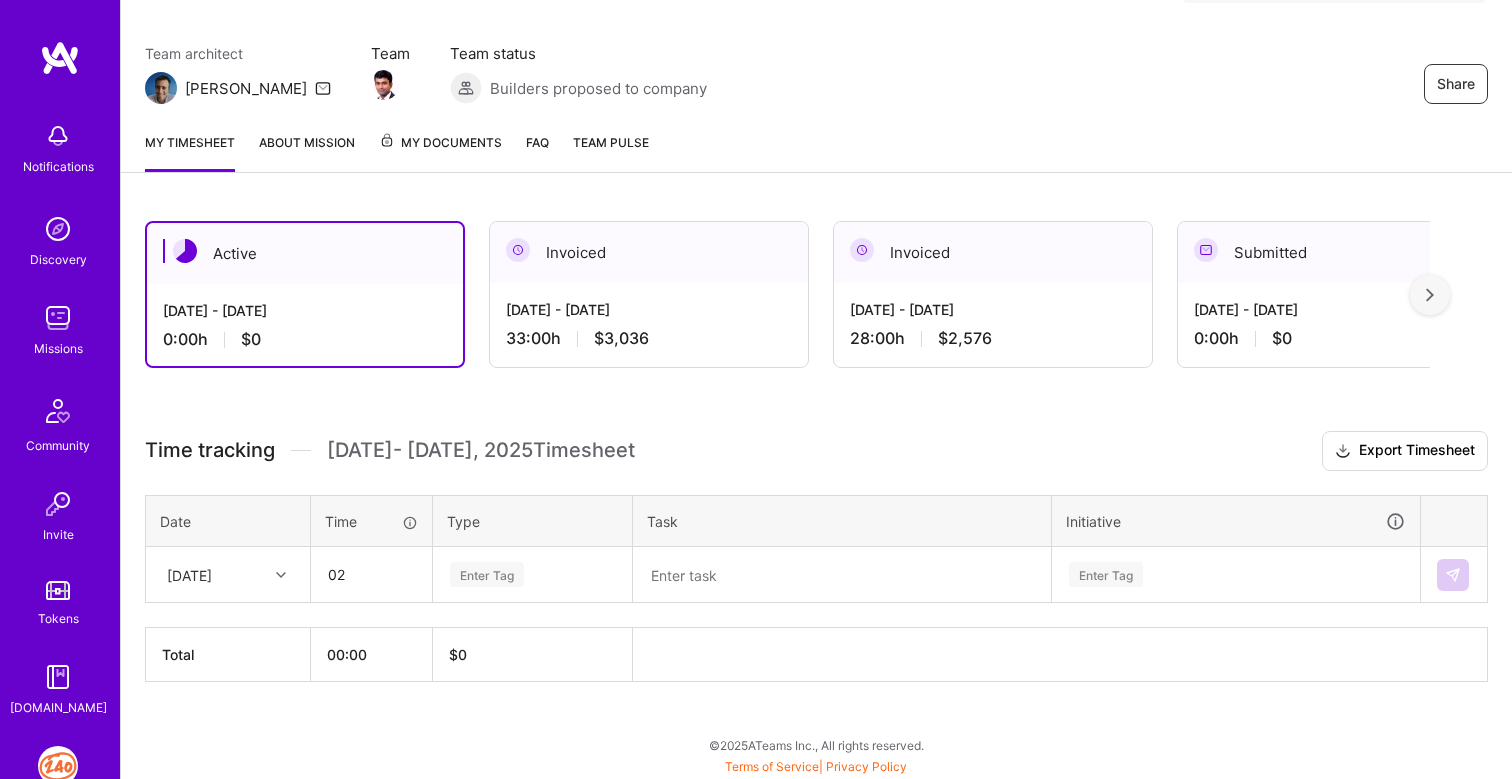 type on "02:00" 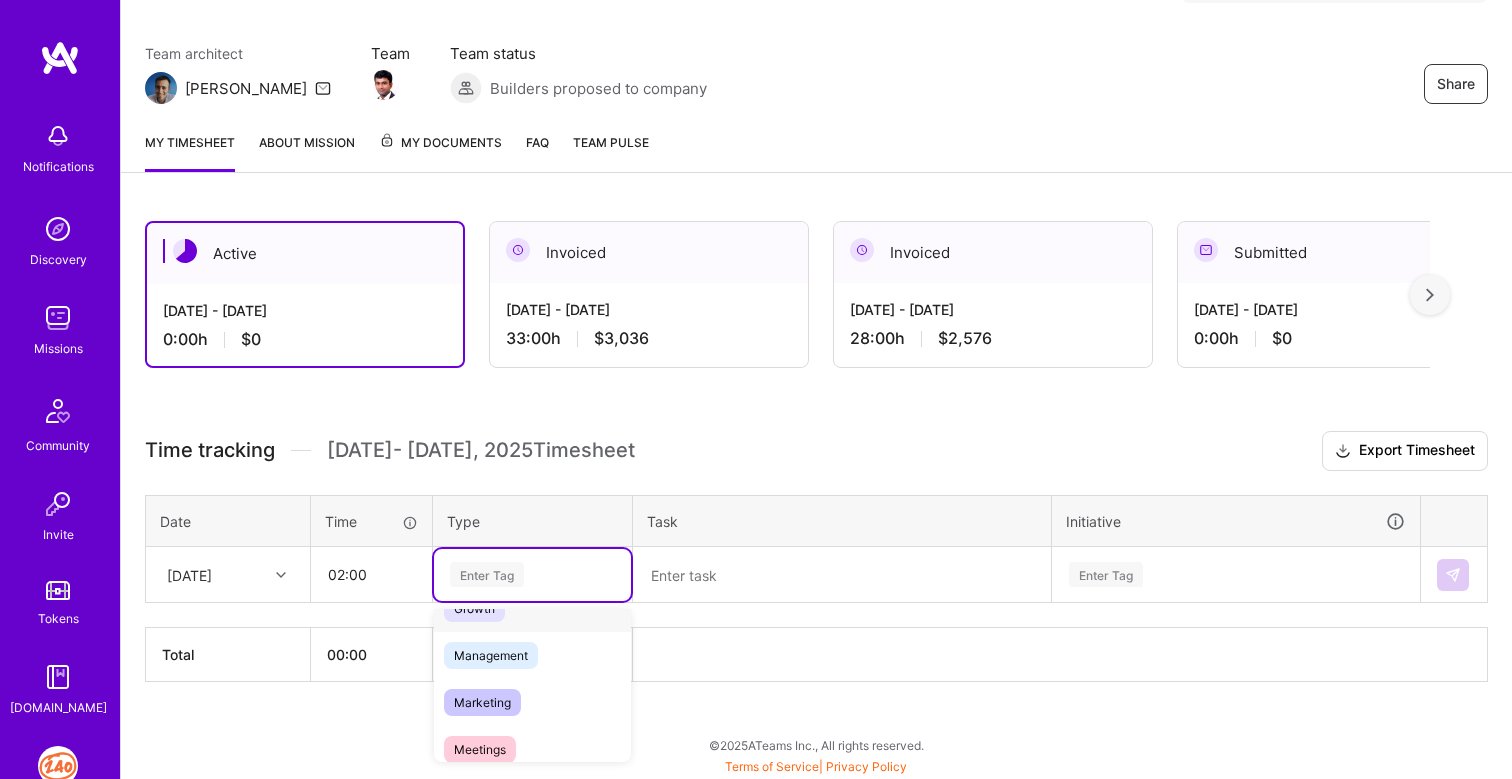scroll, scrollTop: 223, scrollLeft: 0, axis: vertical 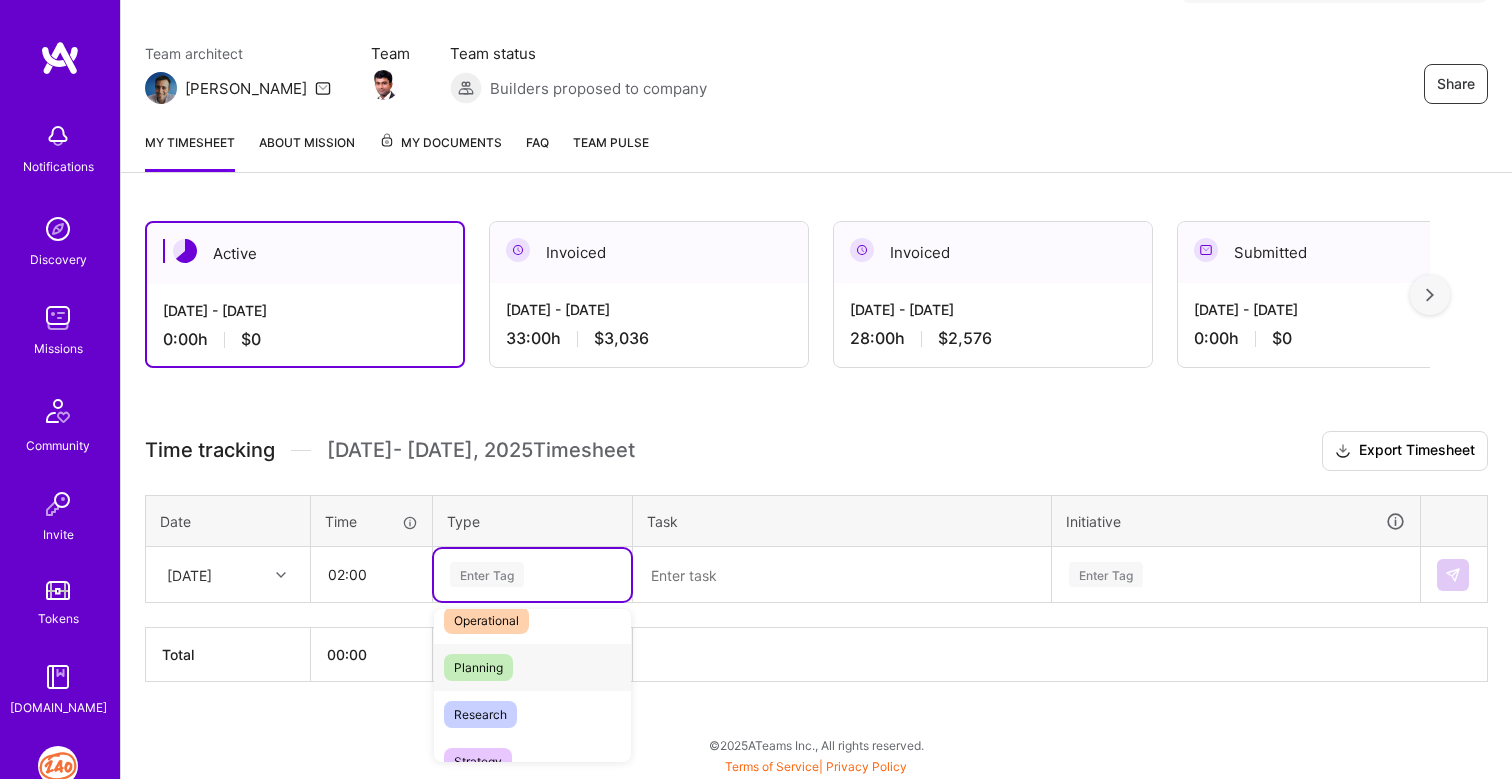 click on "Planning" at bounding box center [478, 667] 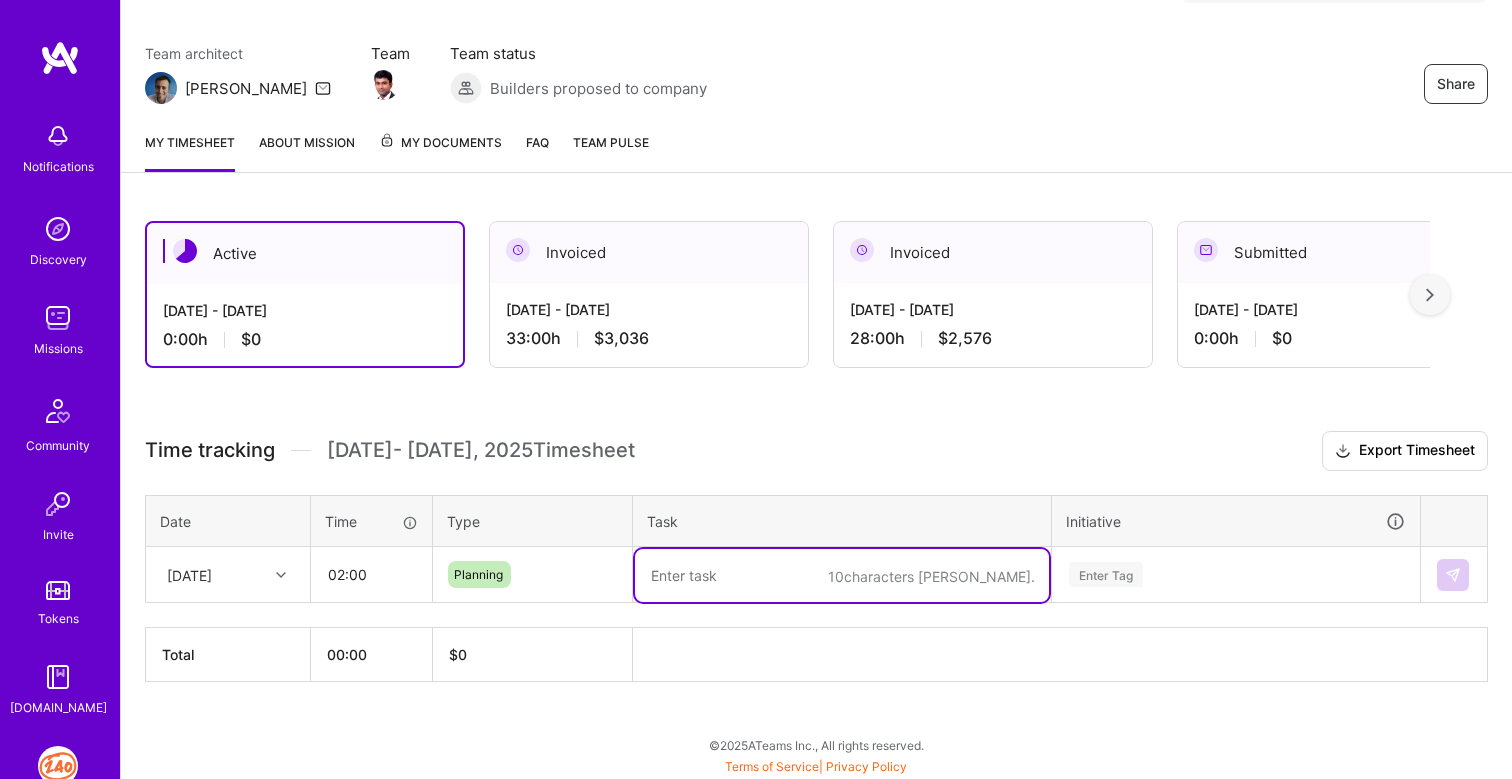 click at bounding box center (842, 575) 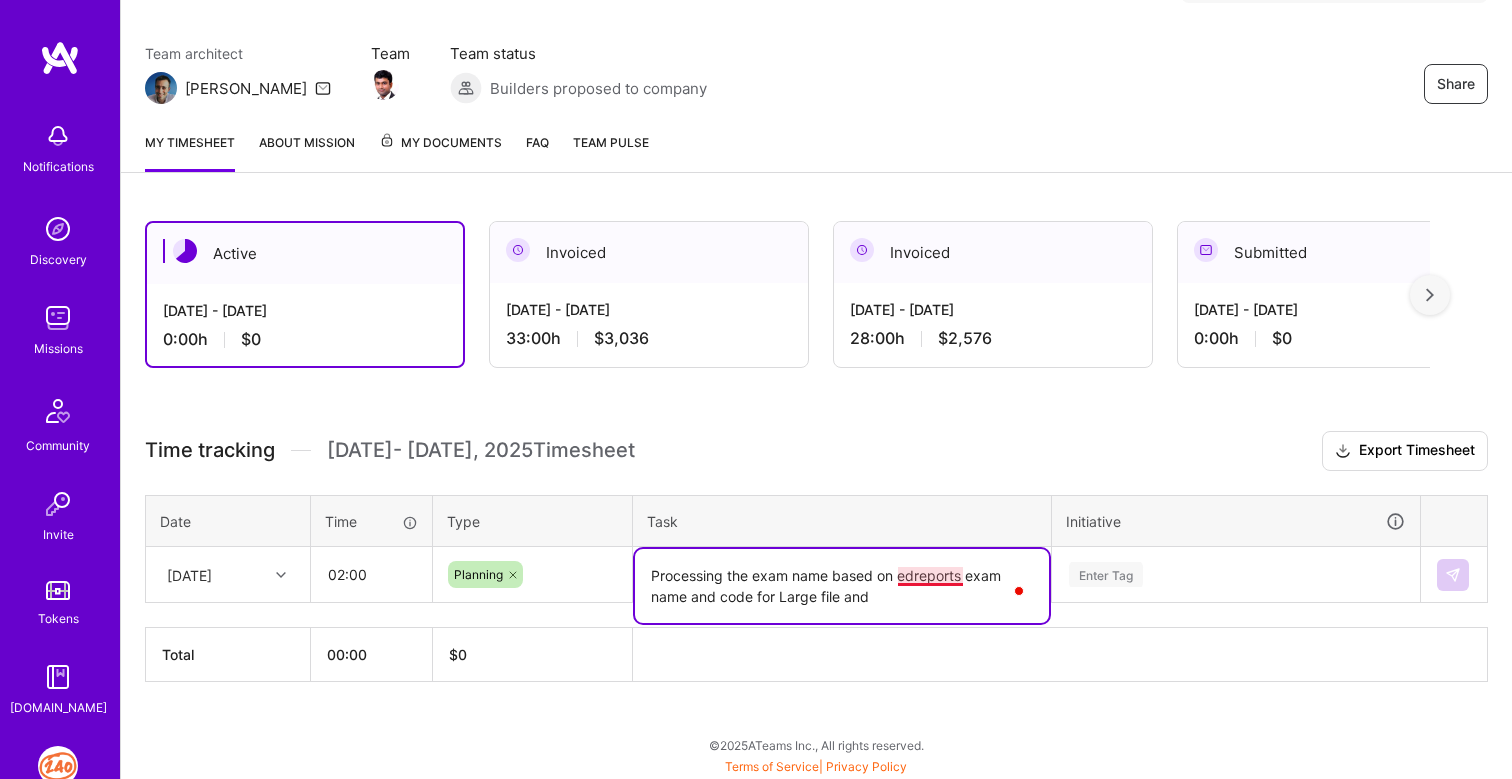 click on "Processing the exam name based on edreports exam name and code for Large file and" at bounding box center [842, 586] 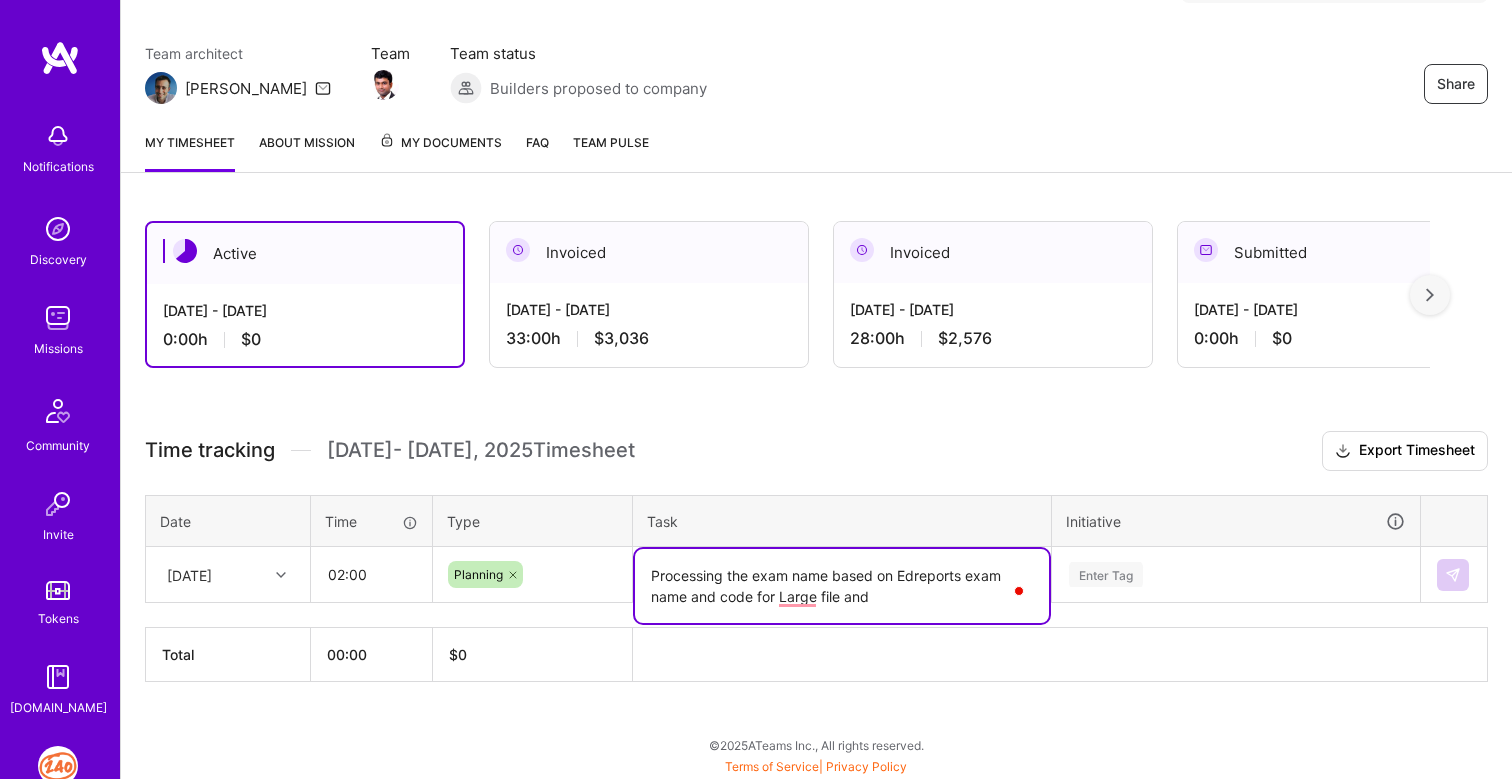 click on "Processing the exam name based on Edreports exam name and code for Large file and" at bounding box center [842, 586] 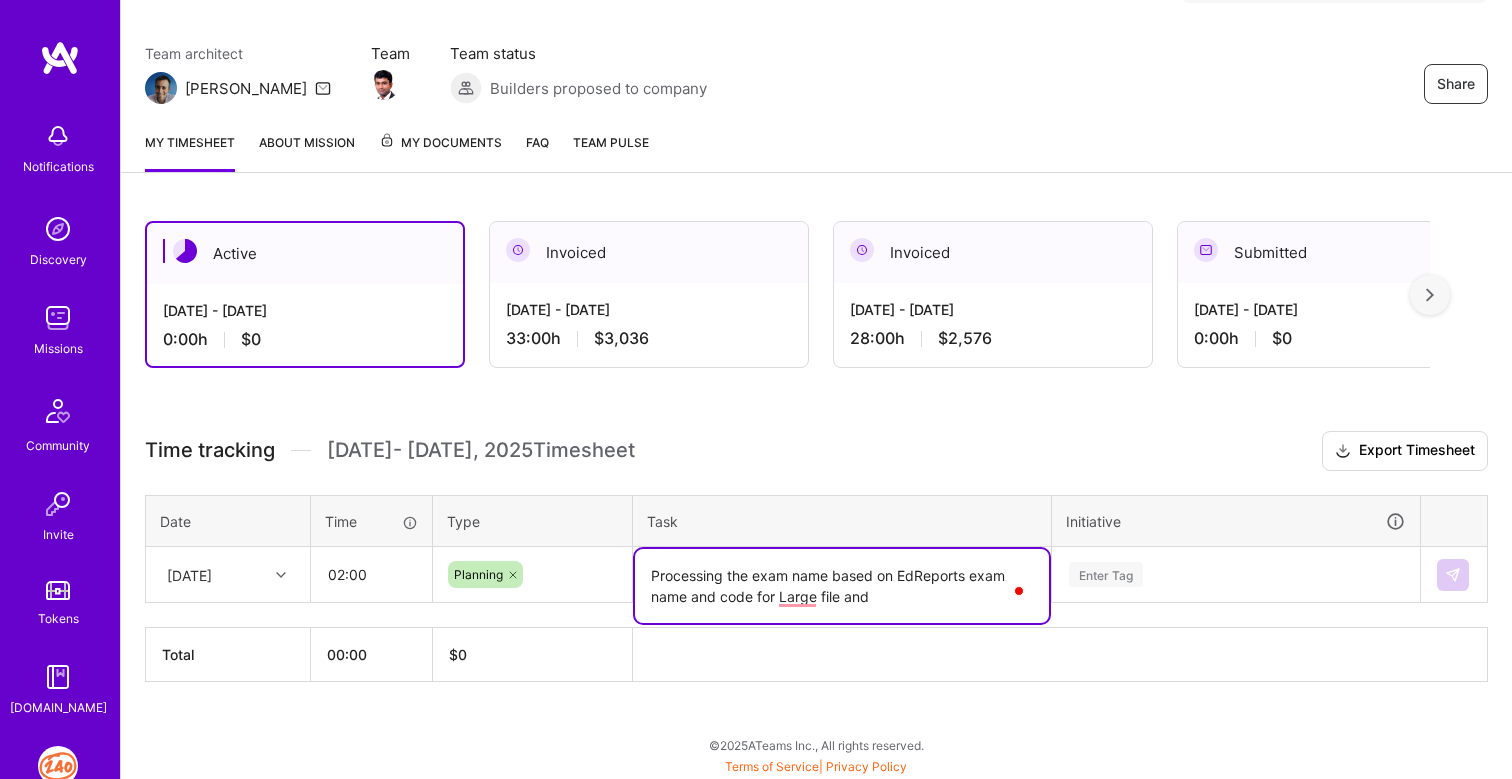 click on "Processing the exam name based on EdReports exam name and code for Large file and" at bounding box center [842, 586] 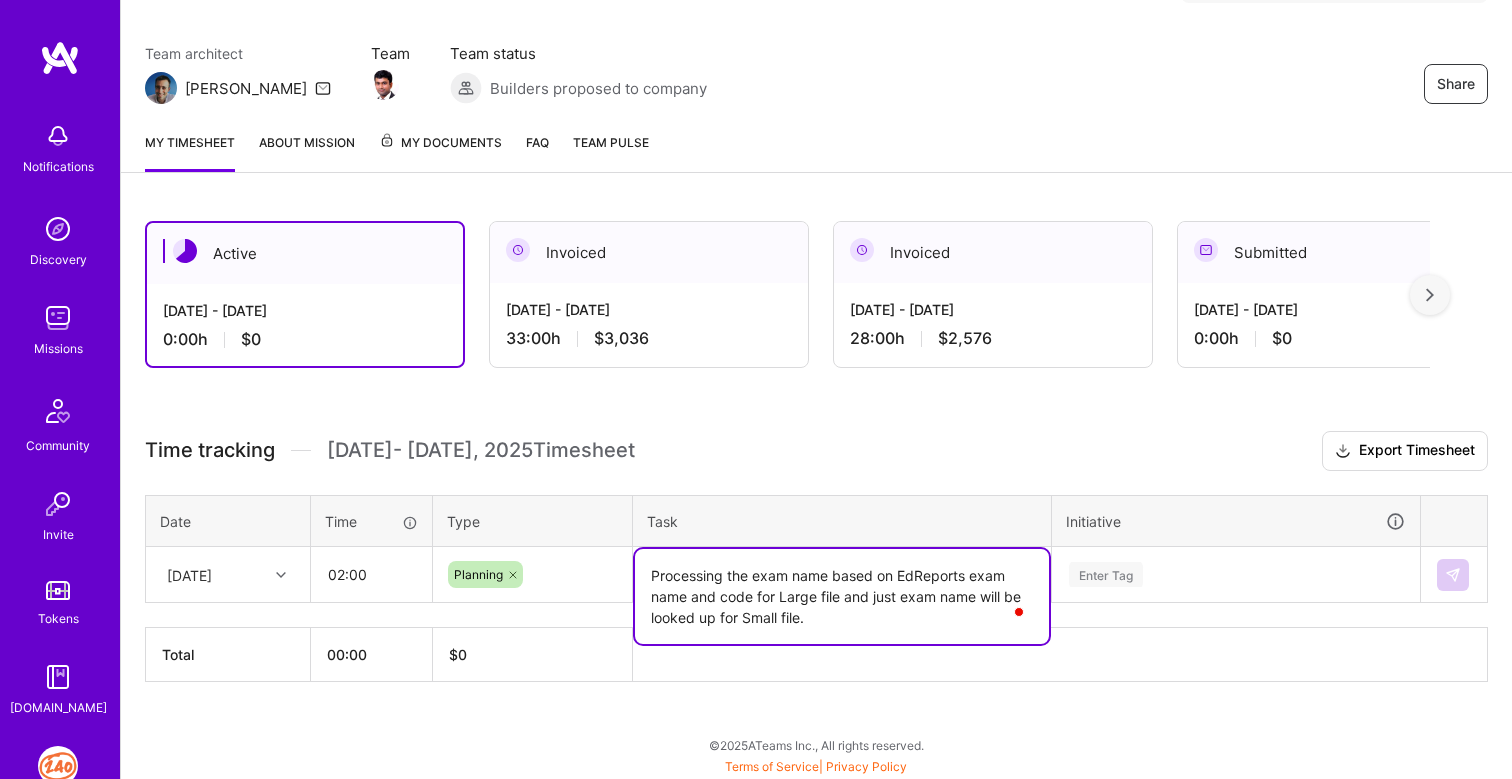 type on "Processing the exam name based on EdReports exam name and code for Large file and just exam name will be looked up for Small file." 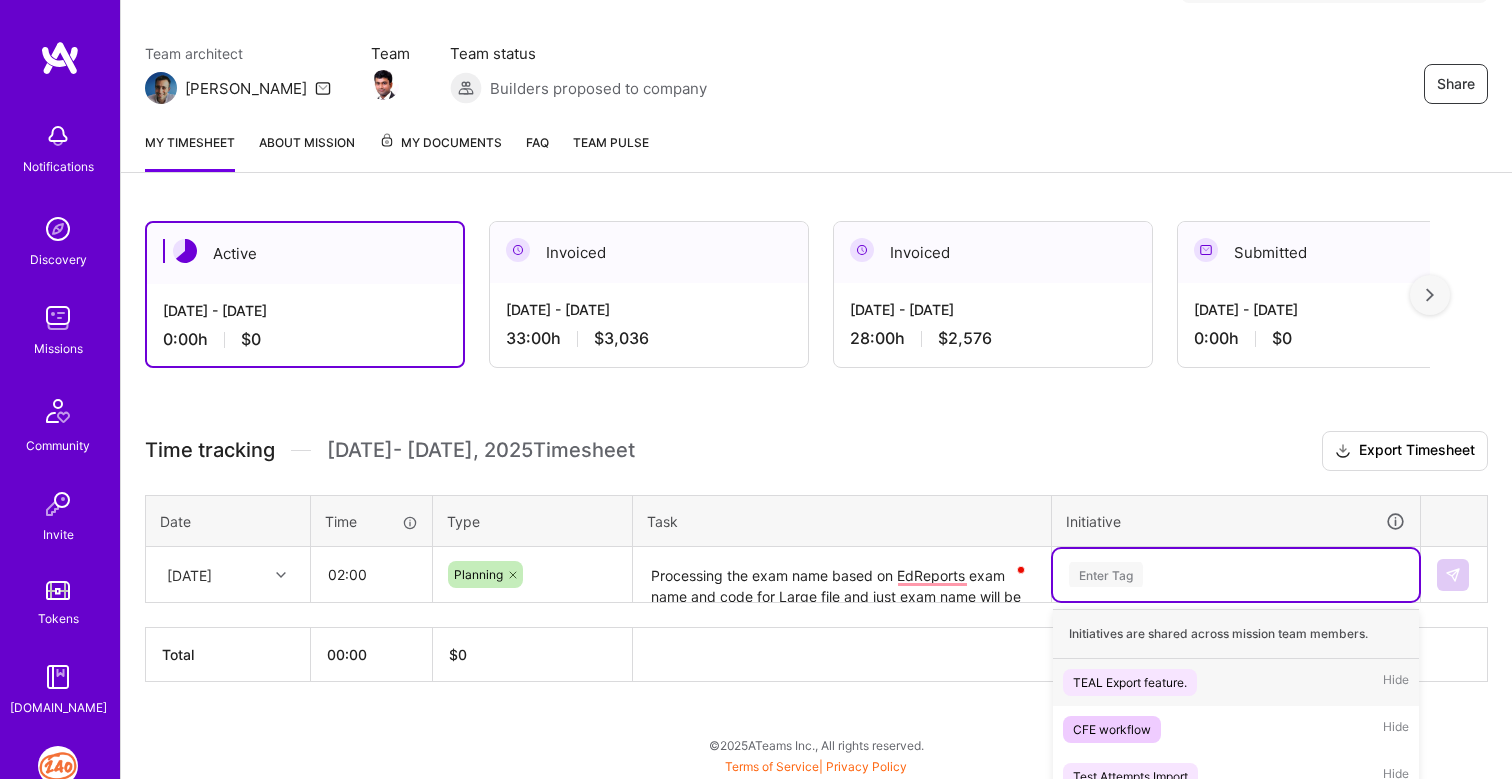 scroll, scrollTop: 167, scrollLeft: 0, axis: vertical 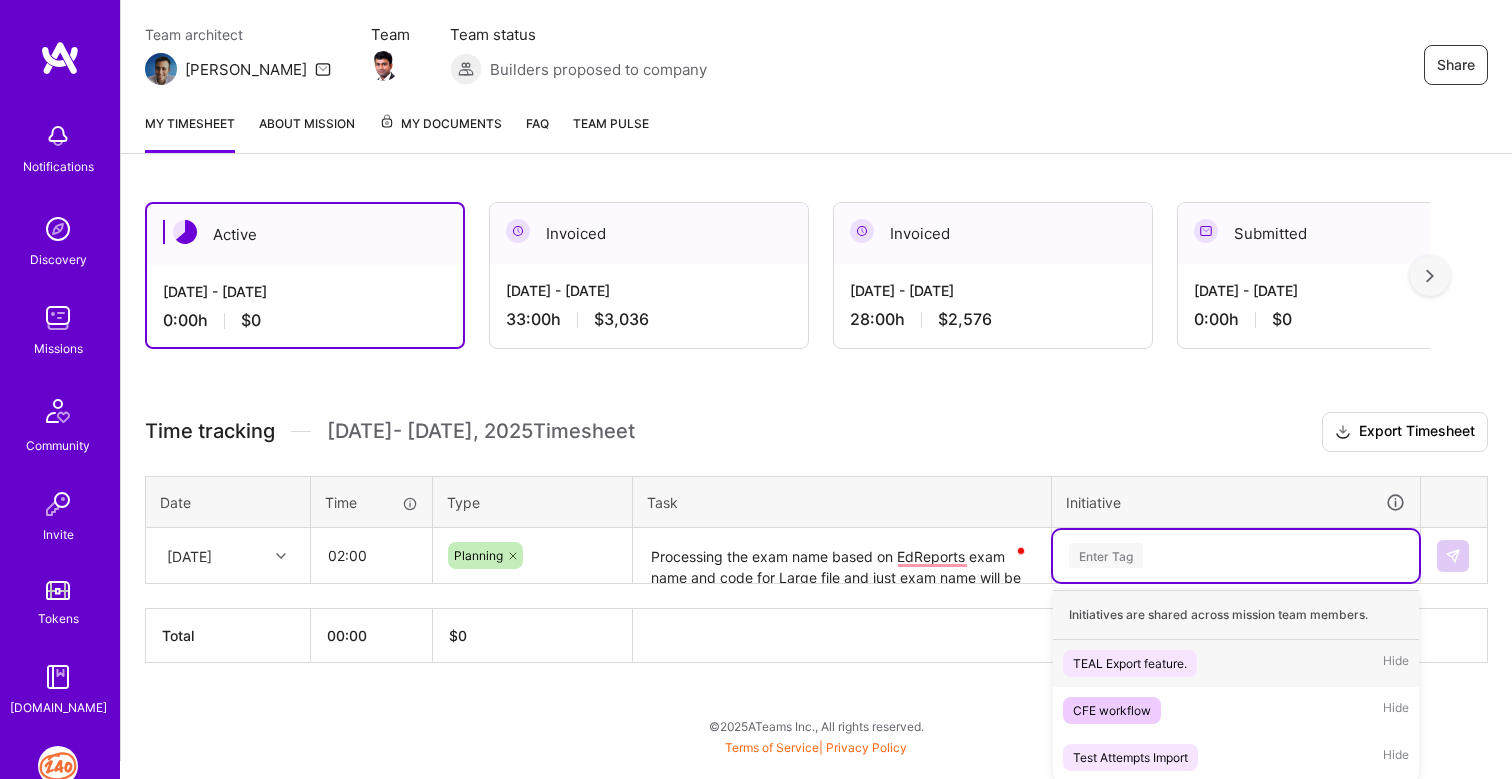 click on "Enter Tag" at bounding box center (1236, 556) 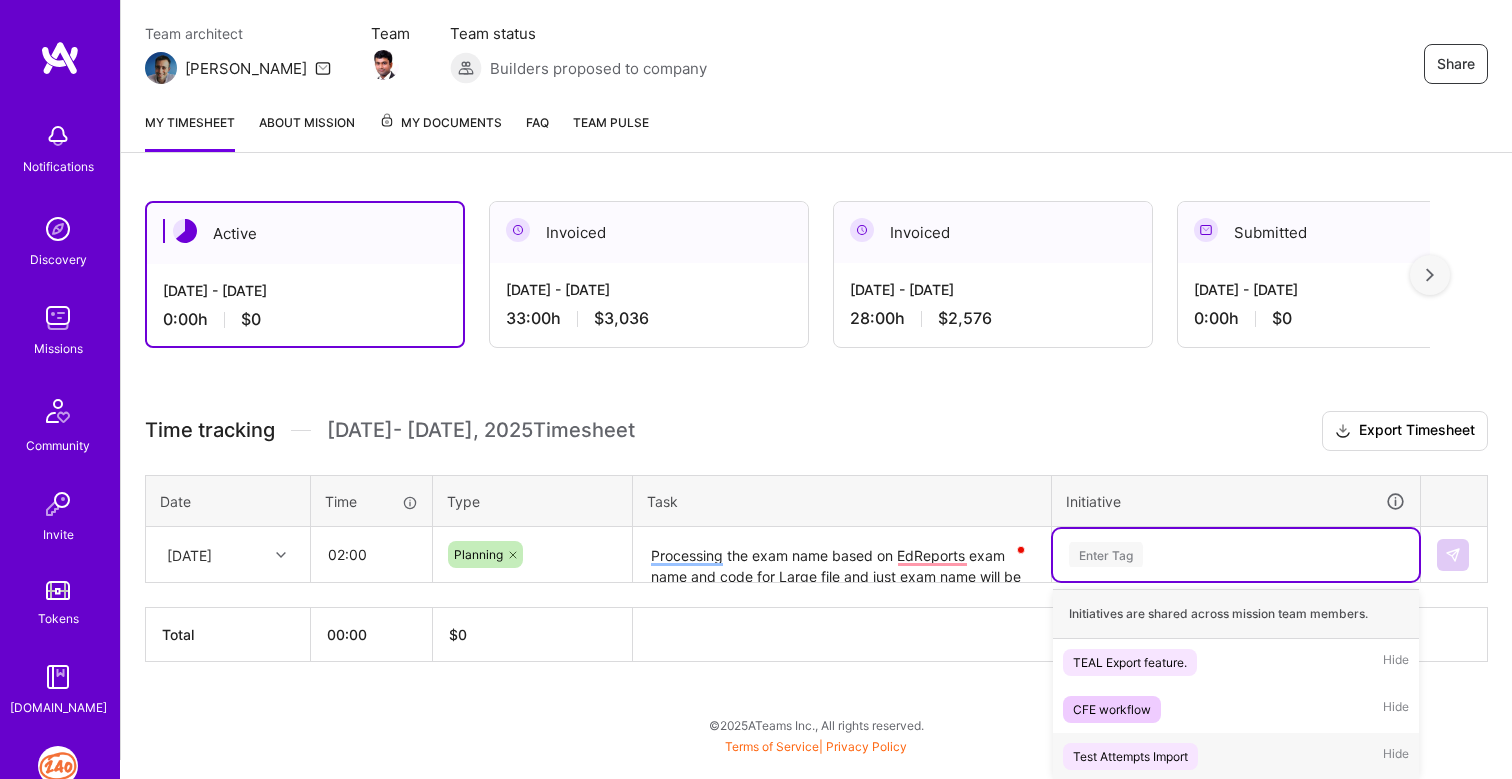 click on "Test Attempts Import" at bounding box center (1130, 756) 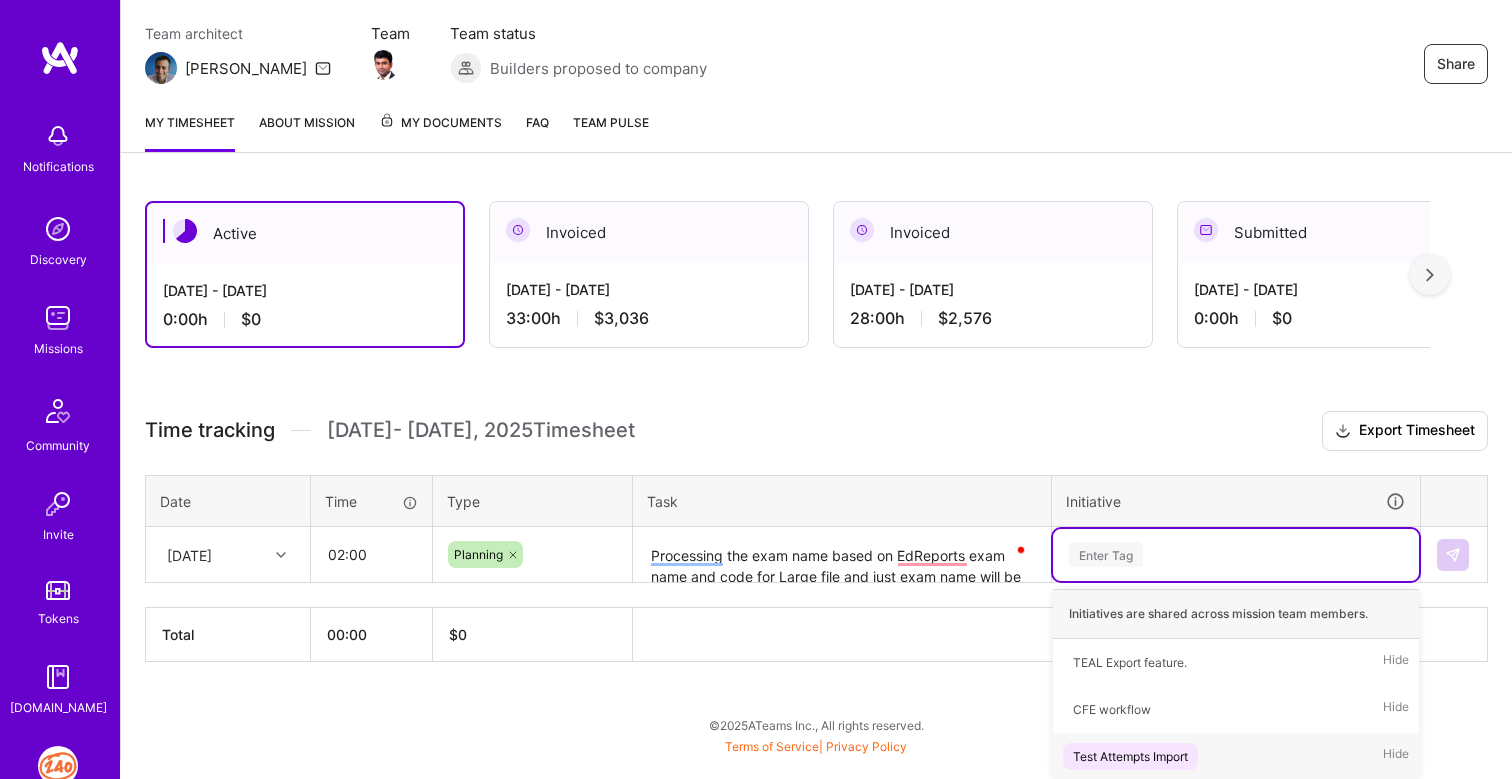 scroll, scrollTop: 147, scrollLeft: 0, axis: vertical 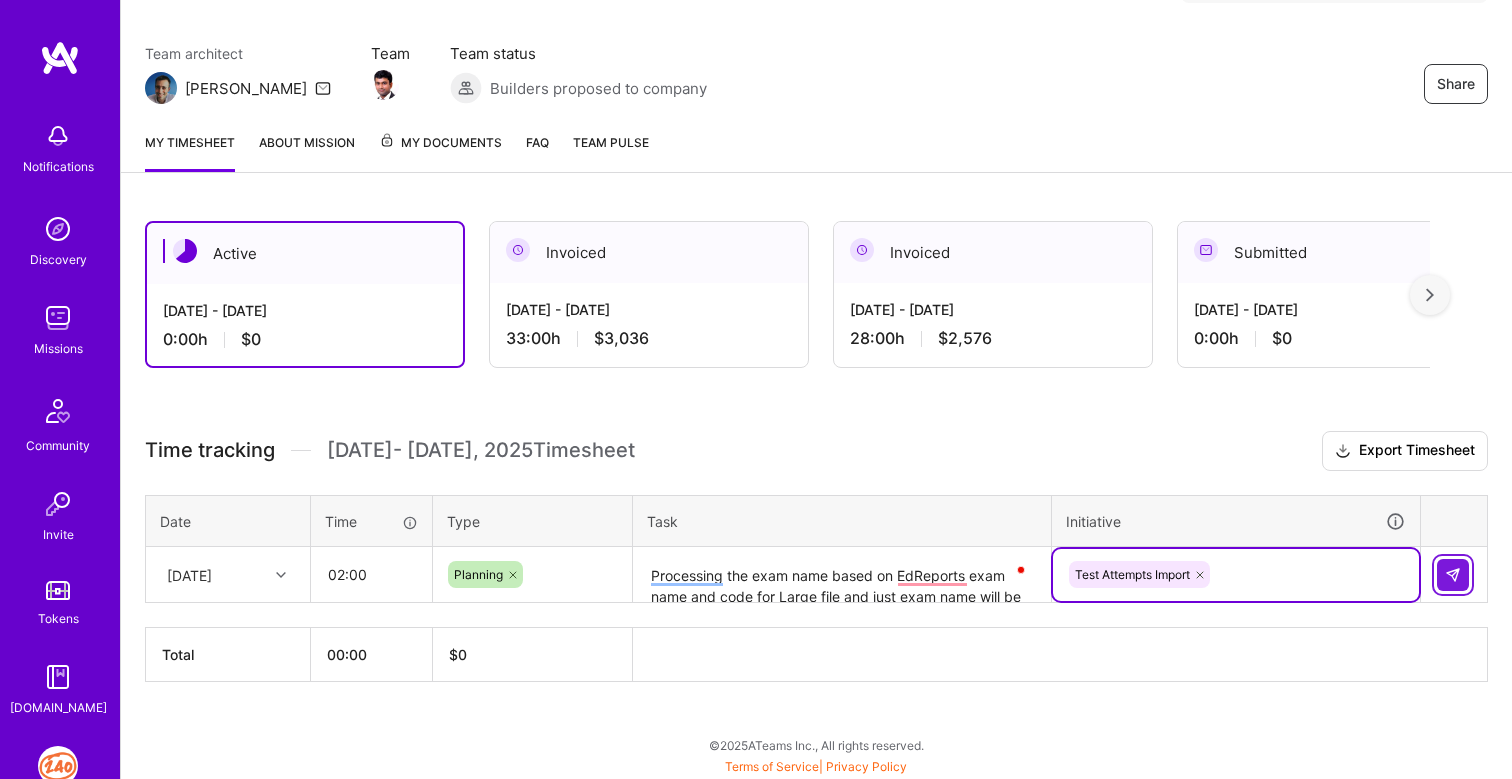 click at bounding box center [1453, 575] 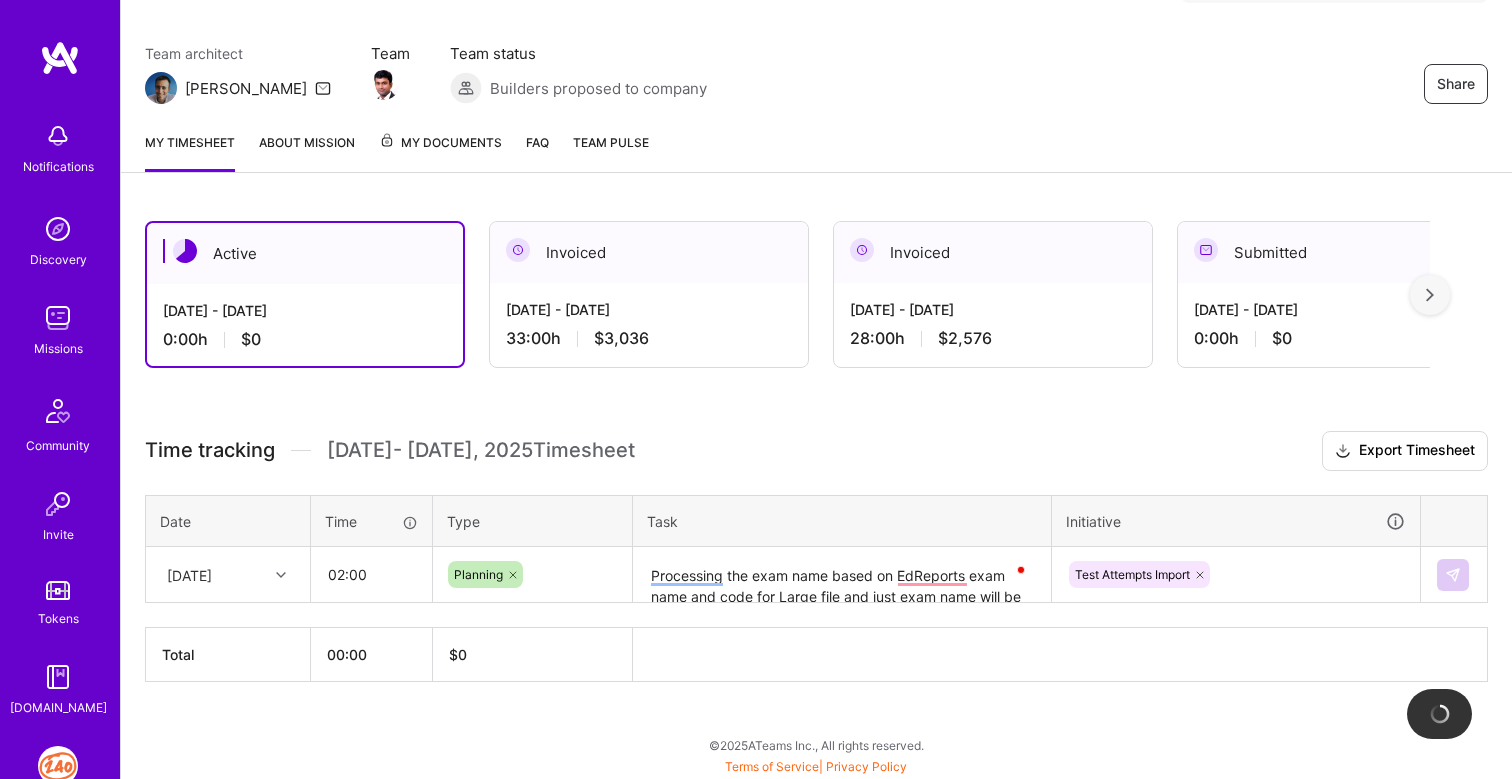 type 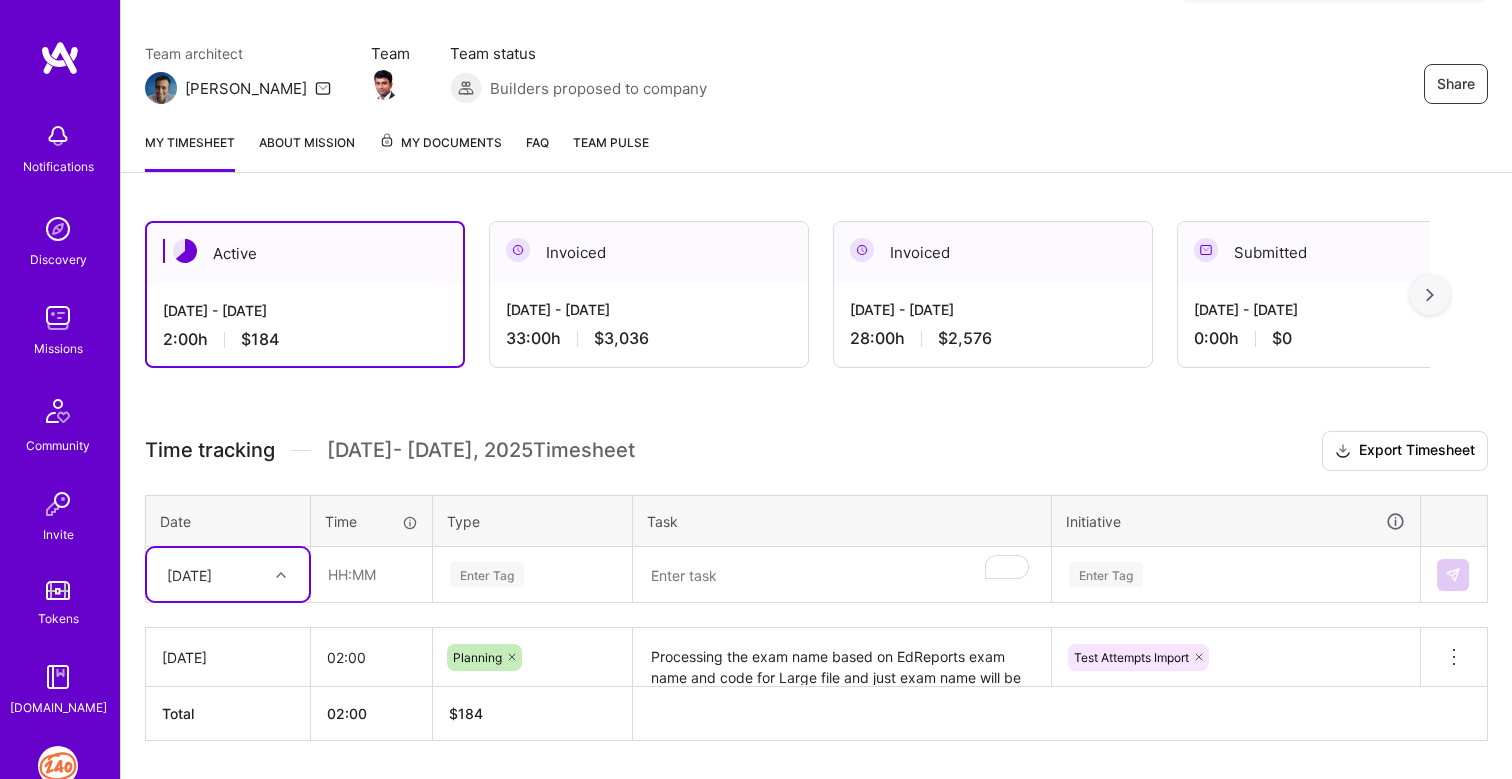 scroll, scrollTop: 206, scrollLeft: 0, axis: vertical 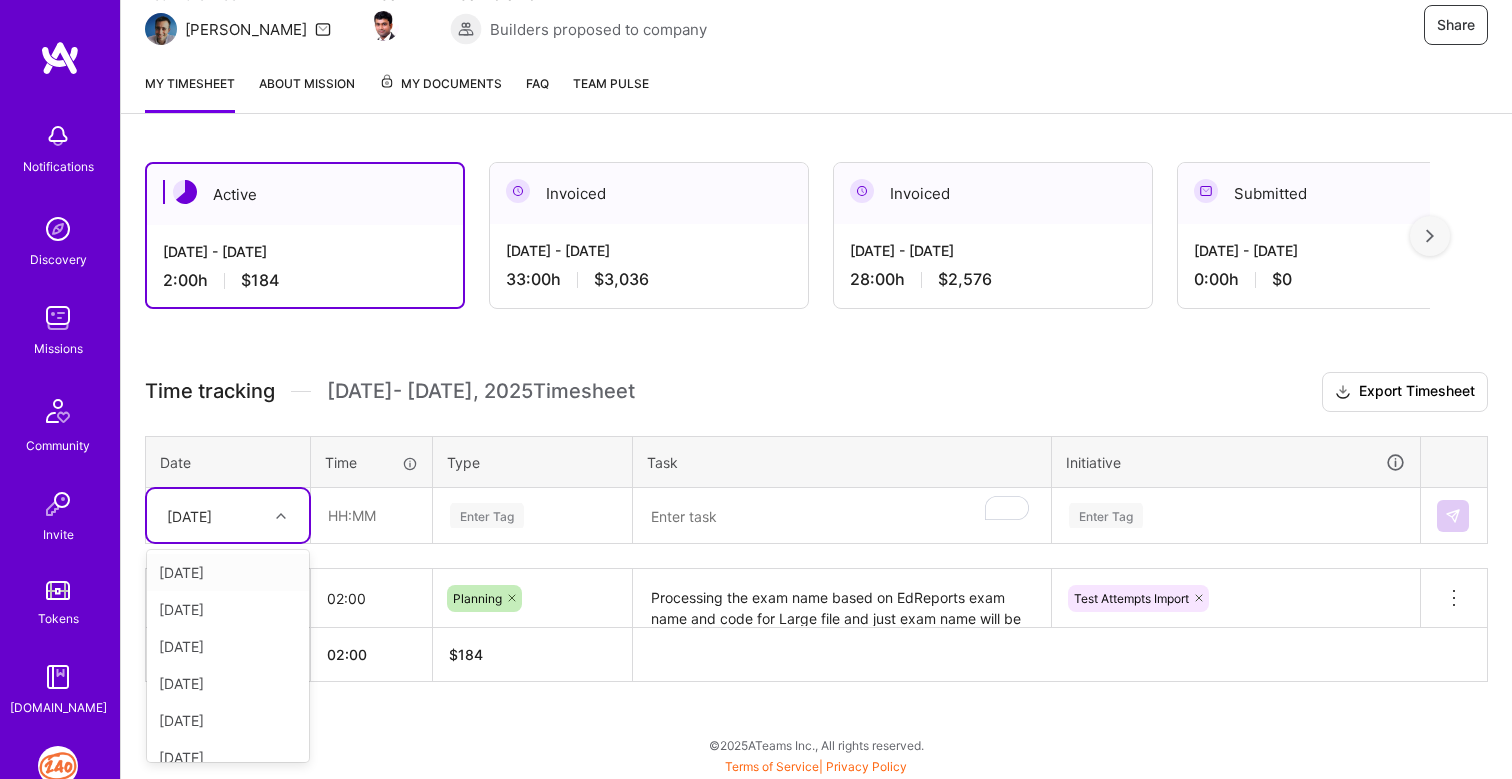 click at bounding box center [283, 516] 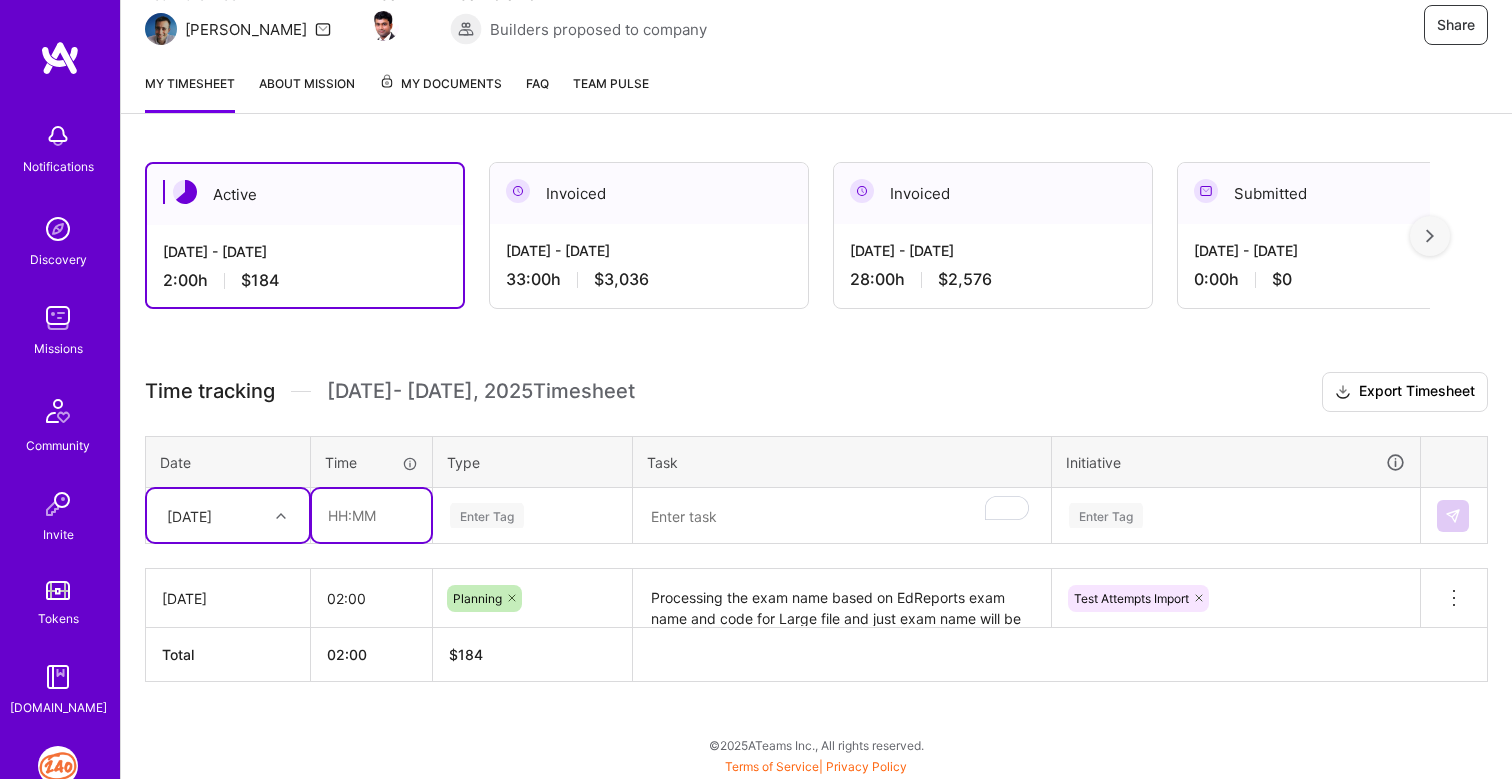 click at bounding box center [371, 515] 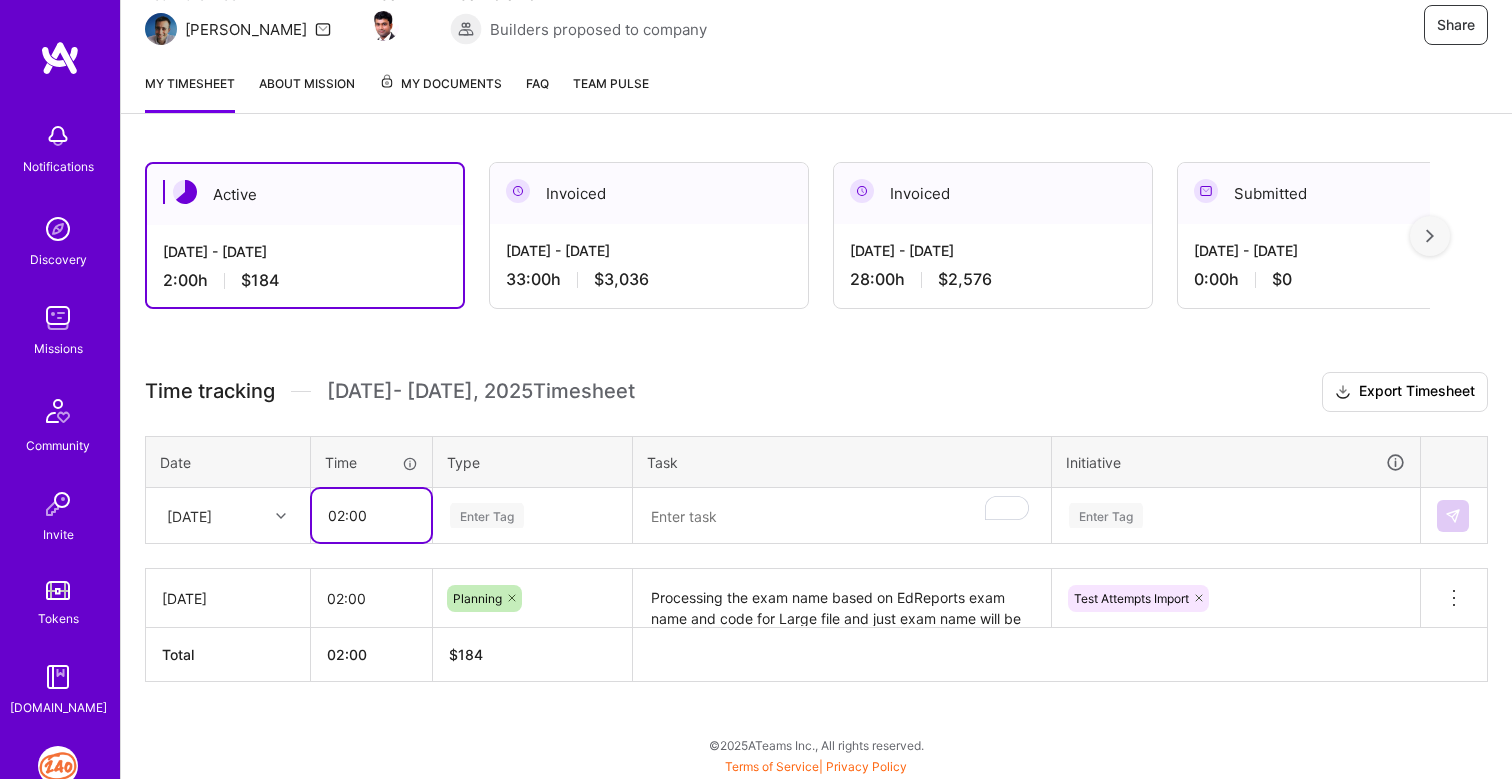type on "02:00" 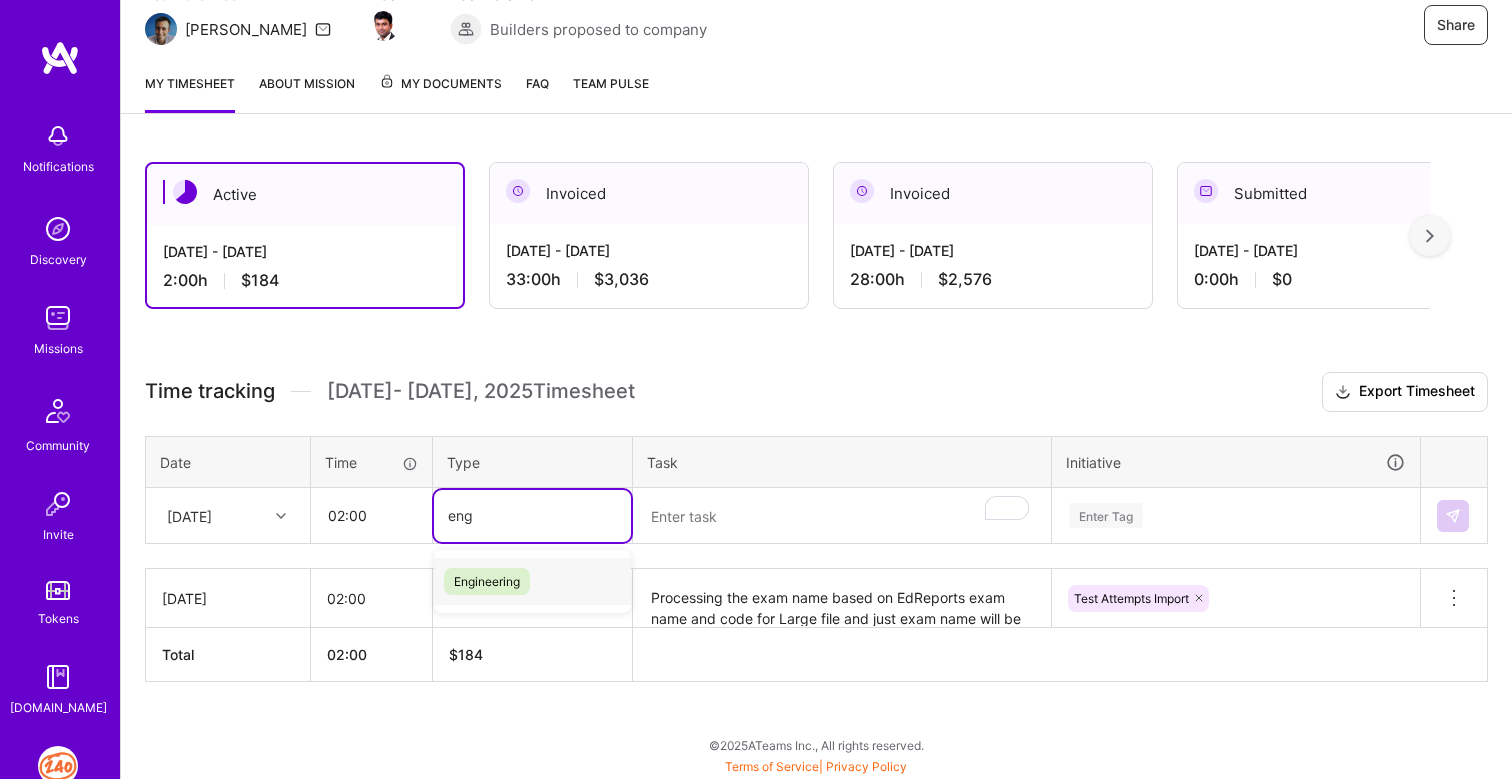 type on "engi" 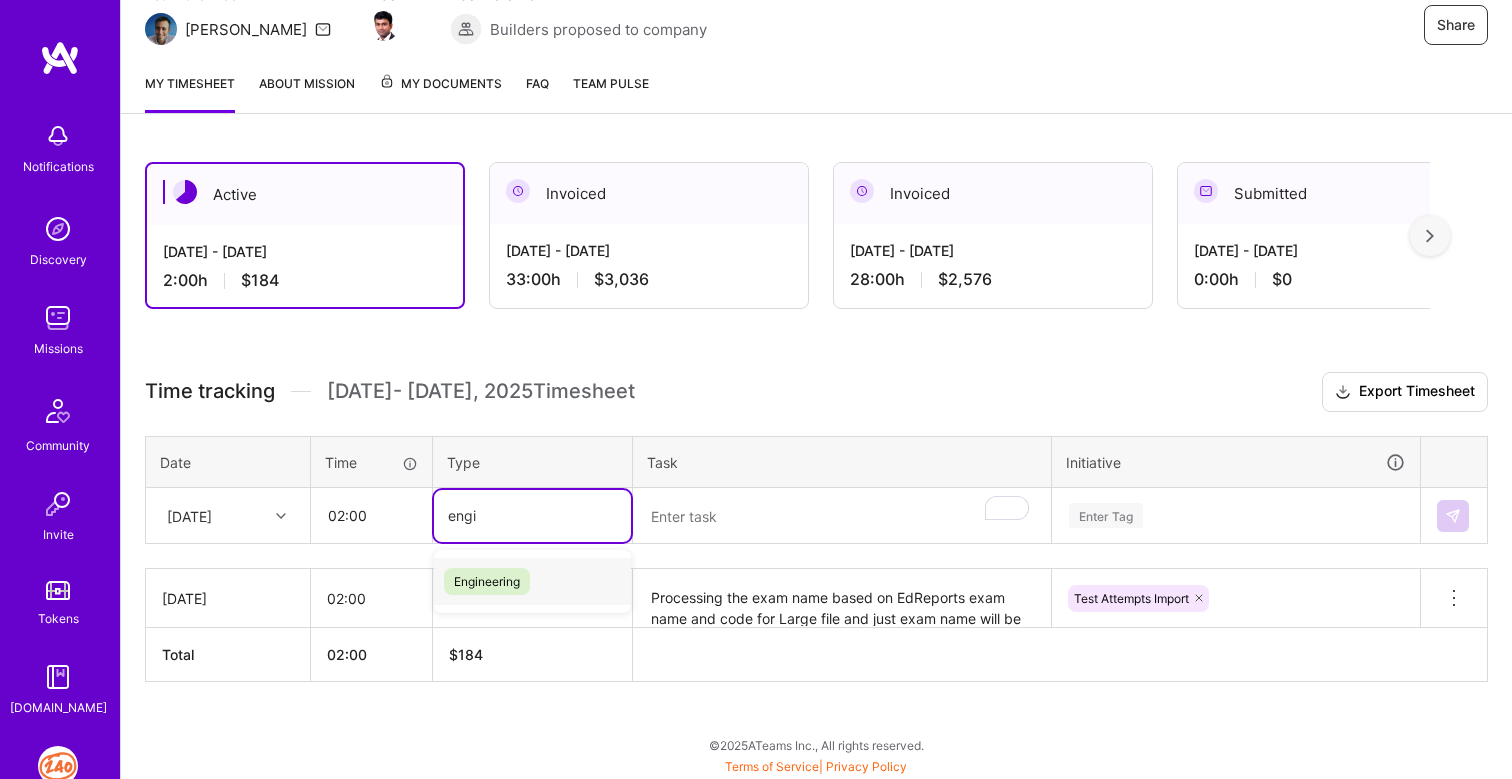 click on "Engineering" at bounding box center (487, 581) 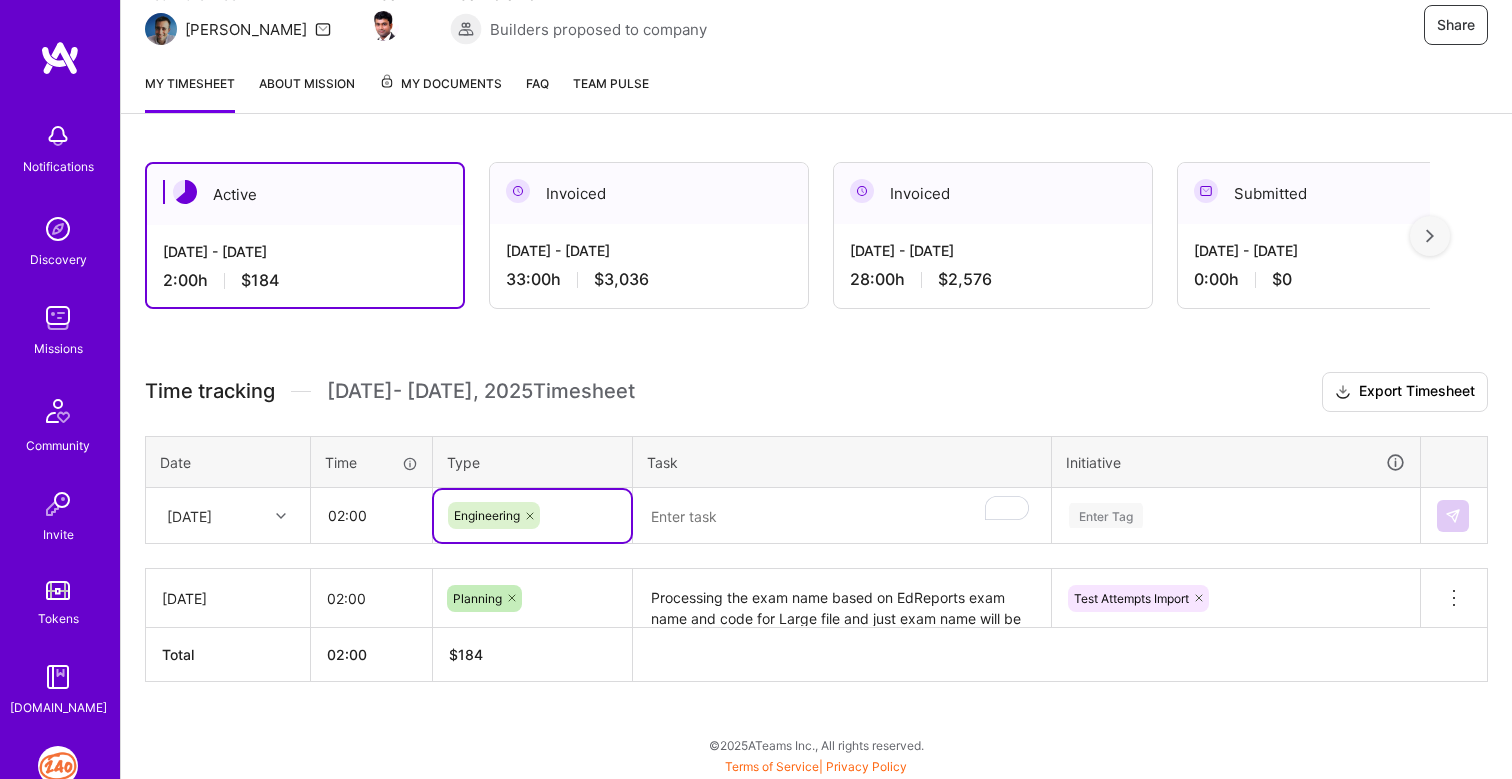 click at bounding box center [842, 516] 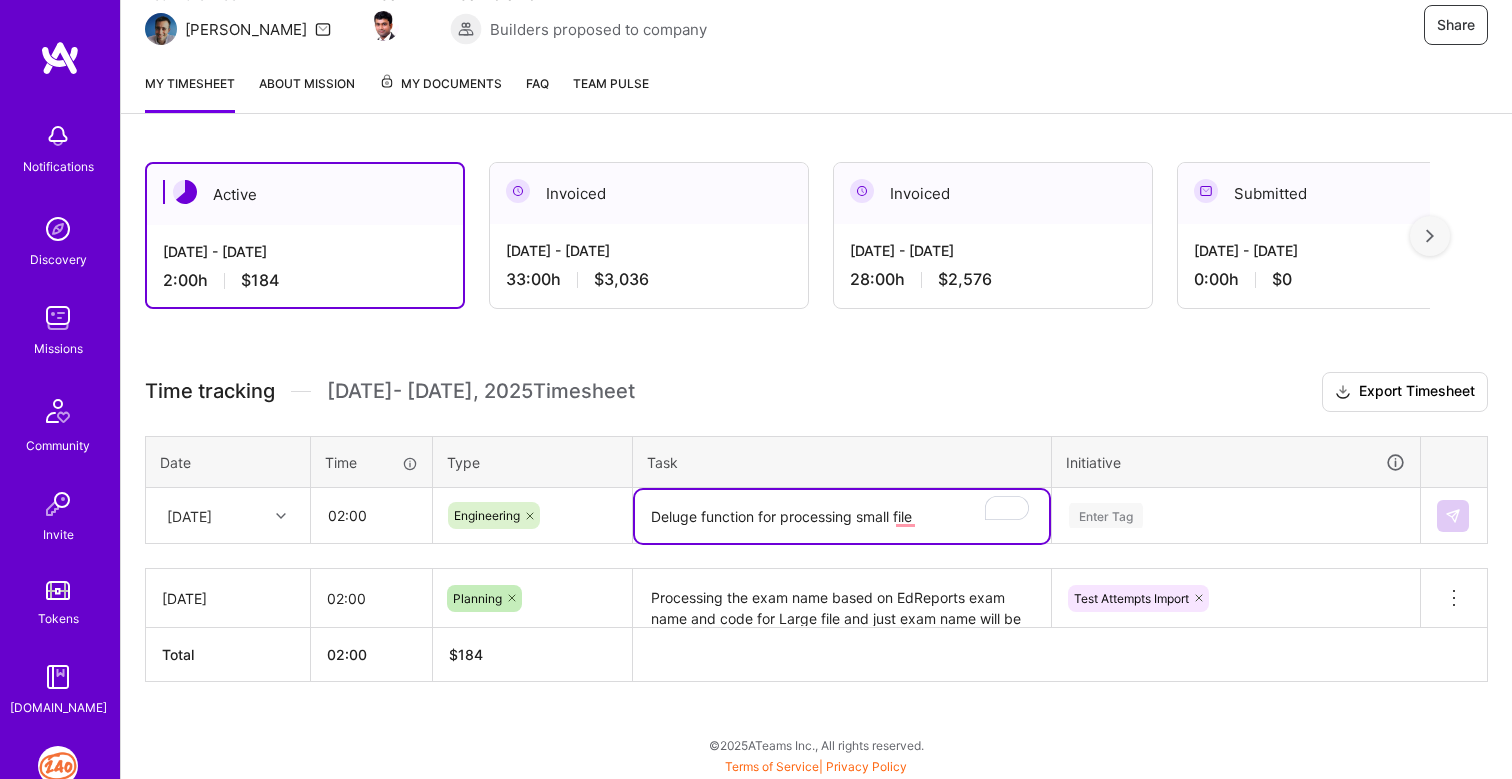 type on "Deluge function for processing small file" 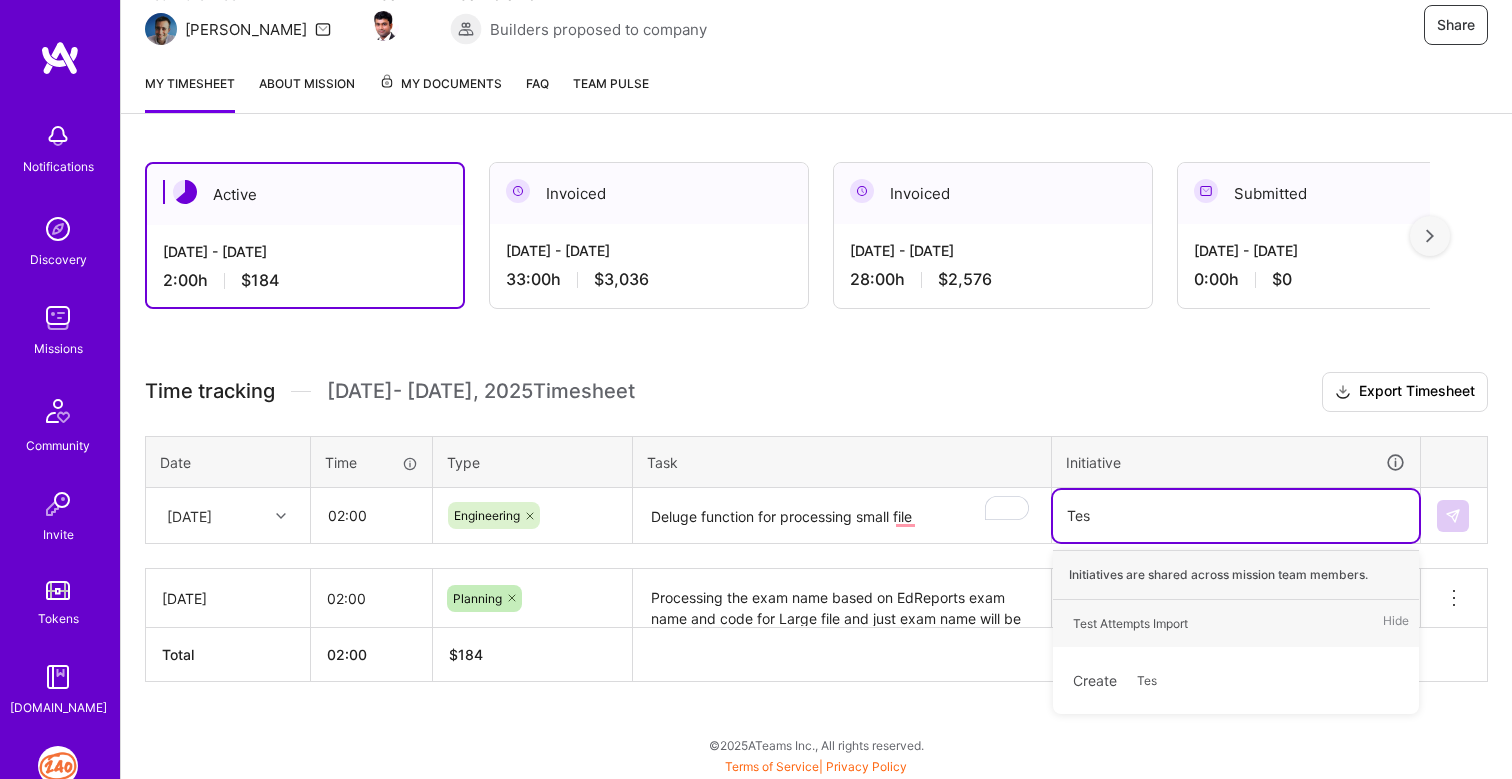 type on "Test" 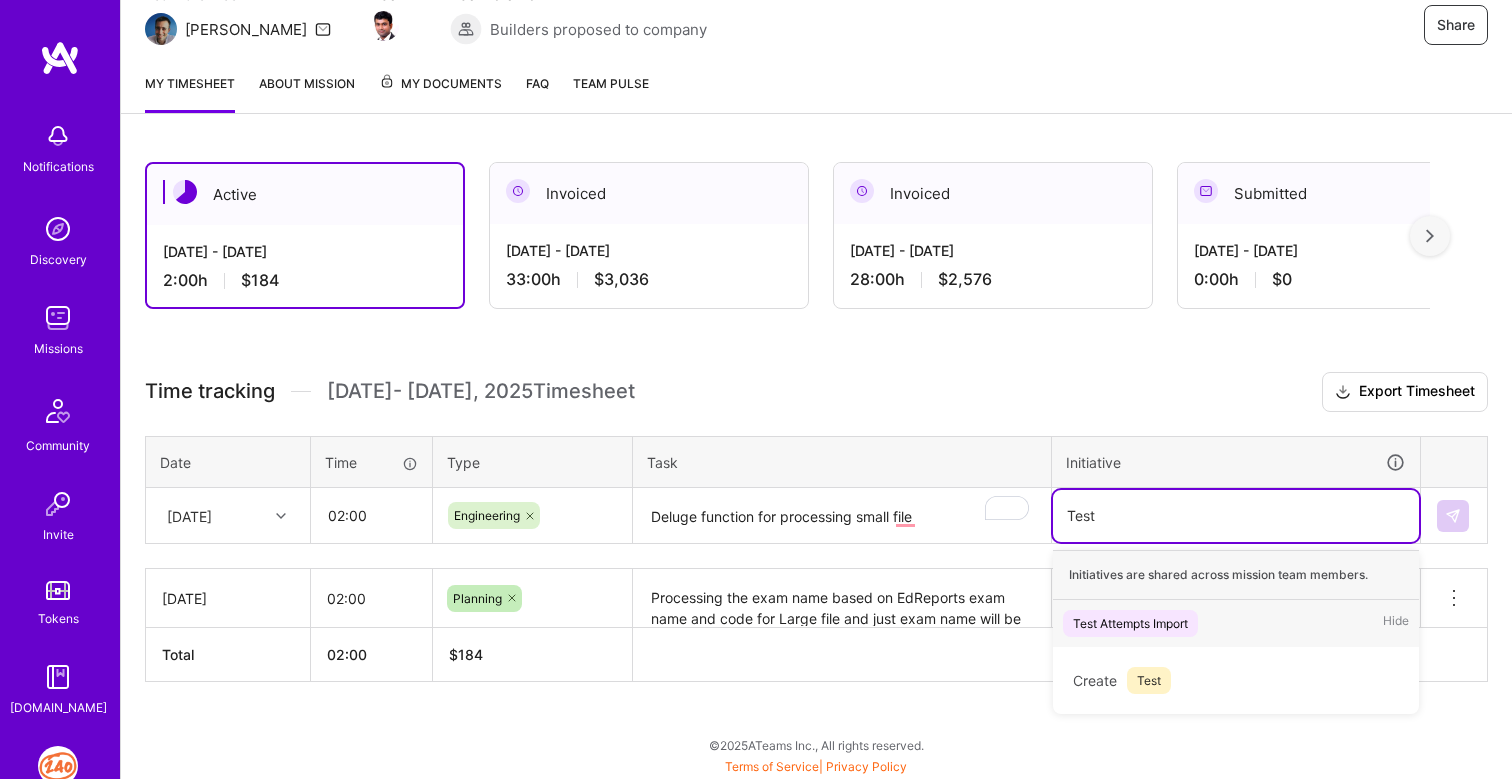 click on "Test Attempts Import" at bounding box center [1130, 623] 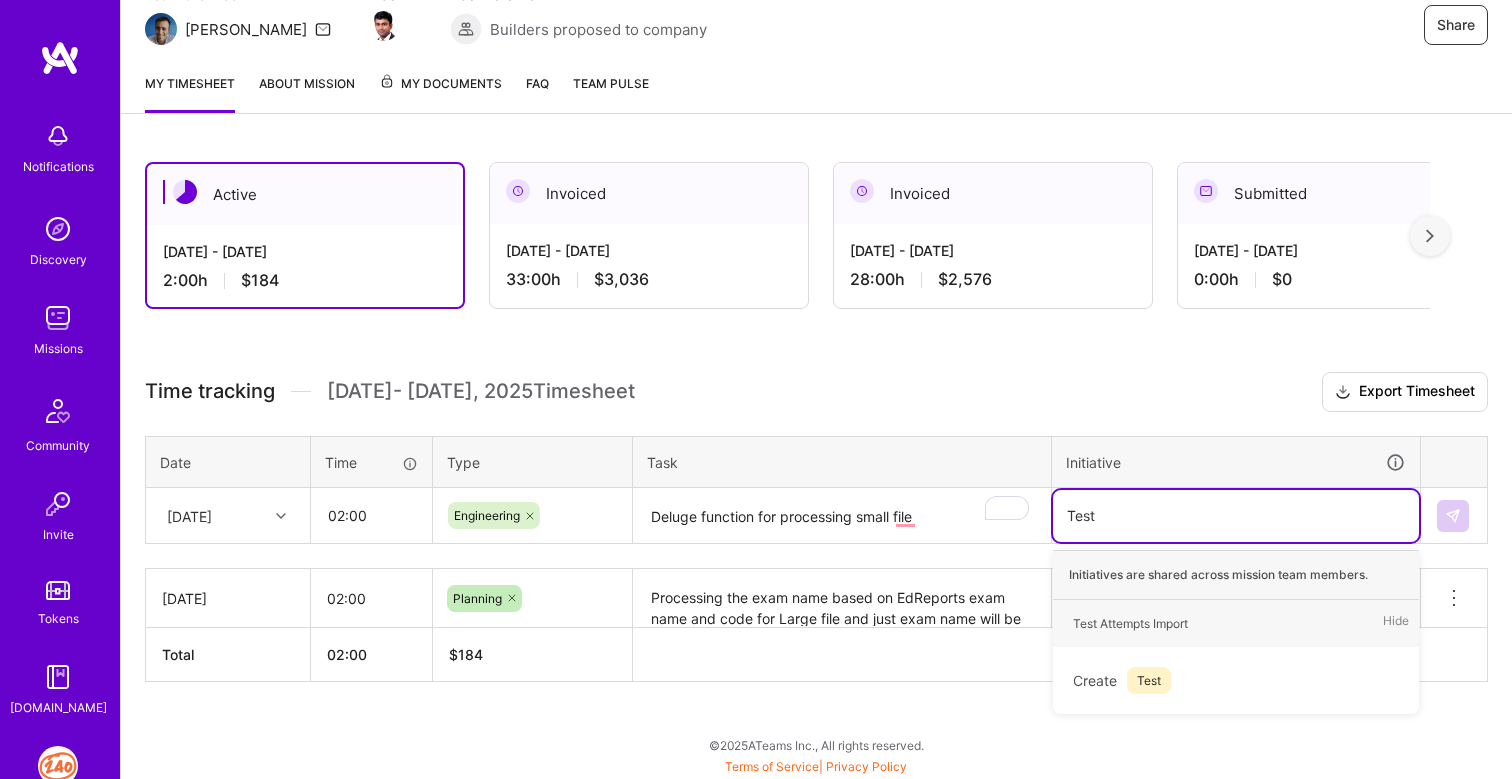 type 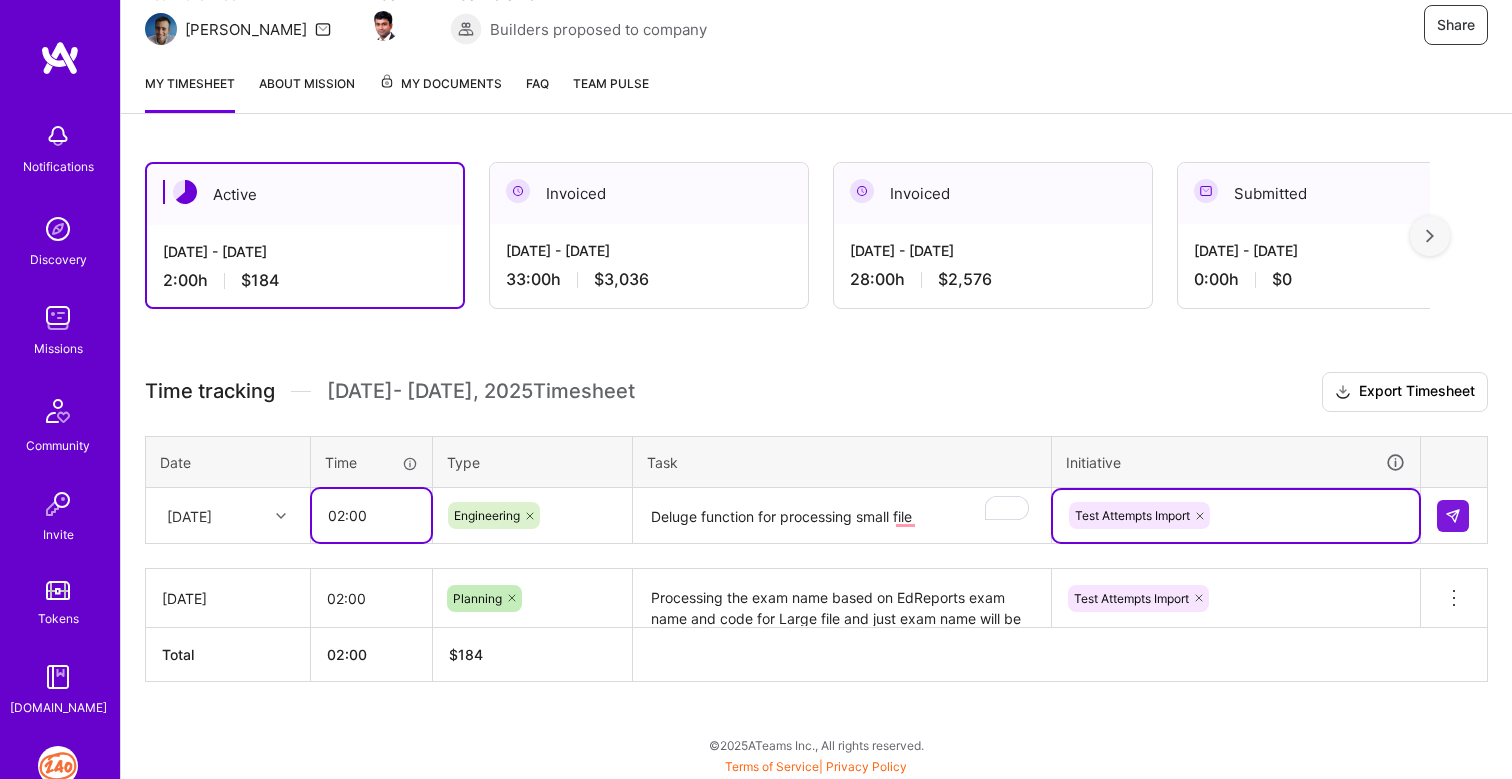 click on "02:00" at bounding box center [371, 515] 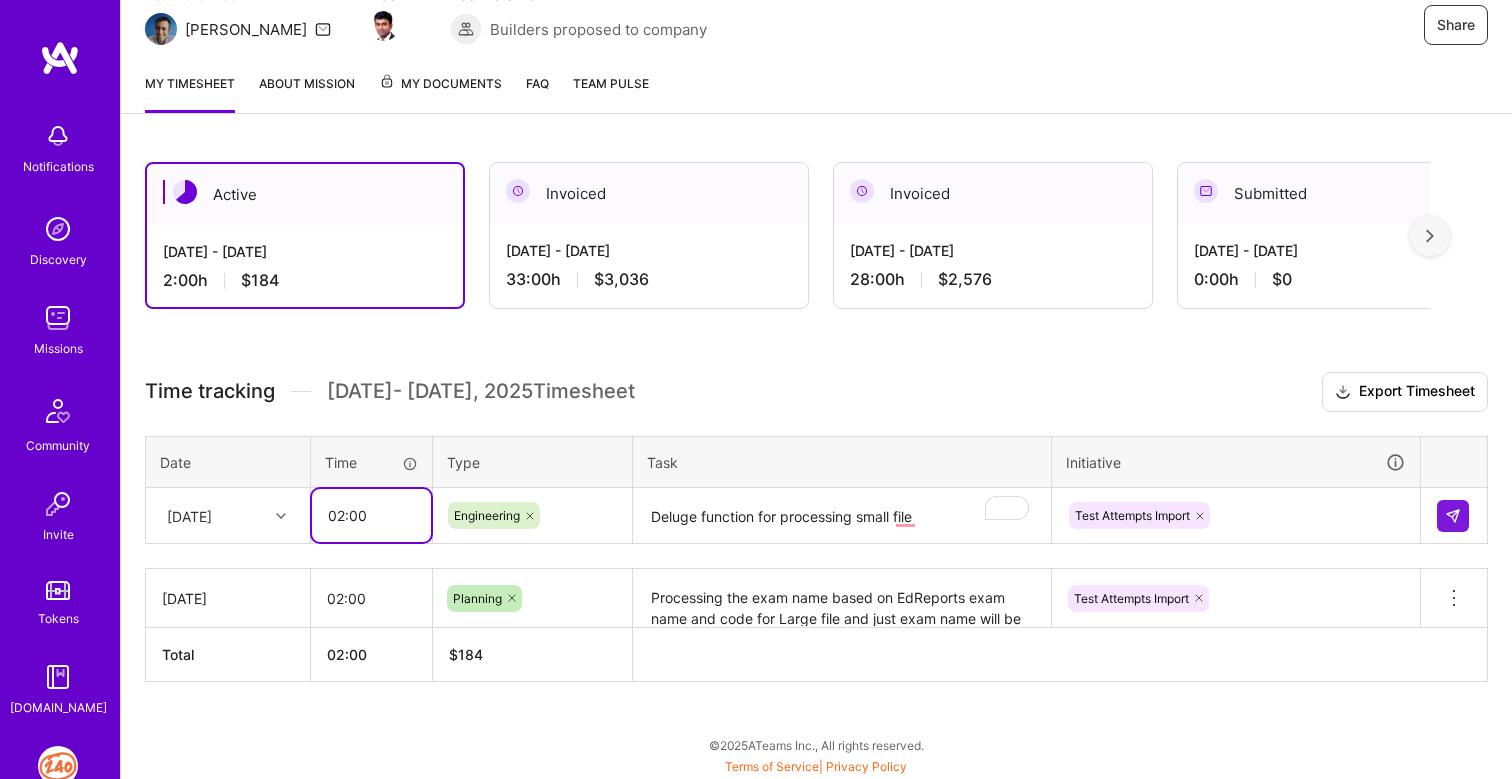 click on "02:00" at bounding box center [371, 515] 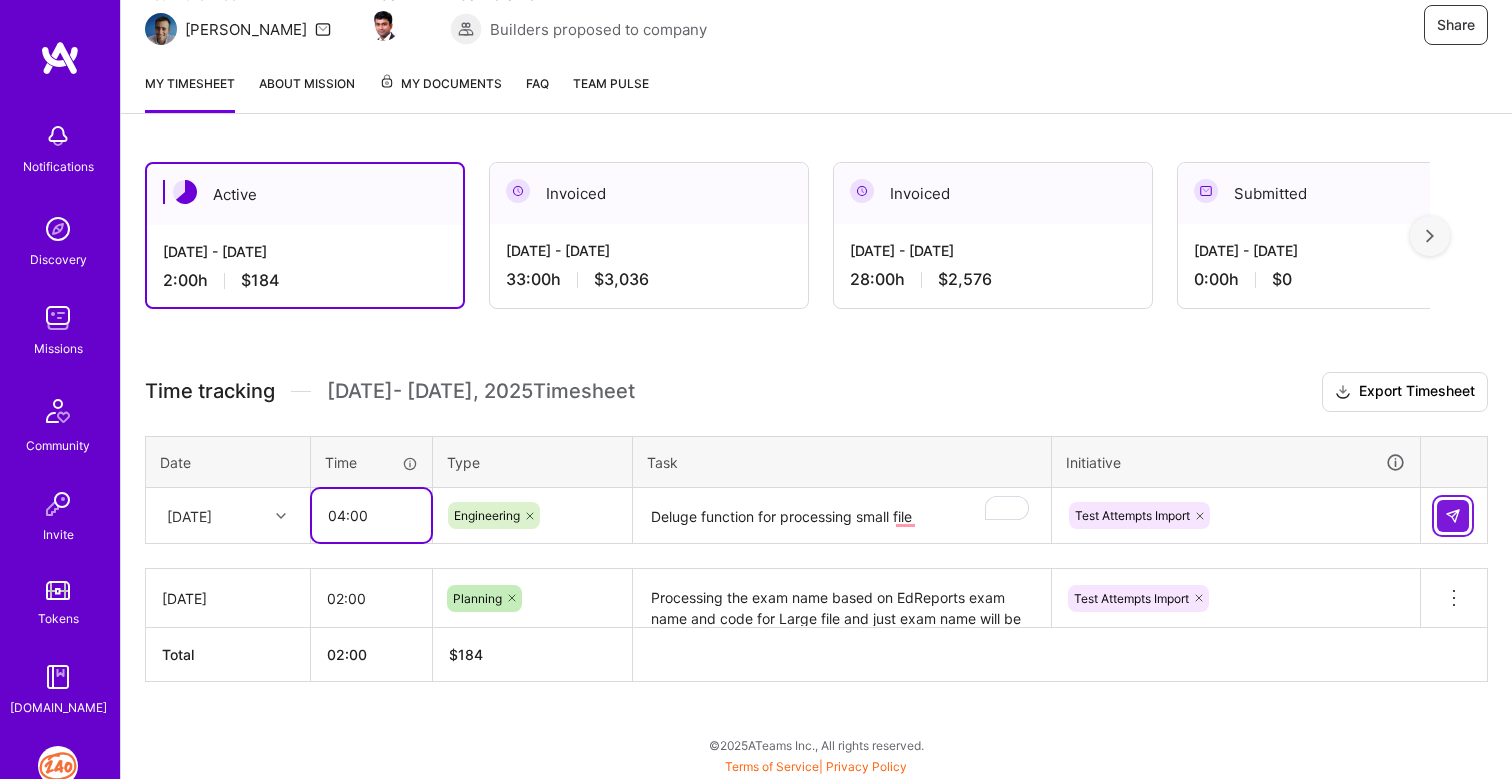type on "04:00" 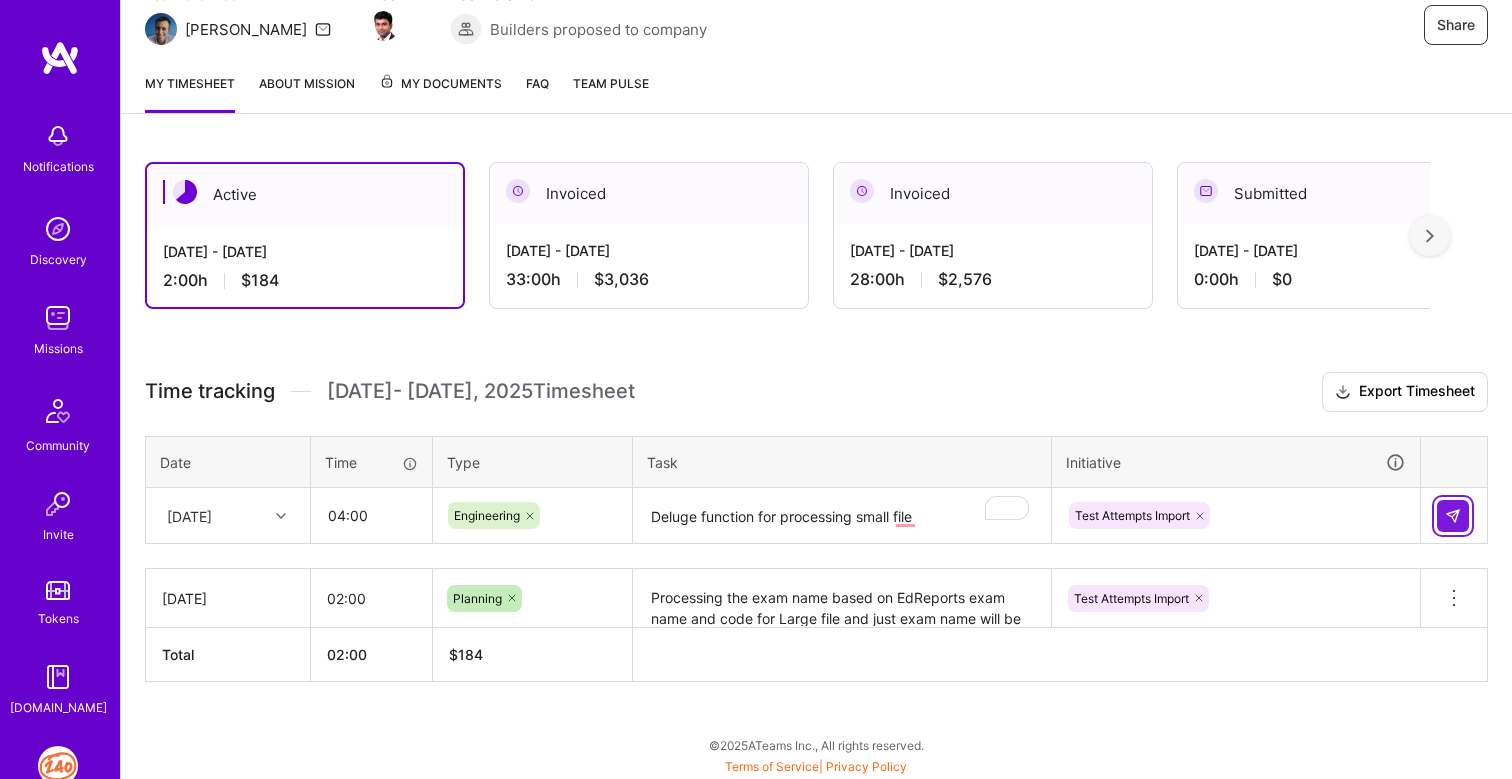 click at bounding box center (1453, 516) 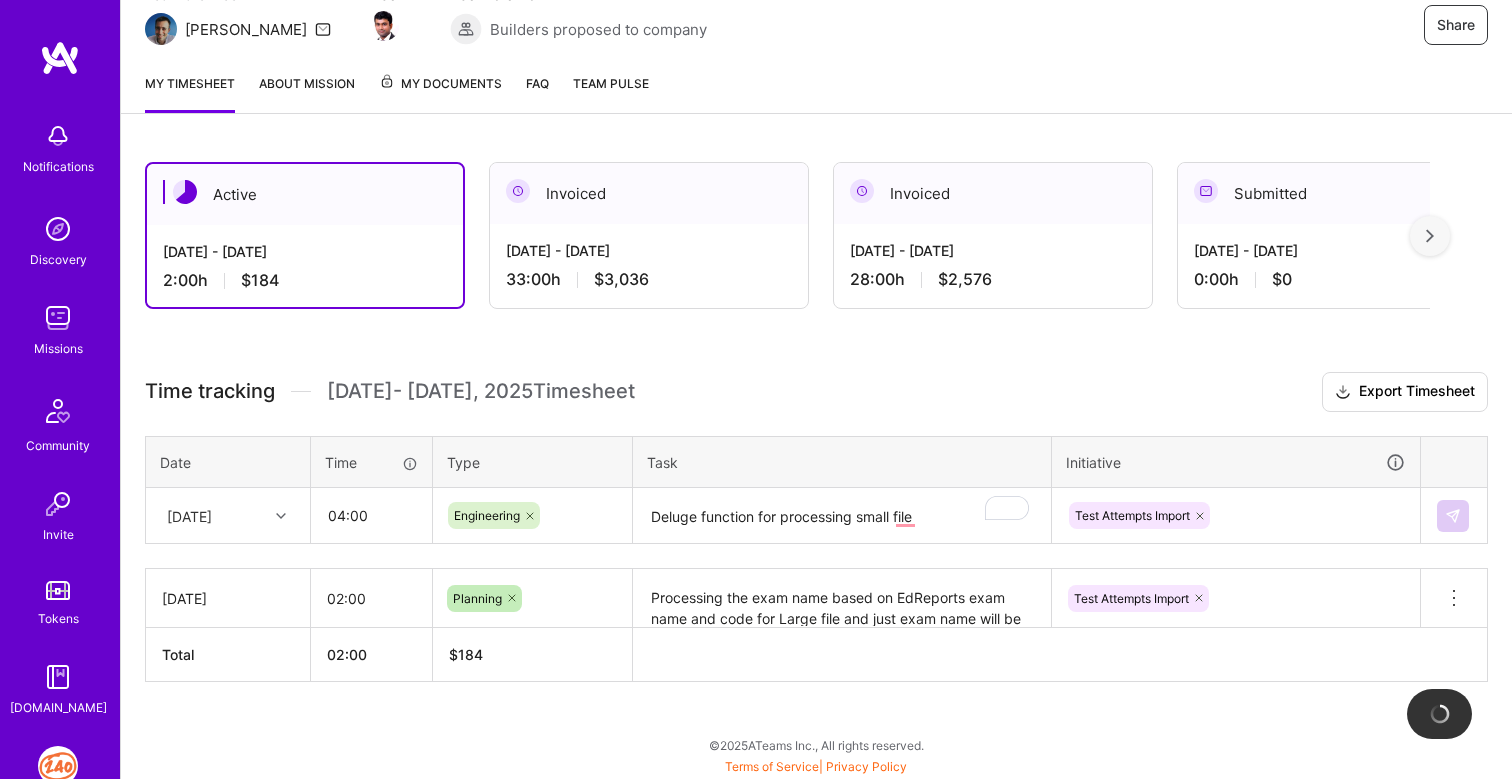 type 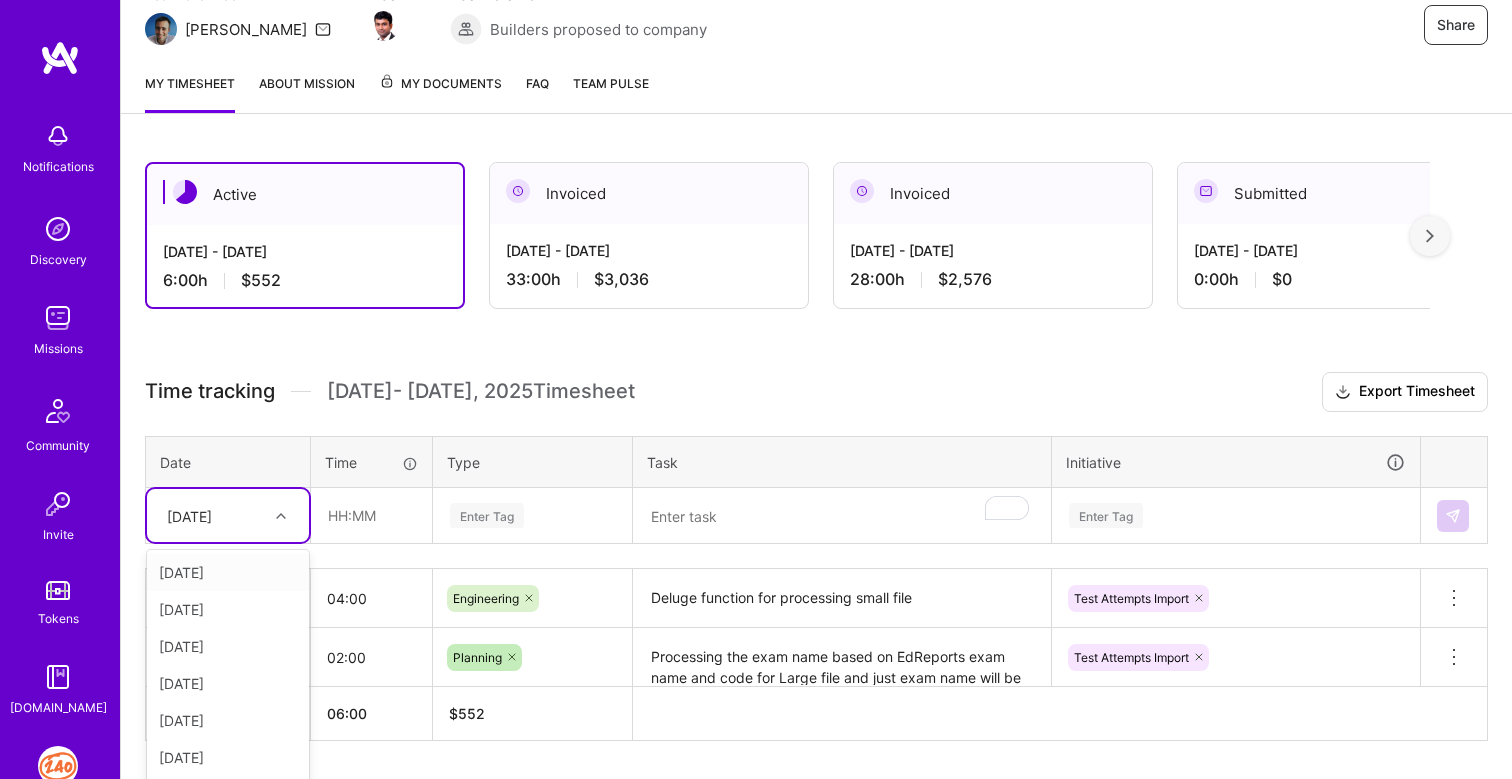 click on "option [DATE], selected. option [DATE] focused, 1 of 11. 10 results available. Use Up and Down to choose options, press Enter to select the currently focused option, press Escape to exit the menu, press Tab to select the option and exit the menu. [DATE] [DATE] [DATE] [DATE] [DATE] [DATE] [DATE] [DATE] [DATE] [DATE] [DATE]" at bounding box center [228, 515] 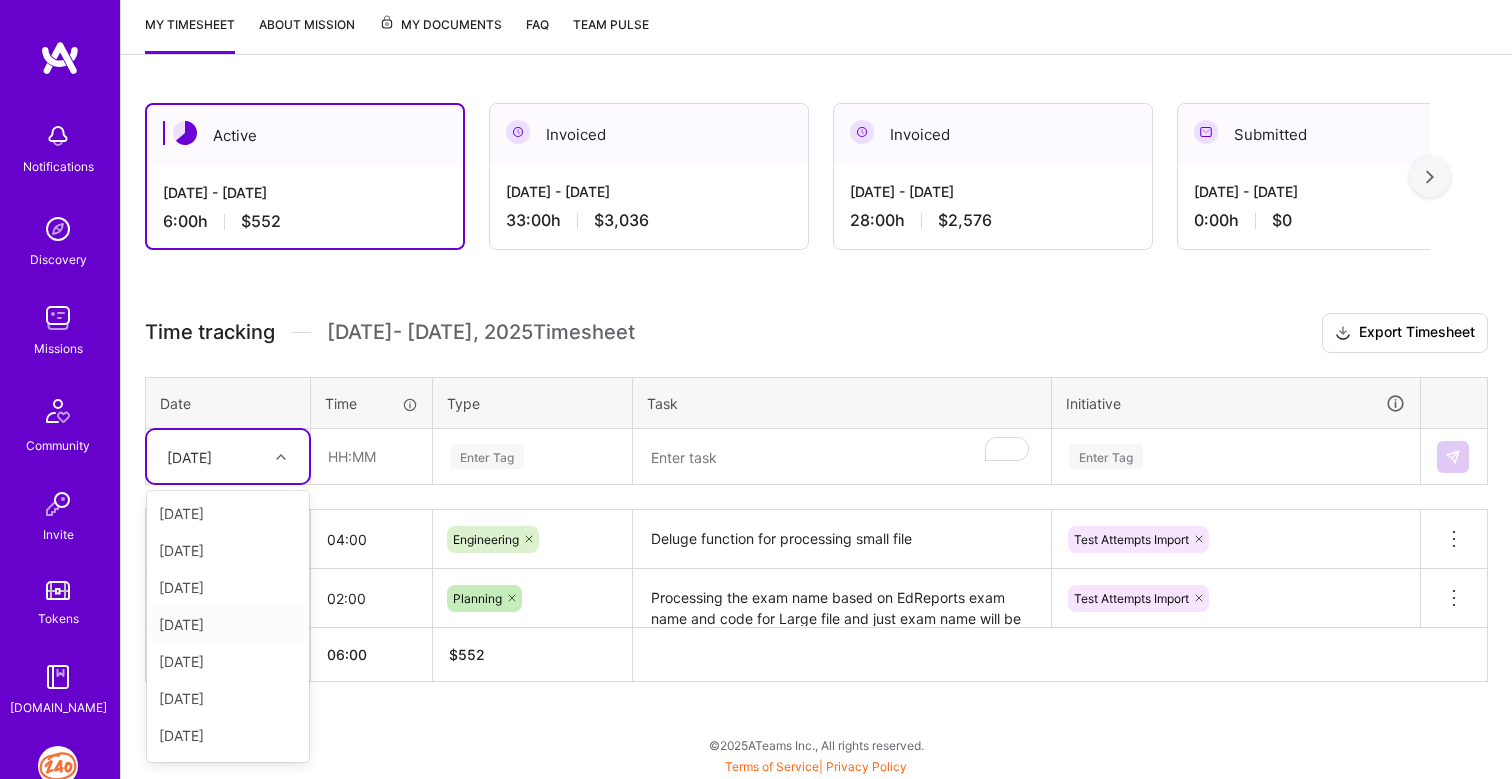 click on "[DATE]" at bounding box center (228, 624) 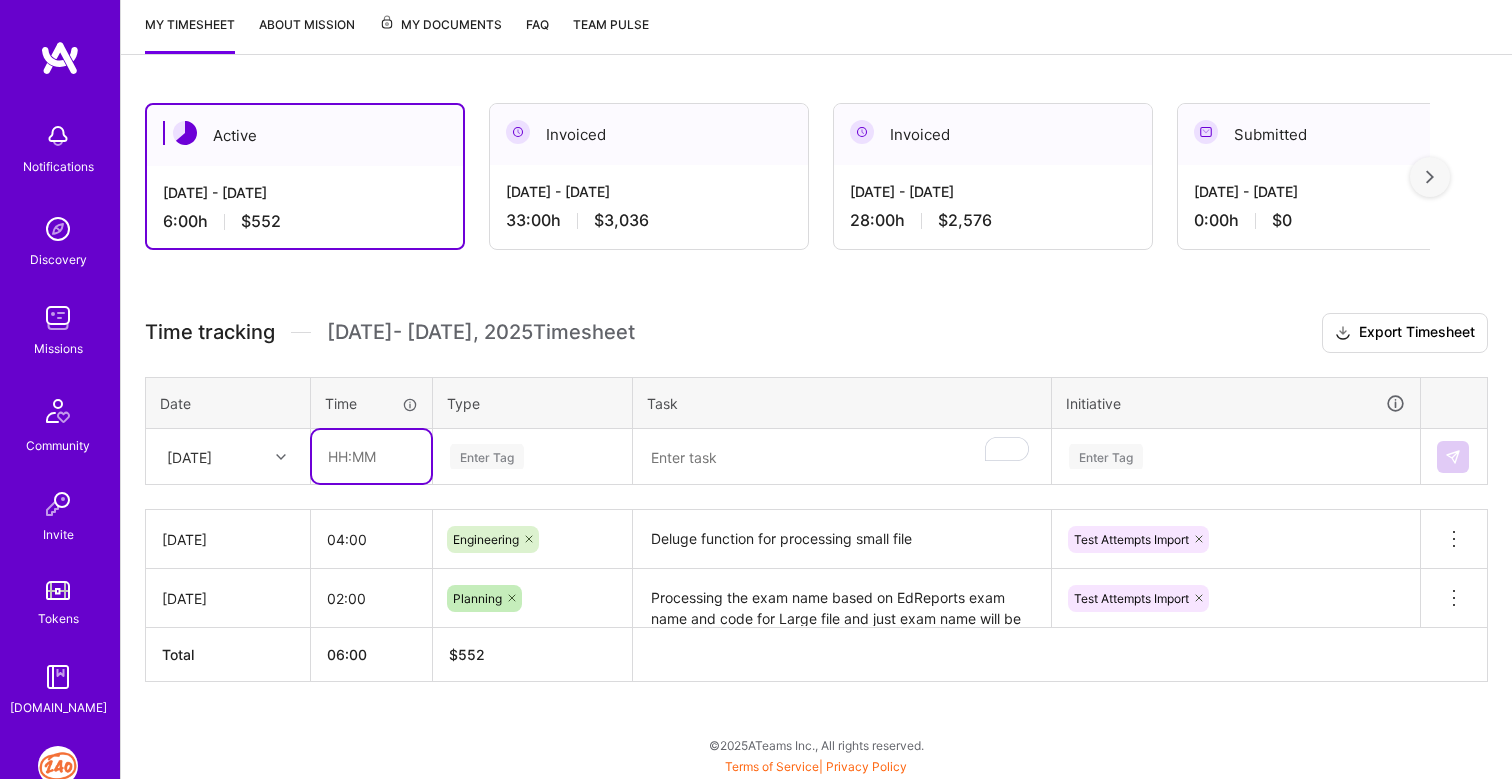 click at bounding box center (371, 456) 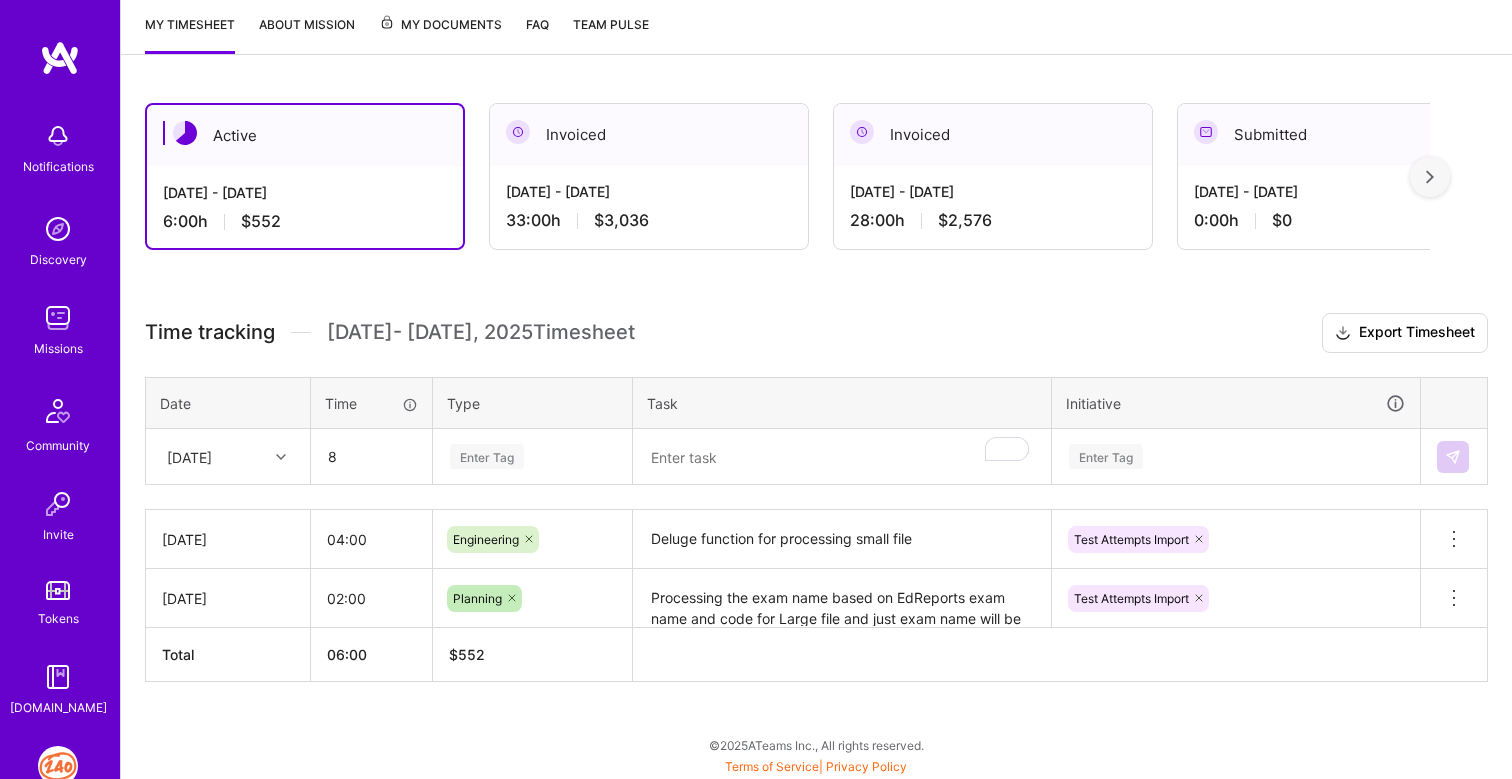 type on "08:00" 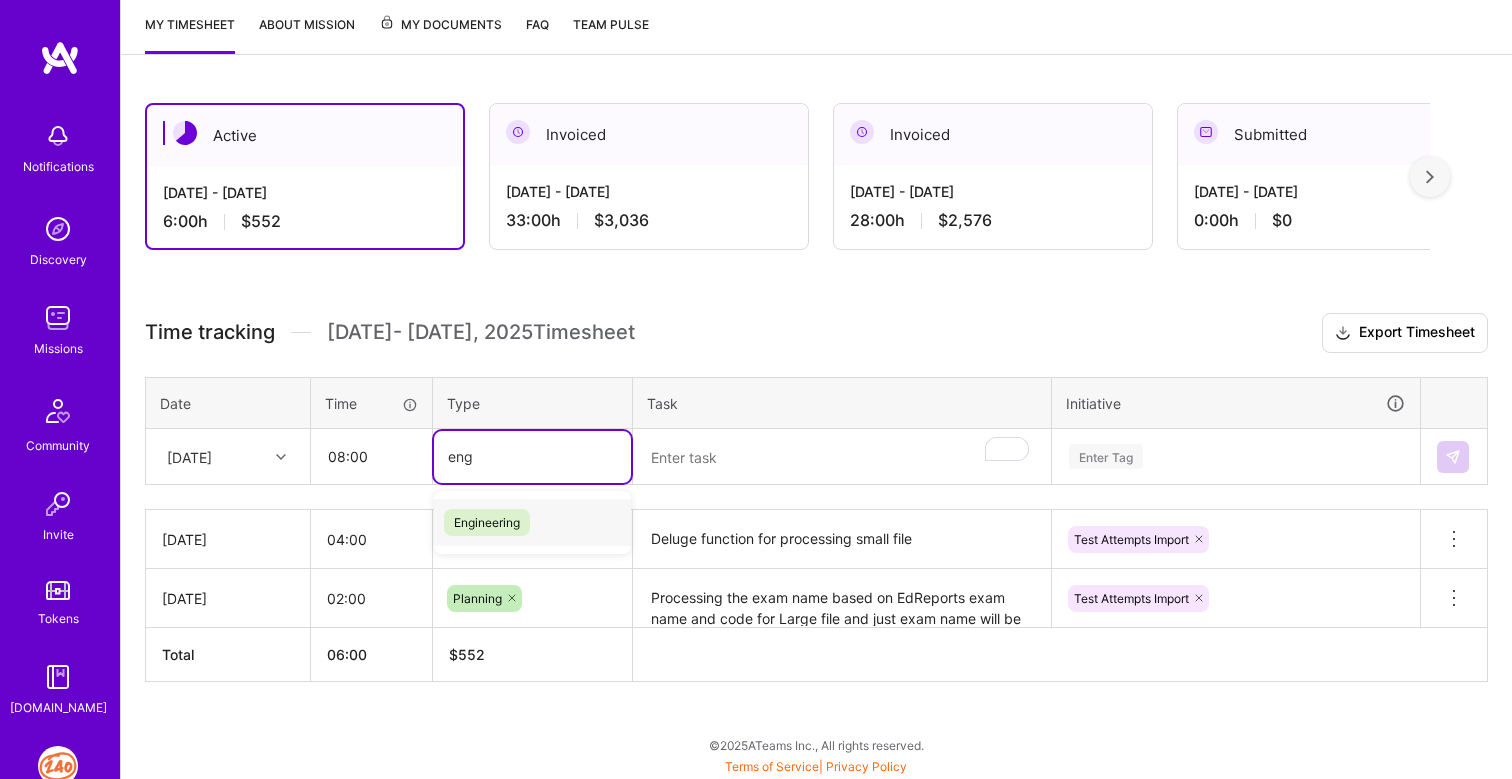 type on "engi" 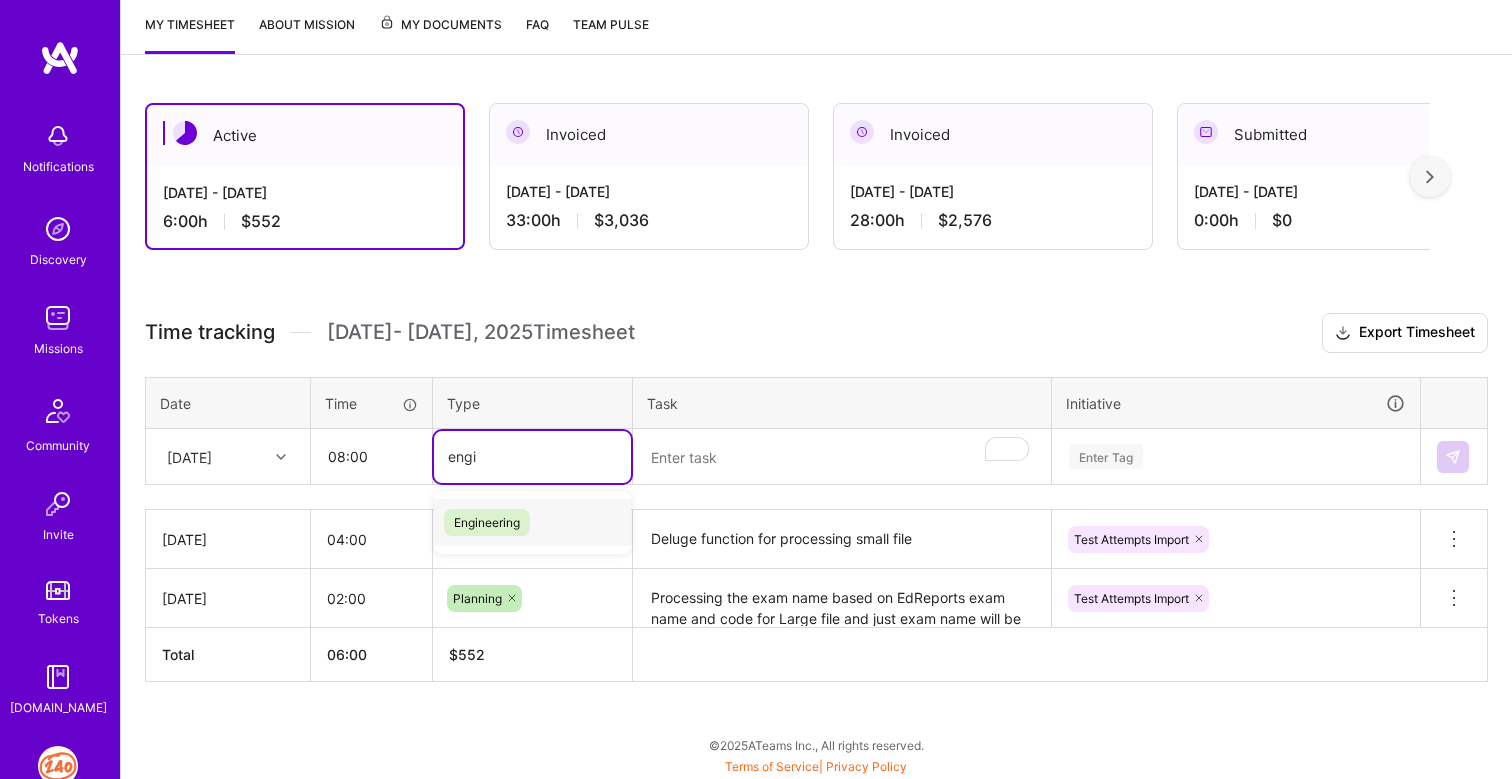 click on "Engineering" at bounding box center (487, 522) 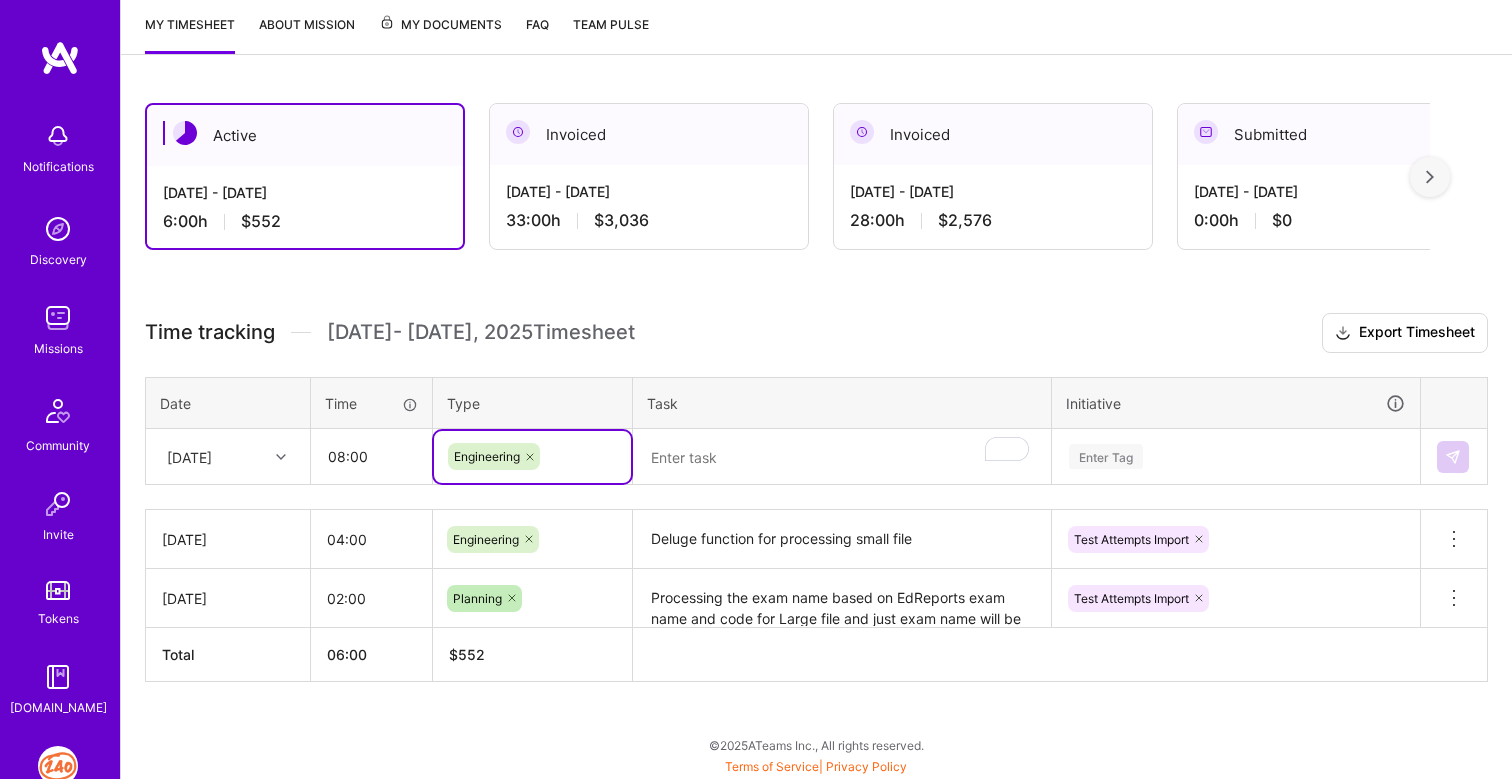 click at bounding box center (842, 457) 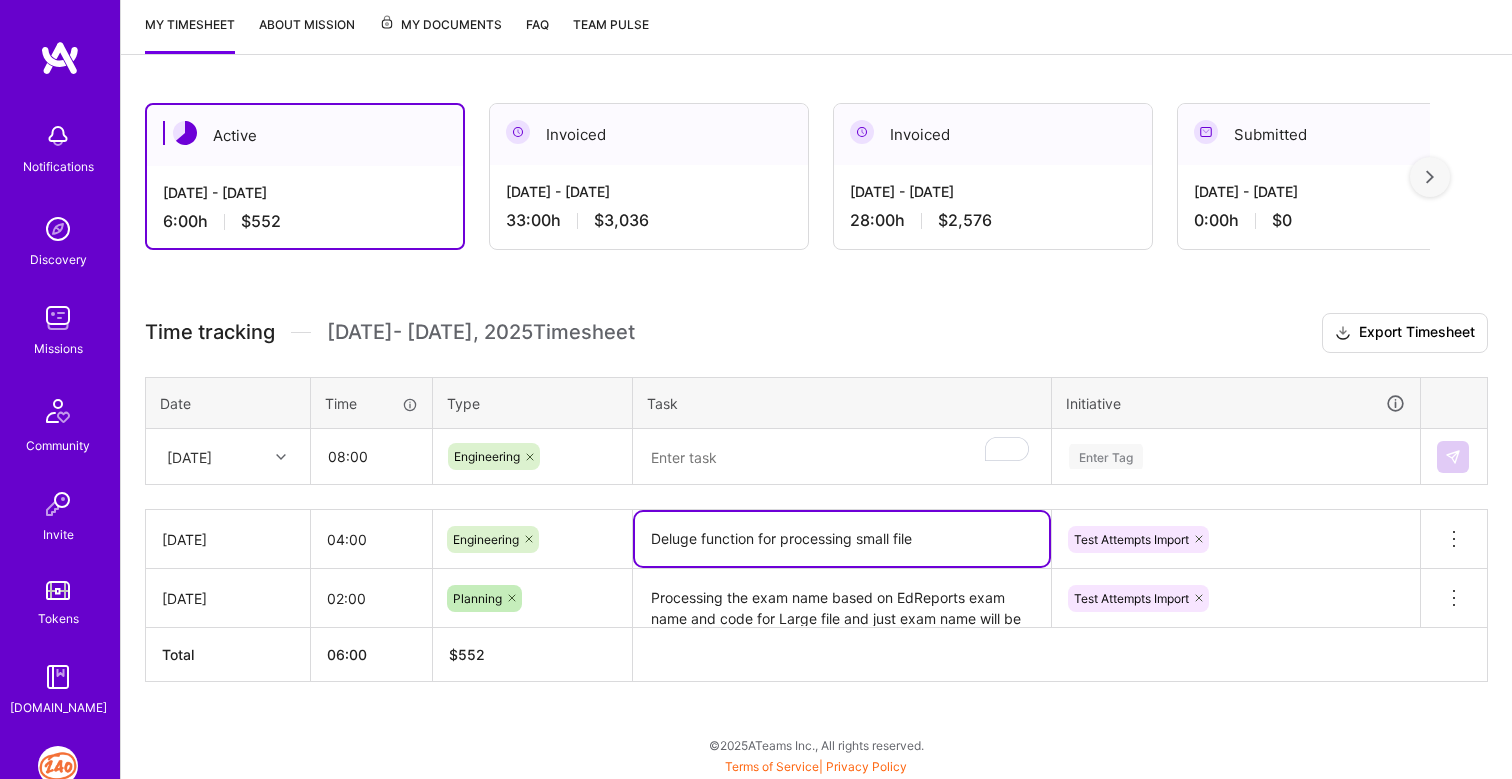 click on "Deluge function for processing small file" at bounding box center (842, 539) 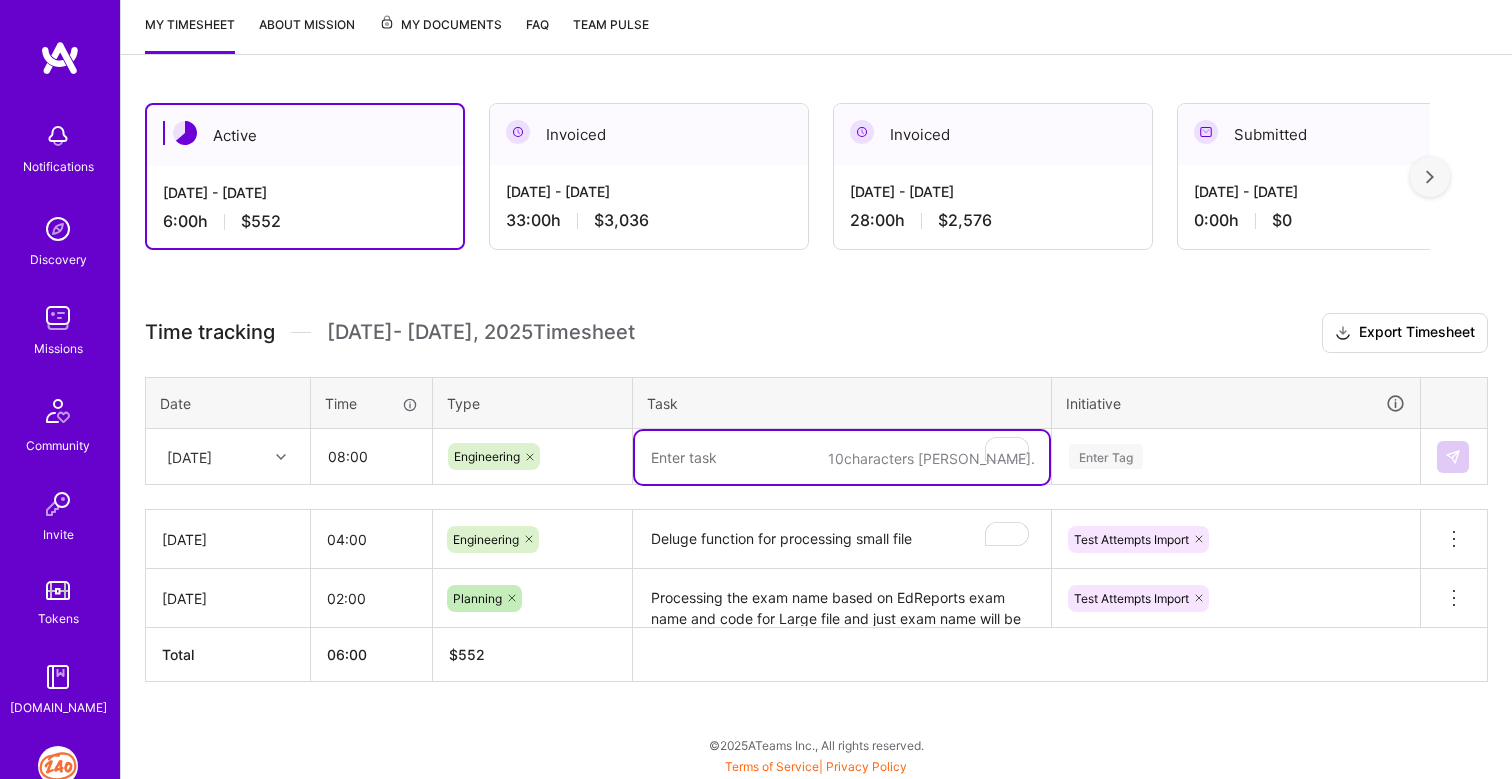 paste on "Deluge function for processing small file" 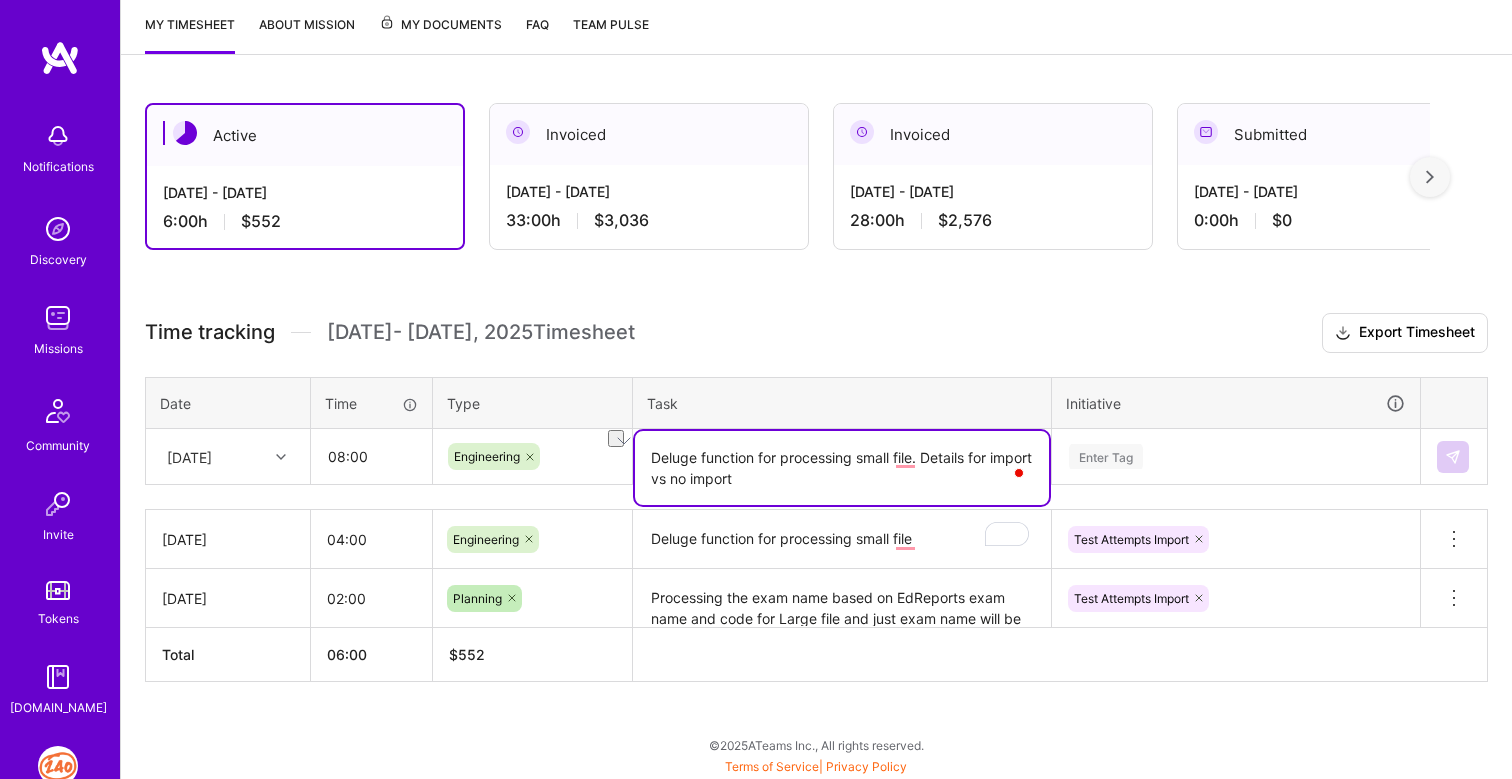 drag, startPoint x: 924, startPoint y: 459, endPoint x: 1004, endPoint y: 459, distance: 80 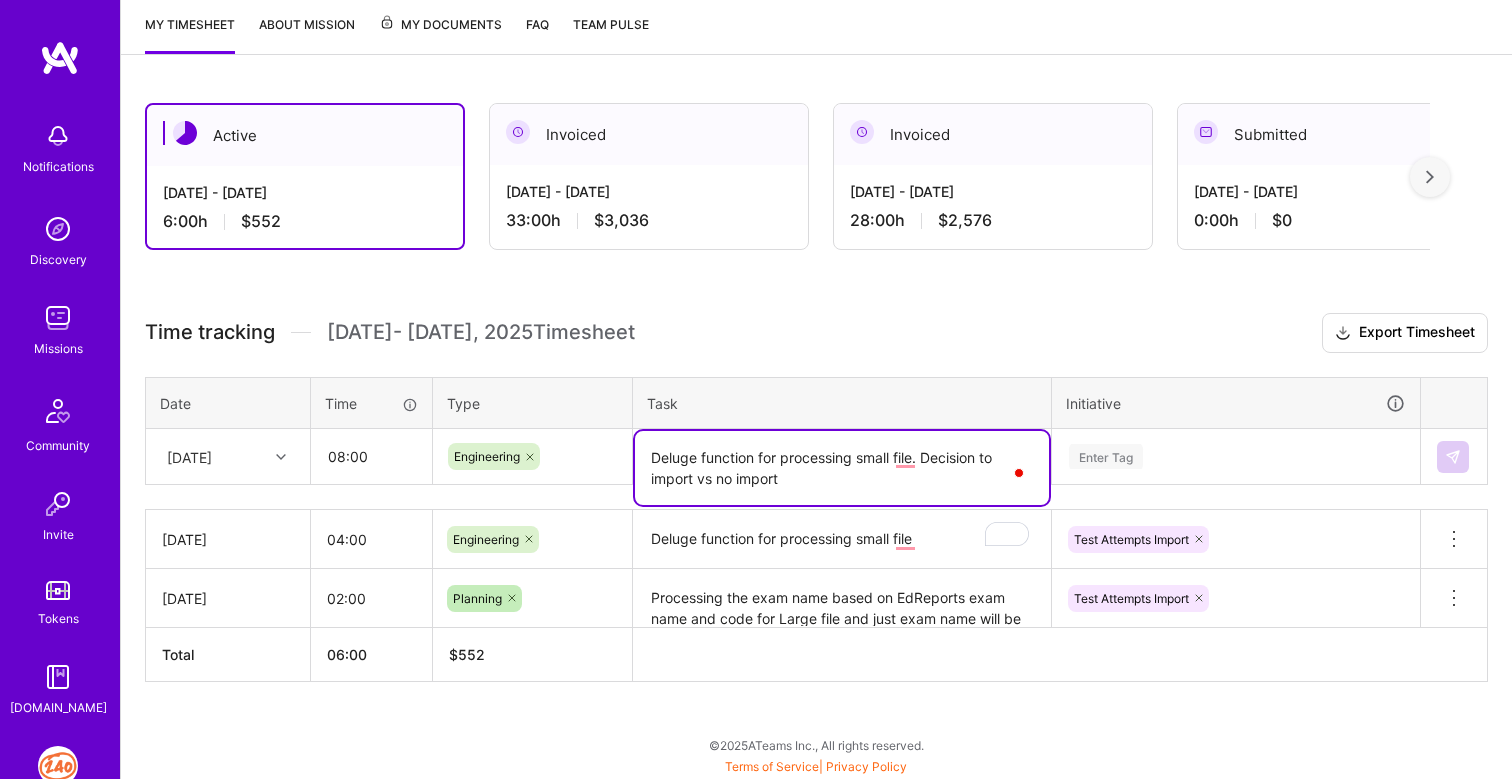 click on "Deluge function for processing small file. Decision to import vs no import" at bounding box center (842, 468) 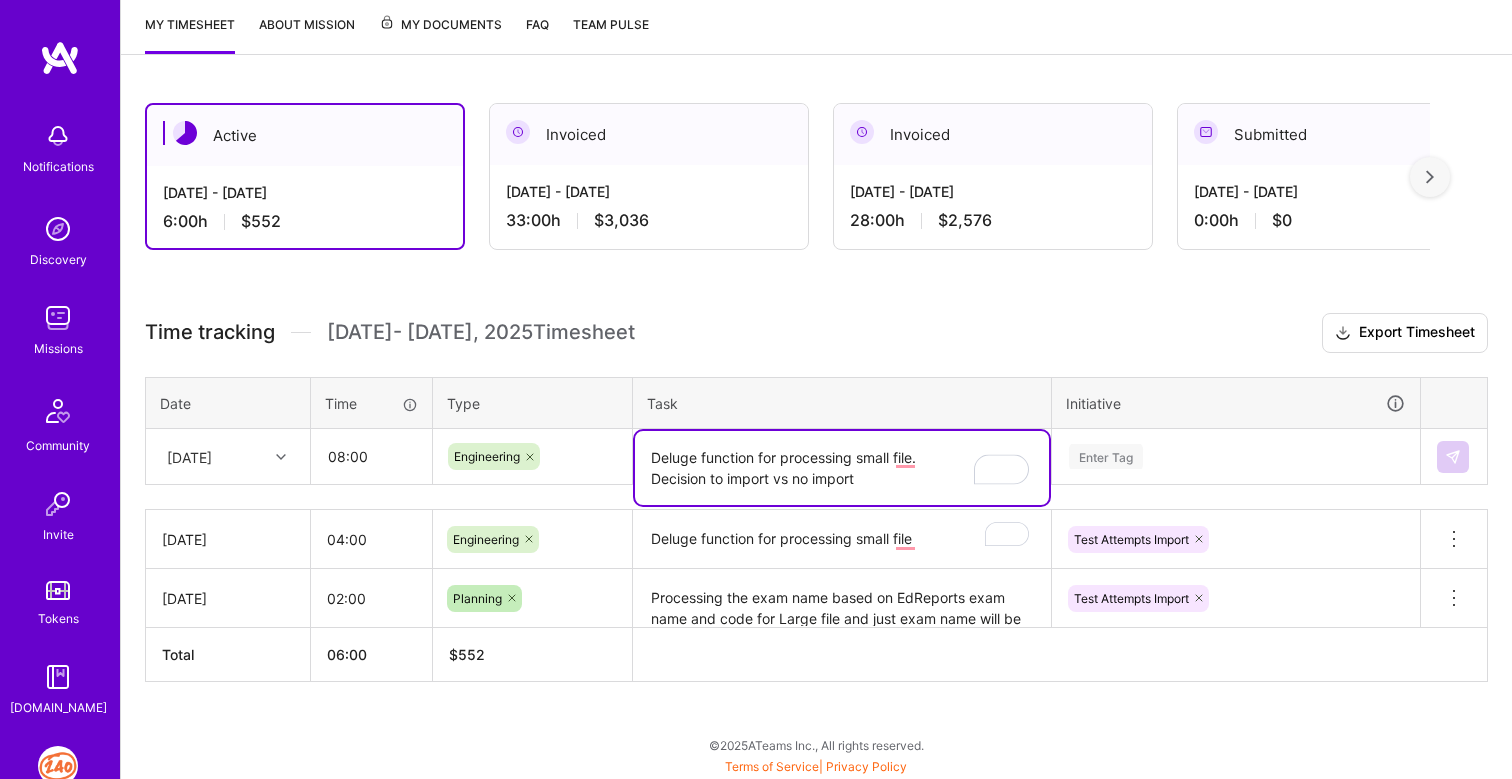 click on "Deluge function for processing small file.
Decision to import vs no import" at bounding box center [842, 468] 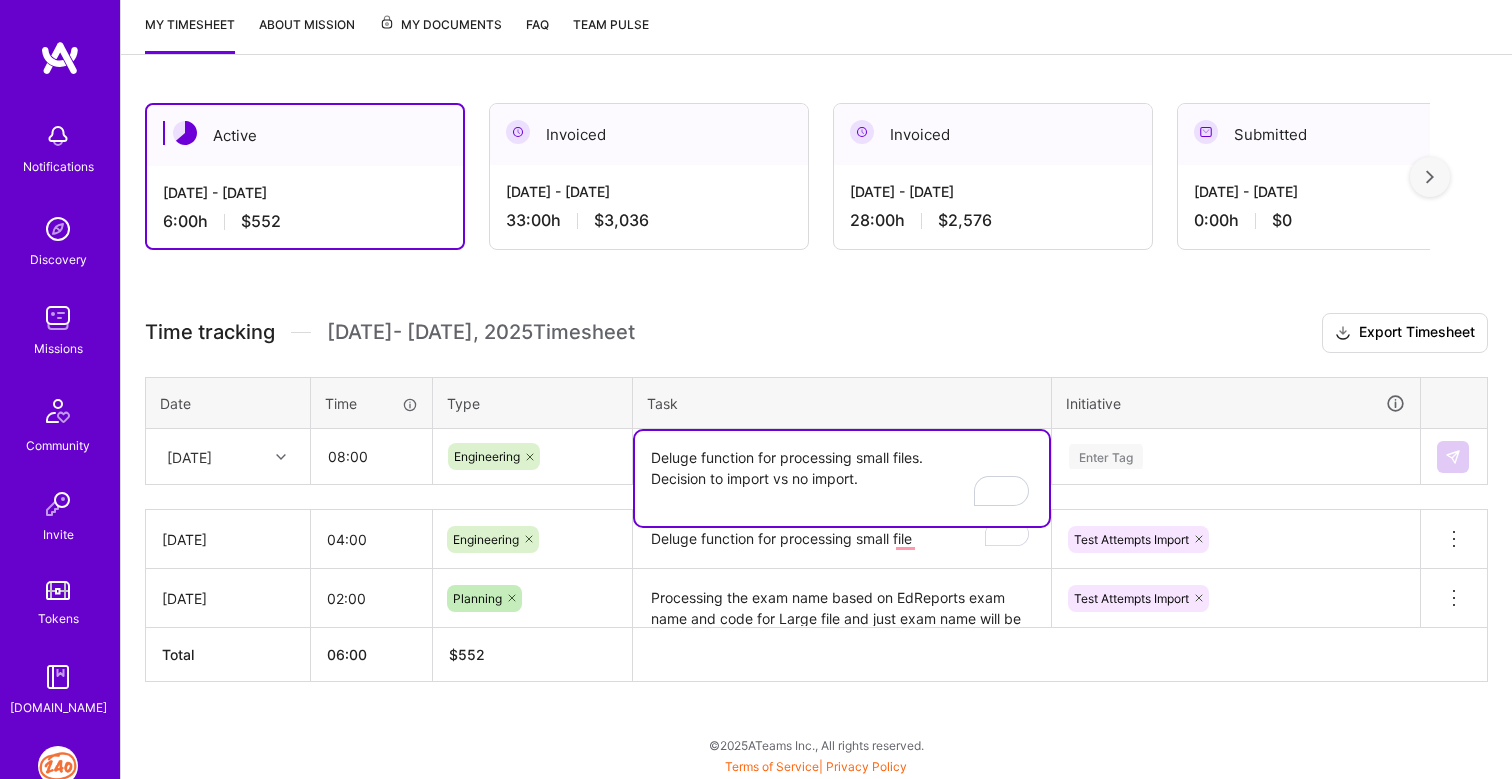 scroll, scrollTop: 0, scrollLeft: 0, axis: both 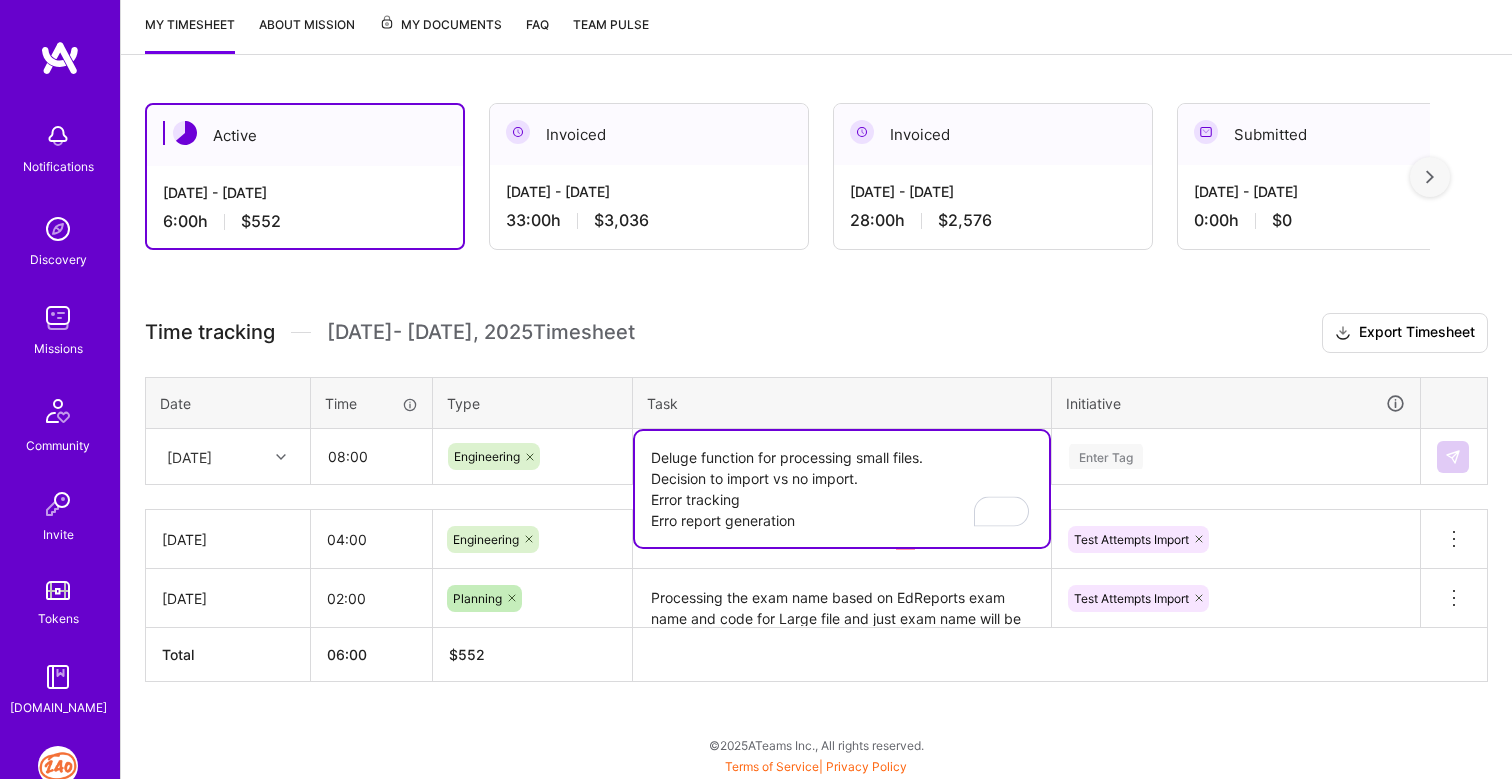 type on "Deluge function for processing small files.
Decision to import vs no import.
Error tracking
Erro report generation" 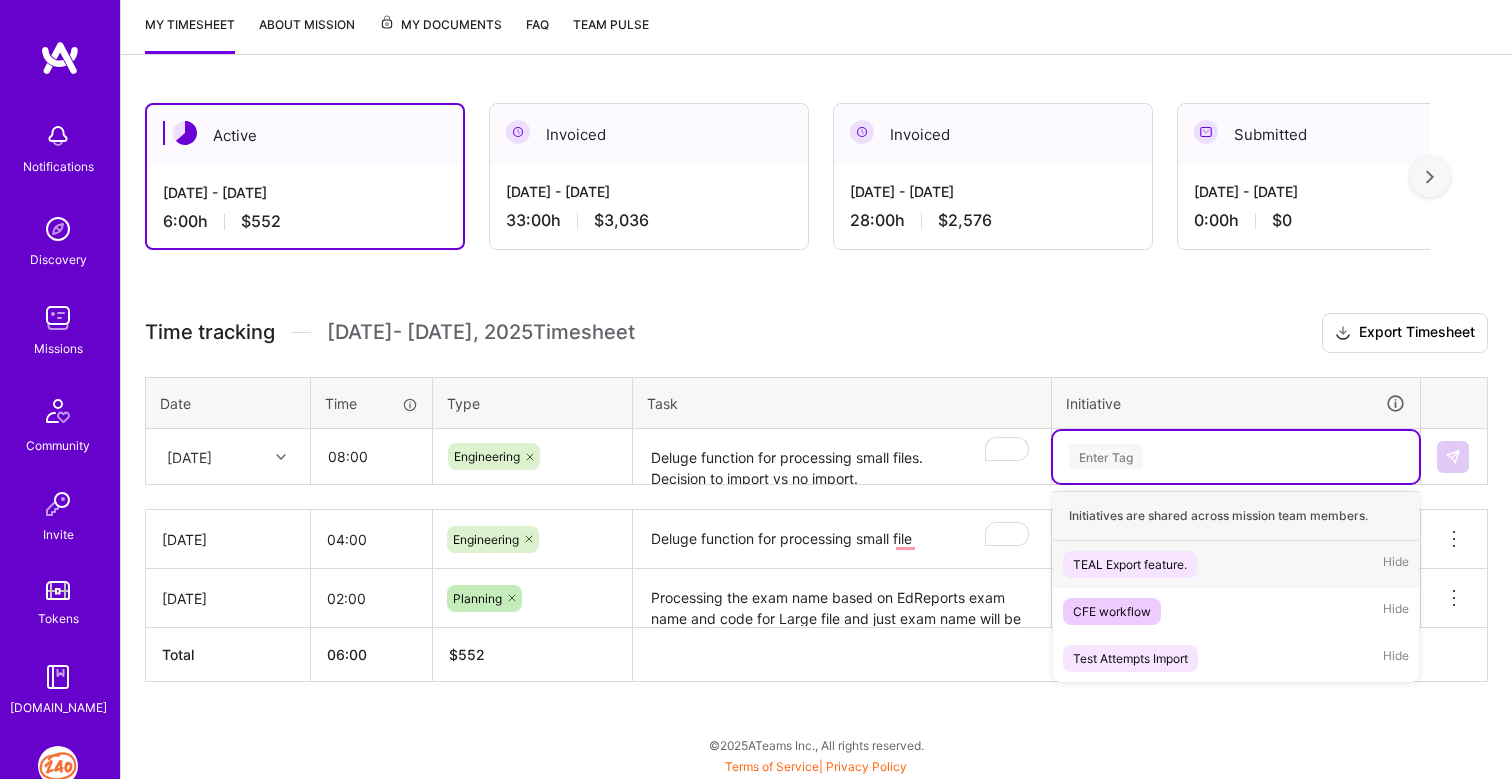 click on "Enter Tag" at bounding box center (1106, 456) 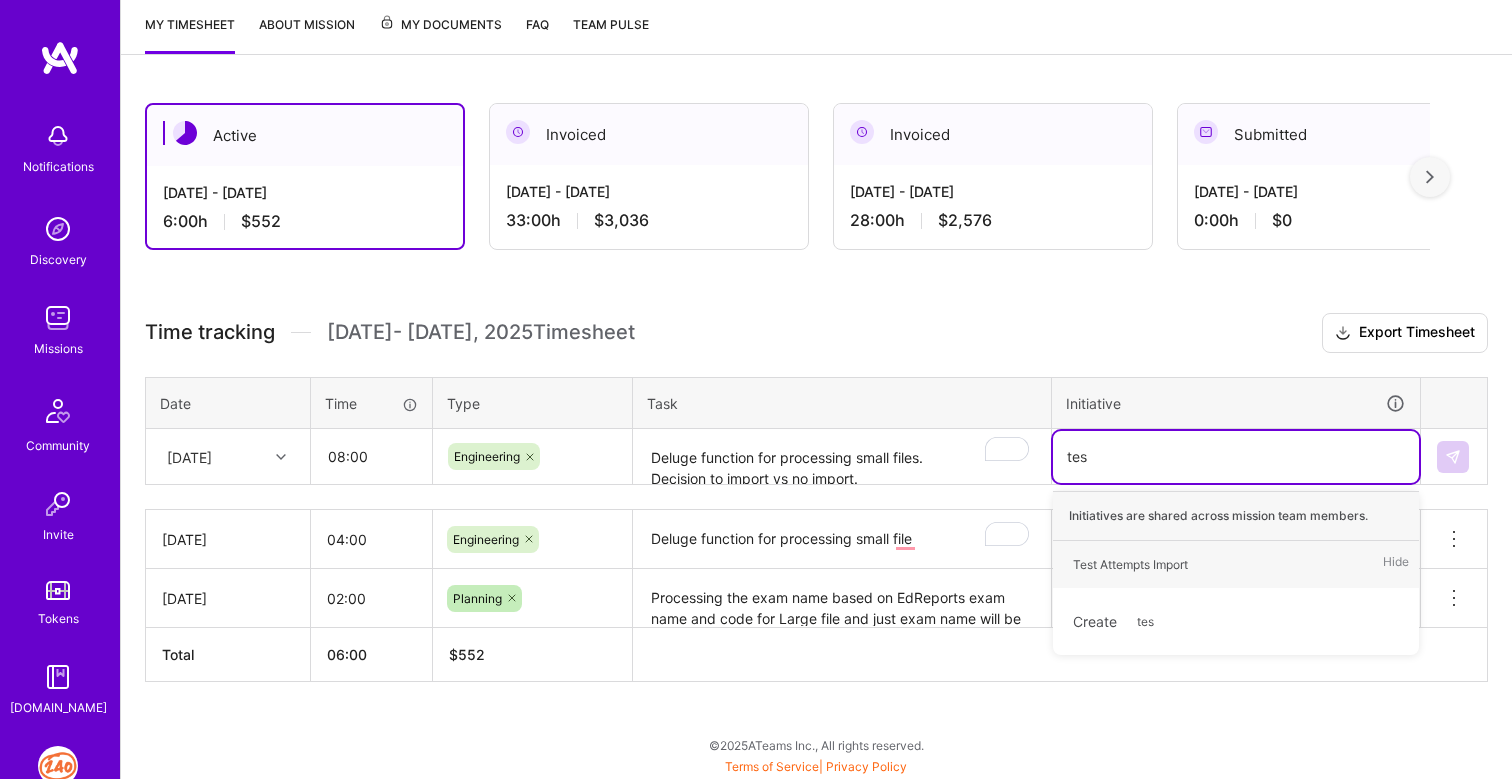 type on "test" 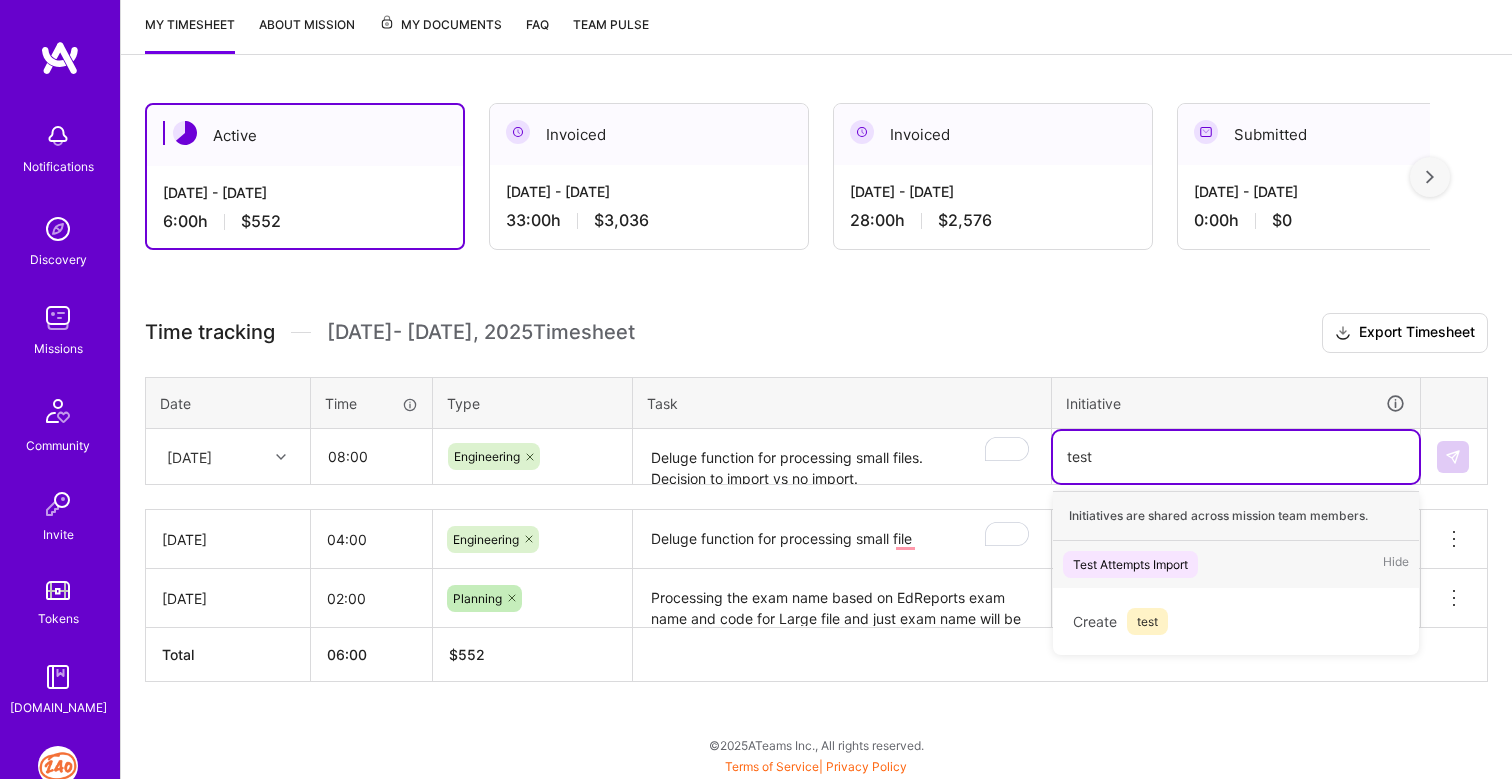 click on "Test Attempts Import" at bounding box center [1130, 564] 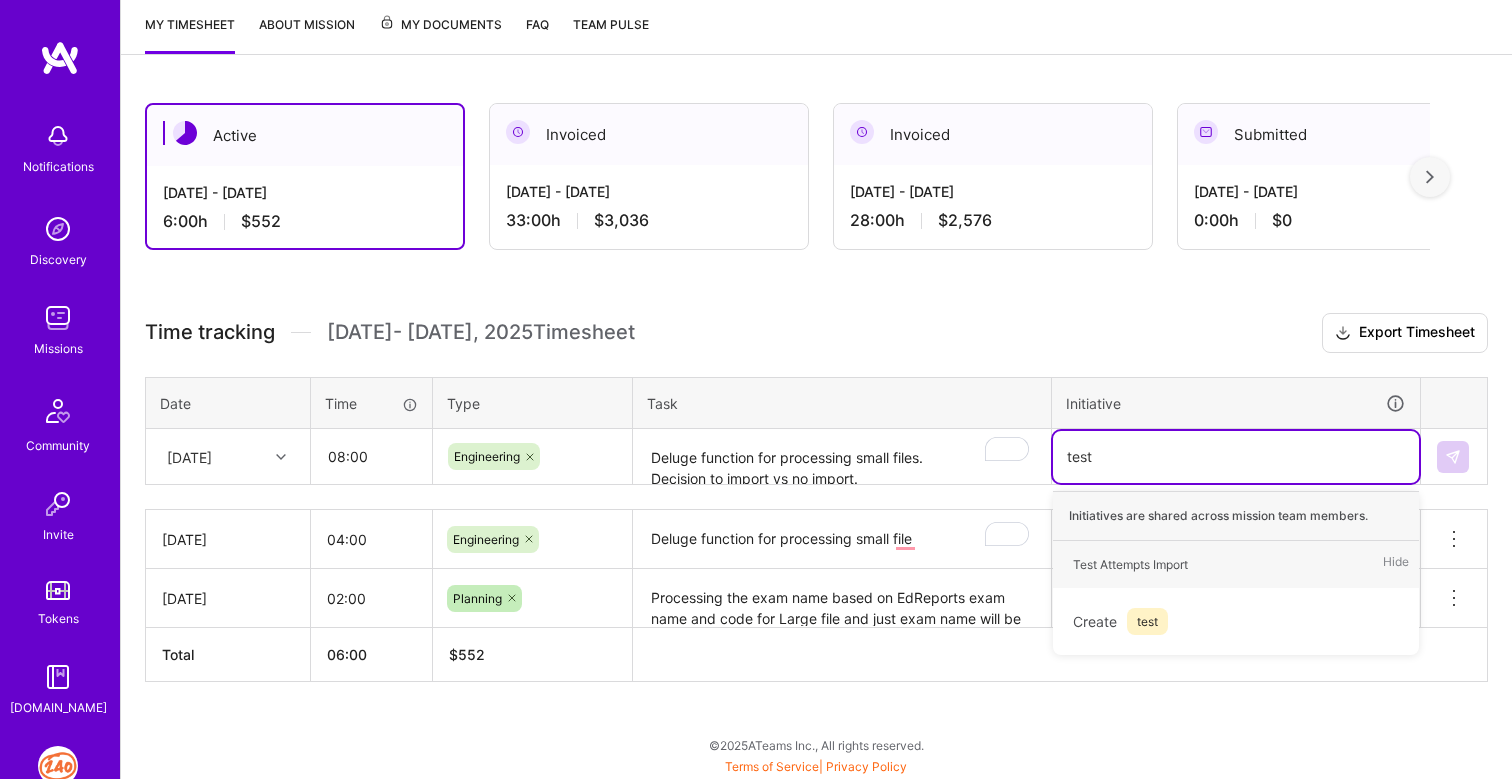 type 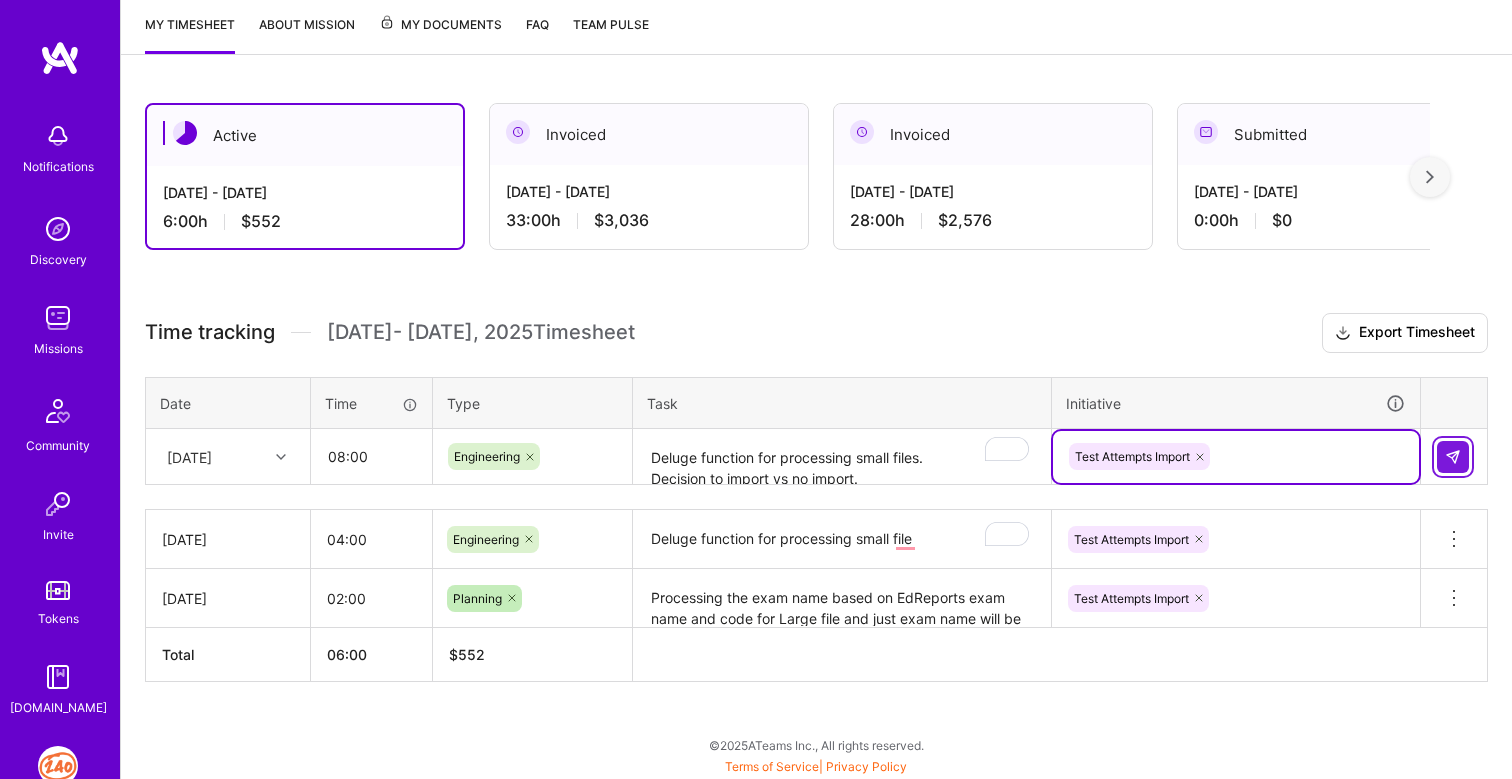 click at bounding box center (1453, 457) 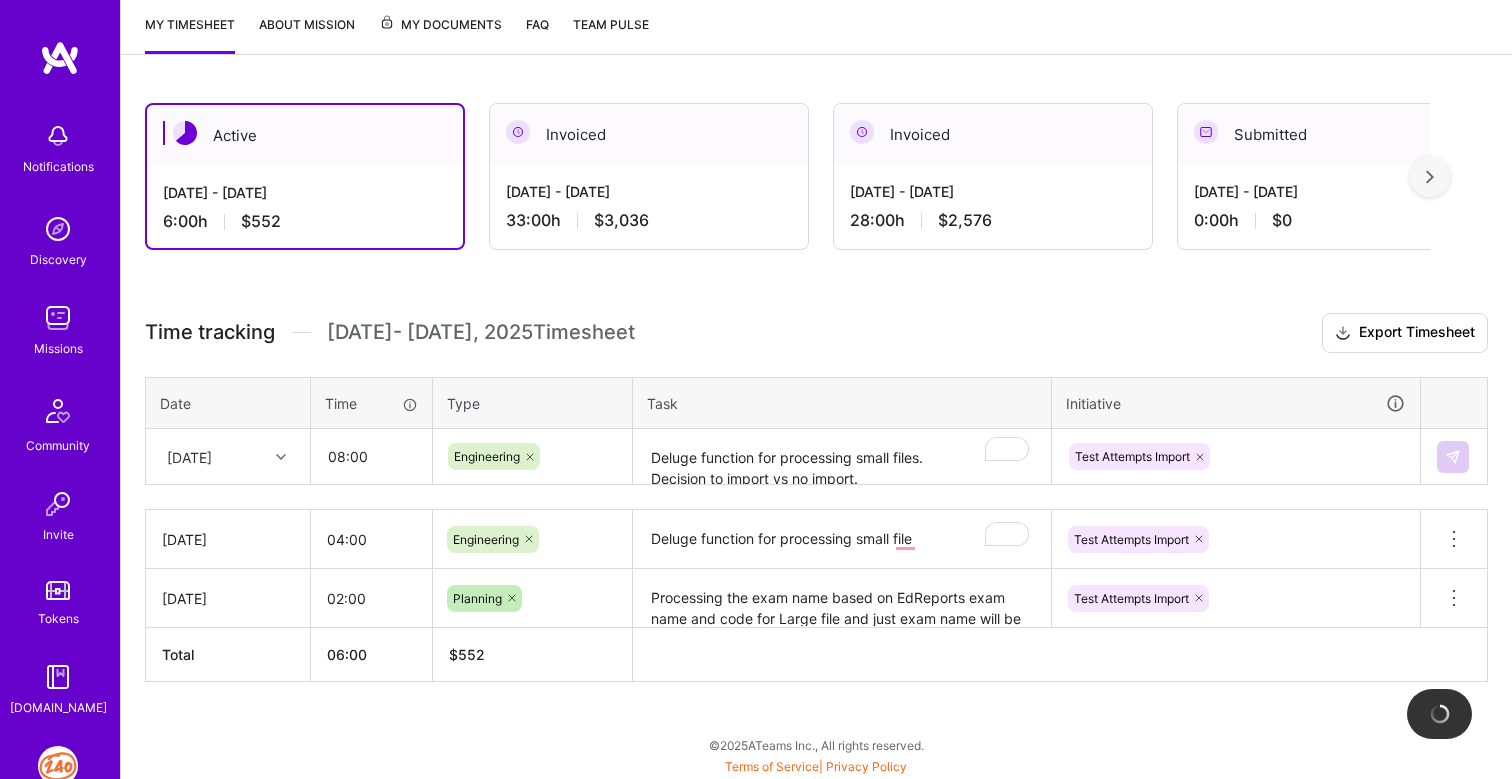 type 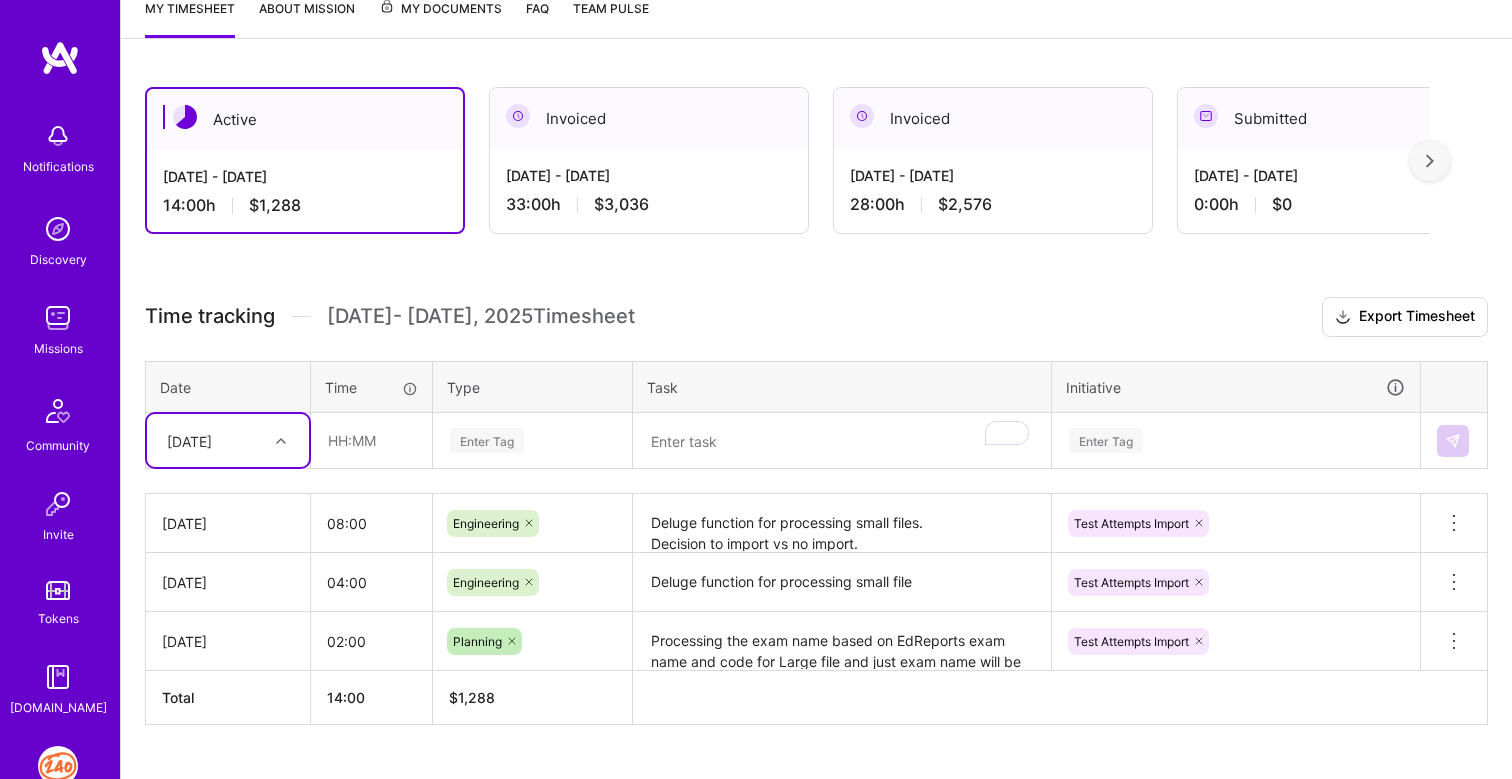 click on "[DATE]" at bounding box center (228, 440) 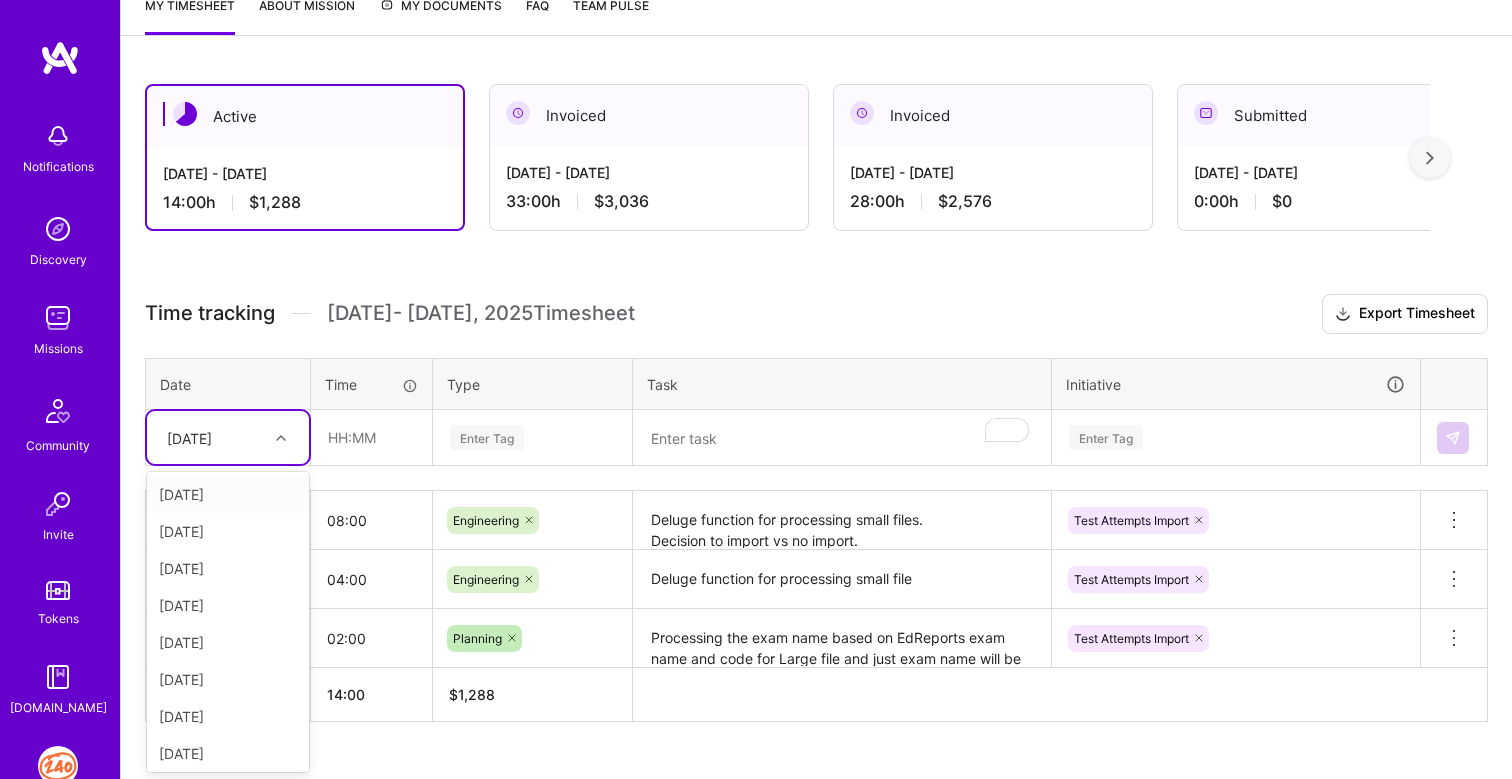 scroll, scrollTop: 284, scrollLeft: 0, axis: vertical 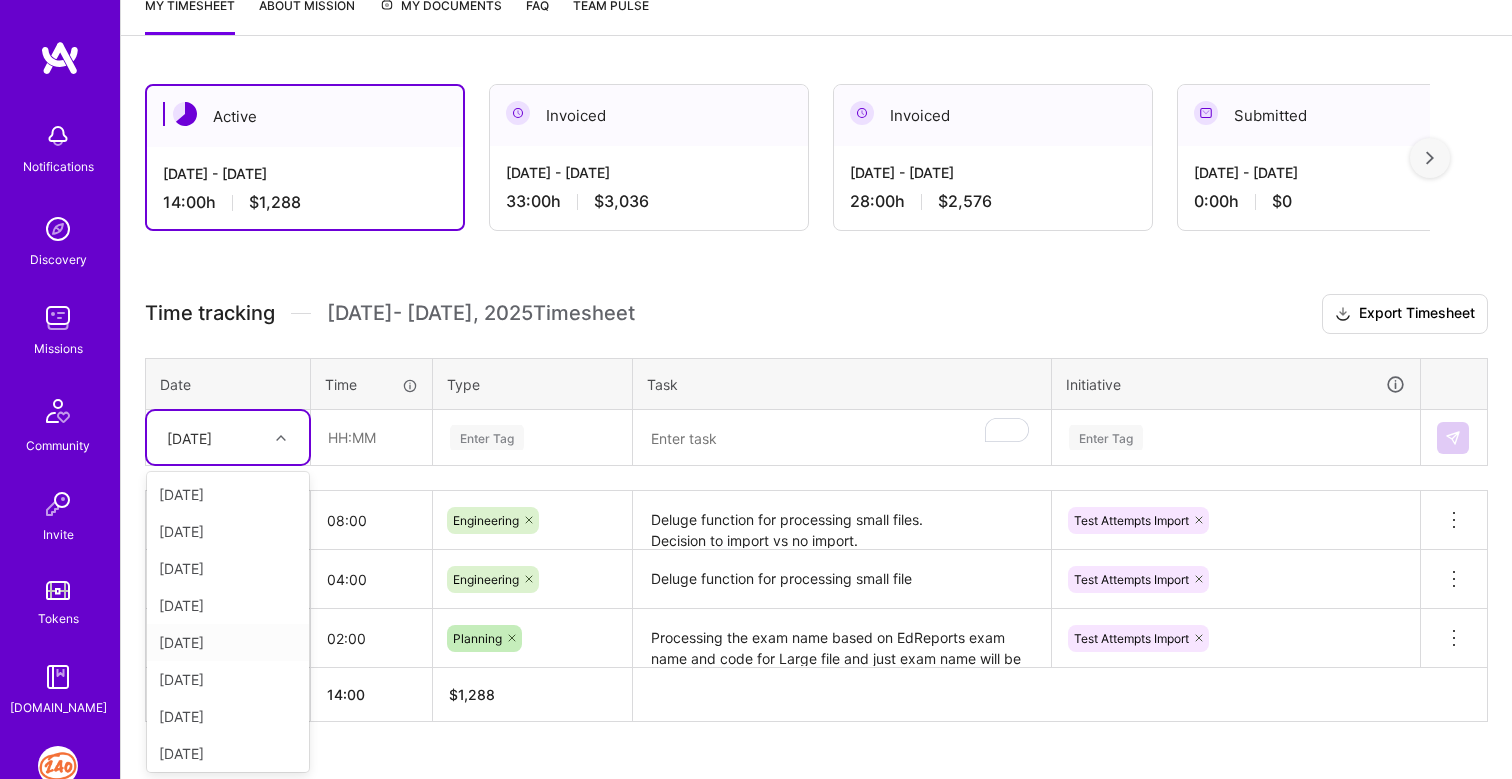 click on "[DATE]" at bounding box center (228, 642) 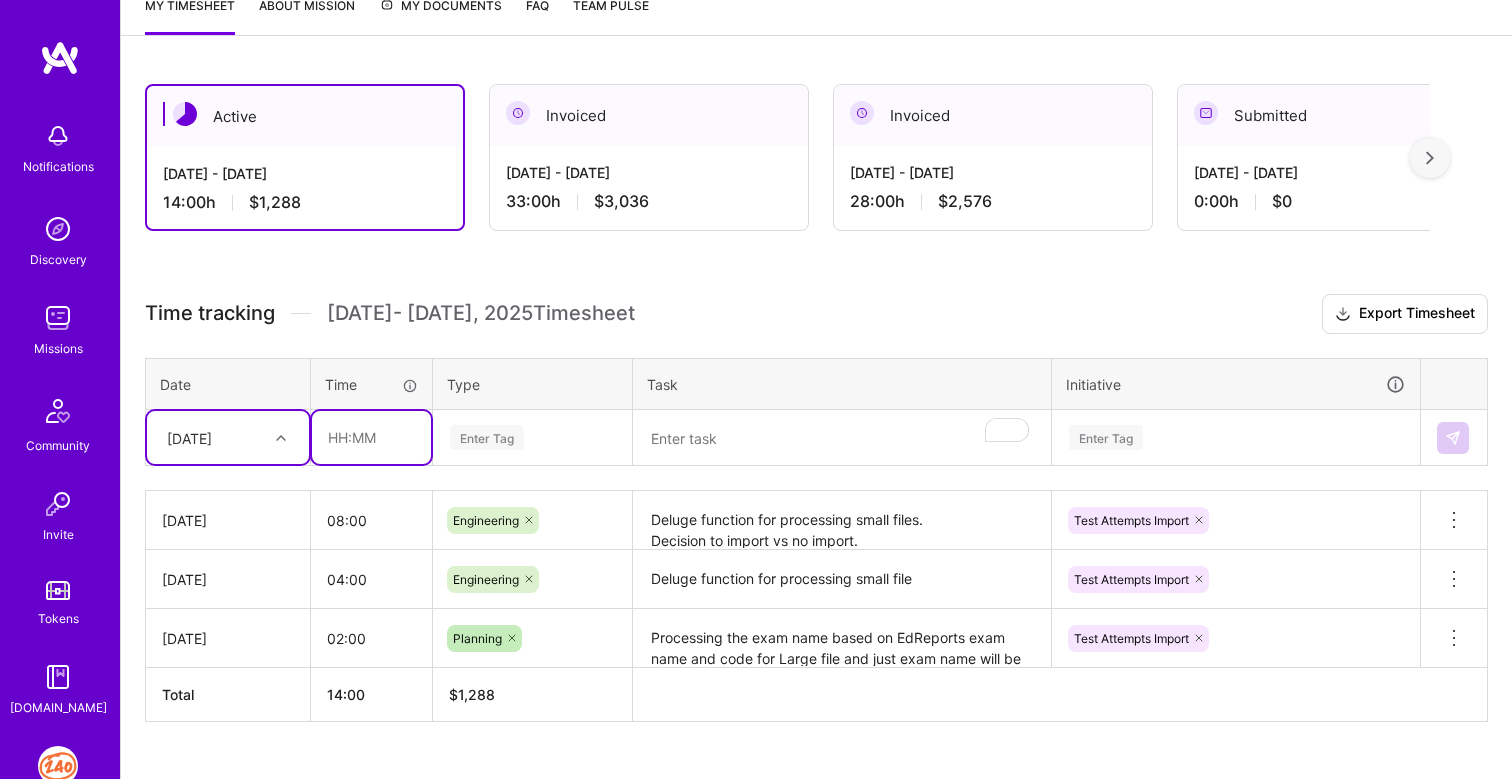 click at bounding box center (371, 437) 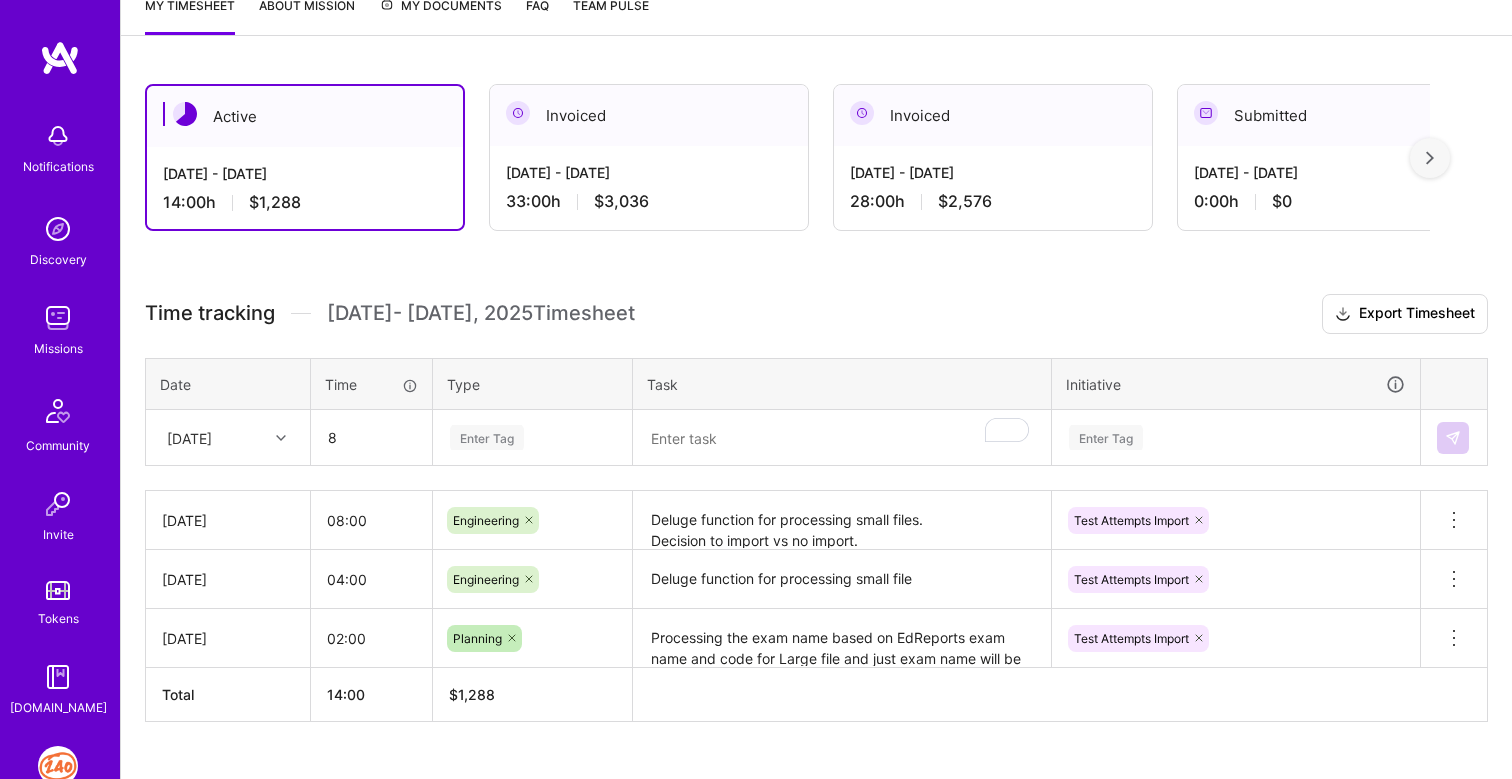 type on "08:00" 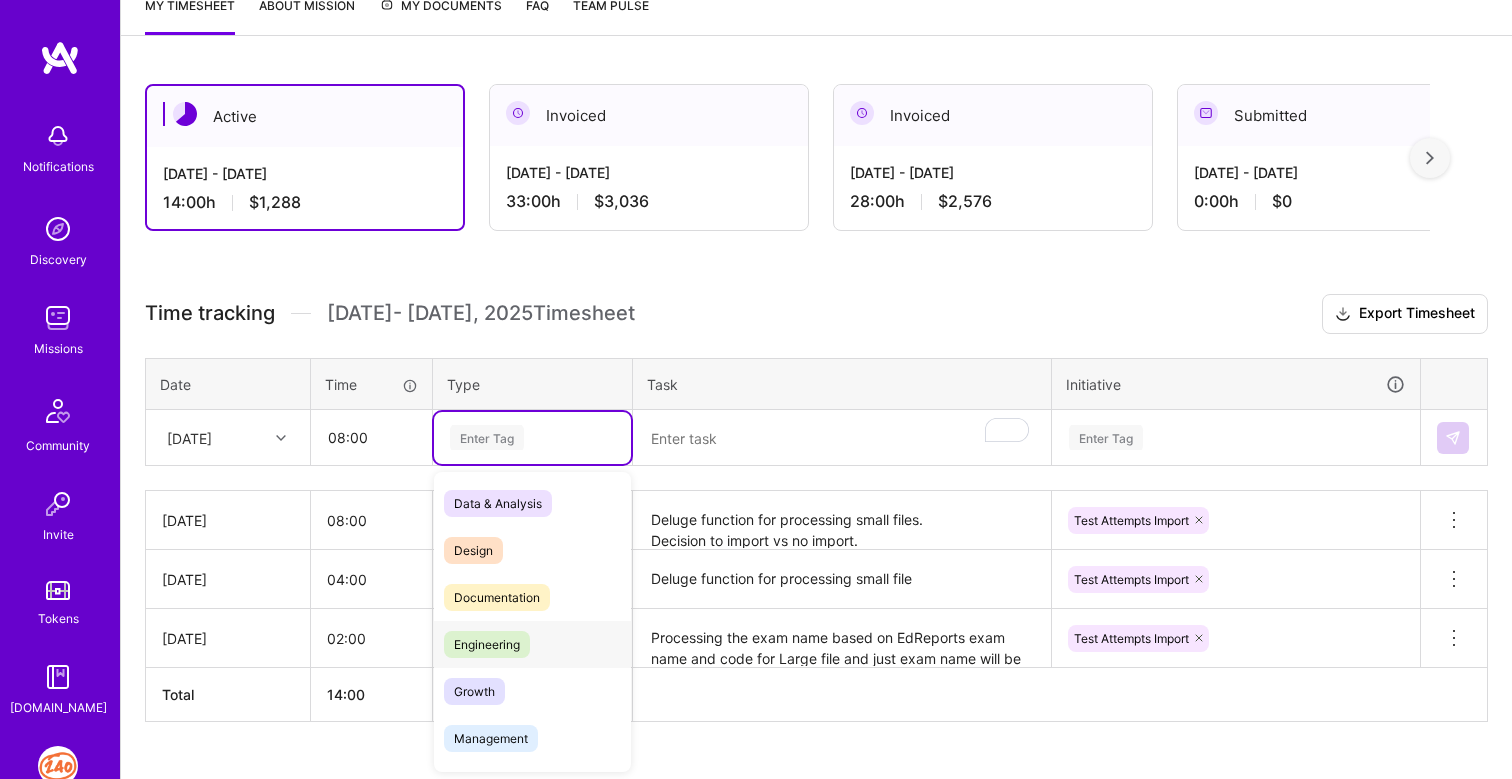 click on "Engineering" at bounding box center [487, 644] 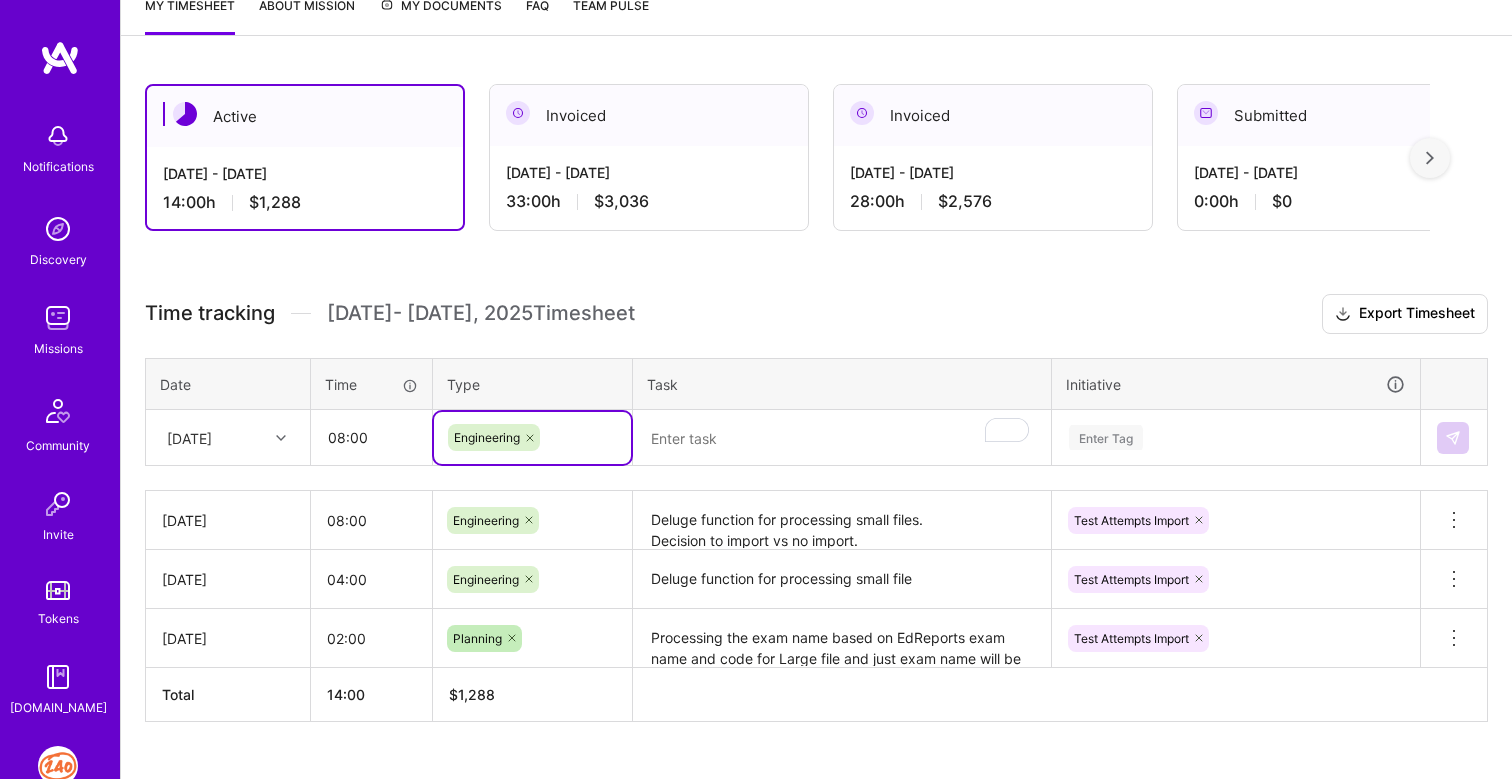 click at bounding box center [842, 438] 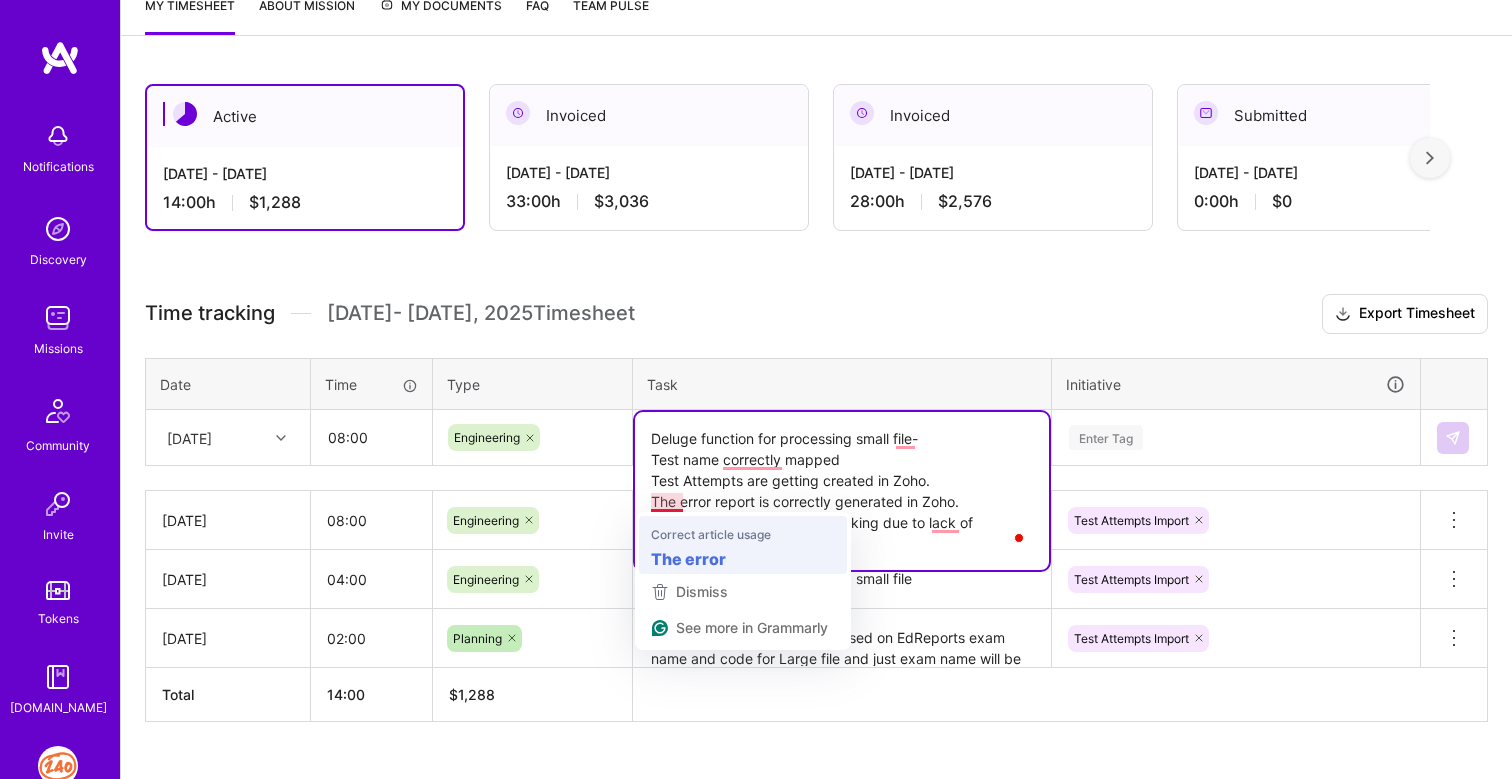 scroll, scrollTop: 0, scrollLeft: 0, axis: both 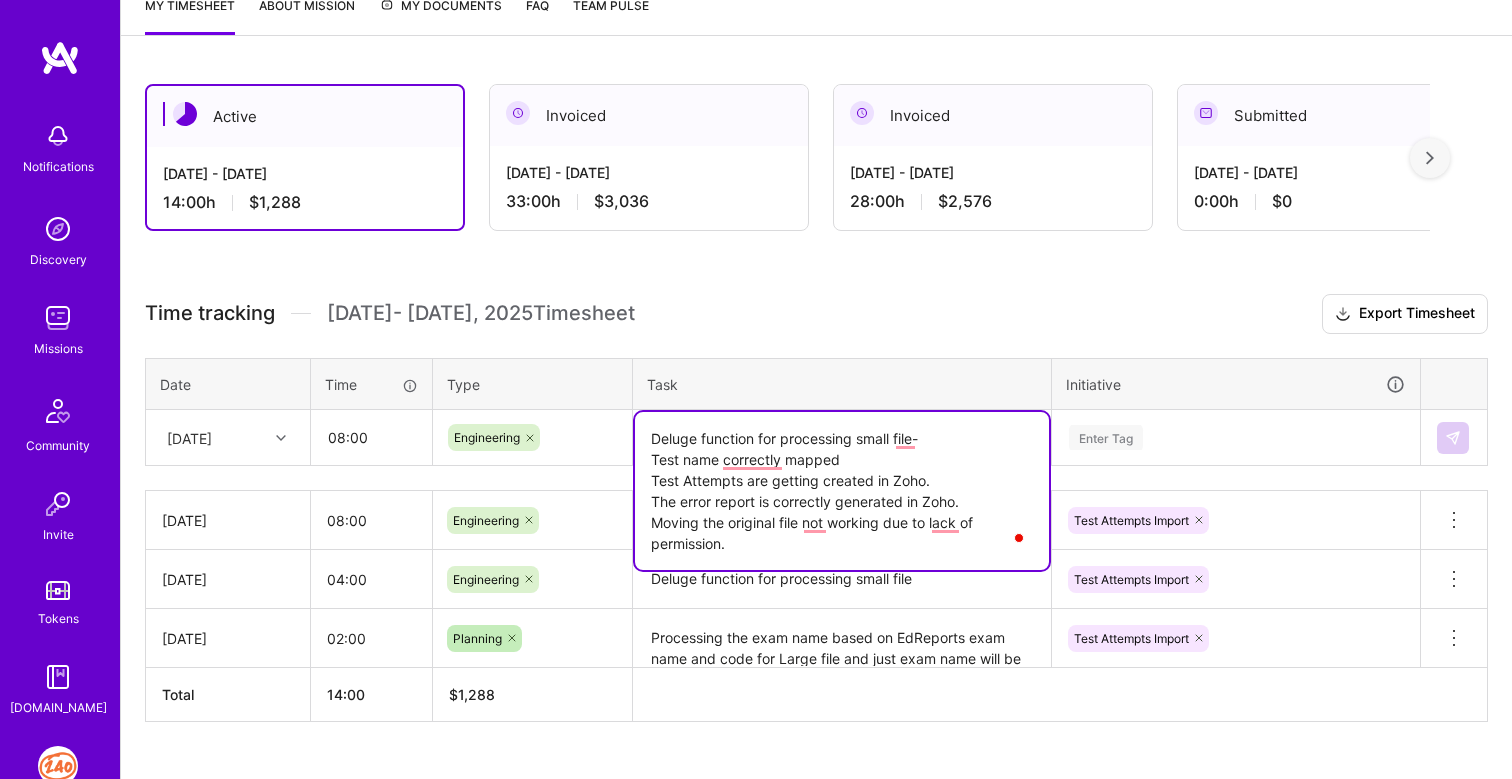 type on "Deluge function for processing small file-
Test name correctly mapped
Test Attempts are getting created in Zoho.
The error report is correctly generated in Zoho.
Moving the original file not working due to lack of permission." 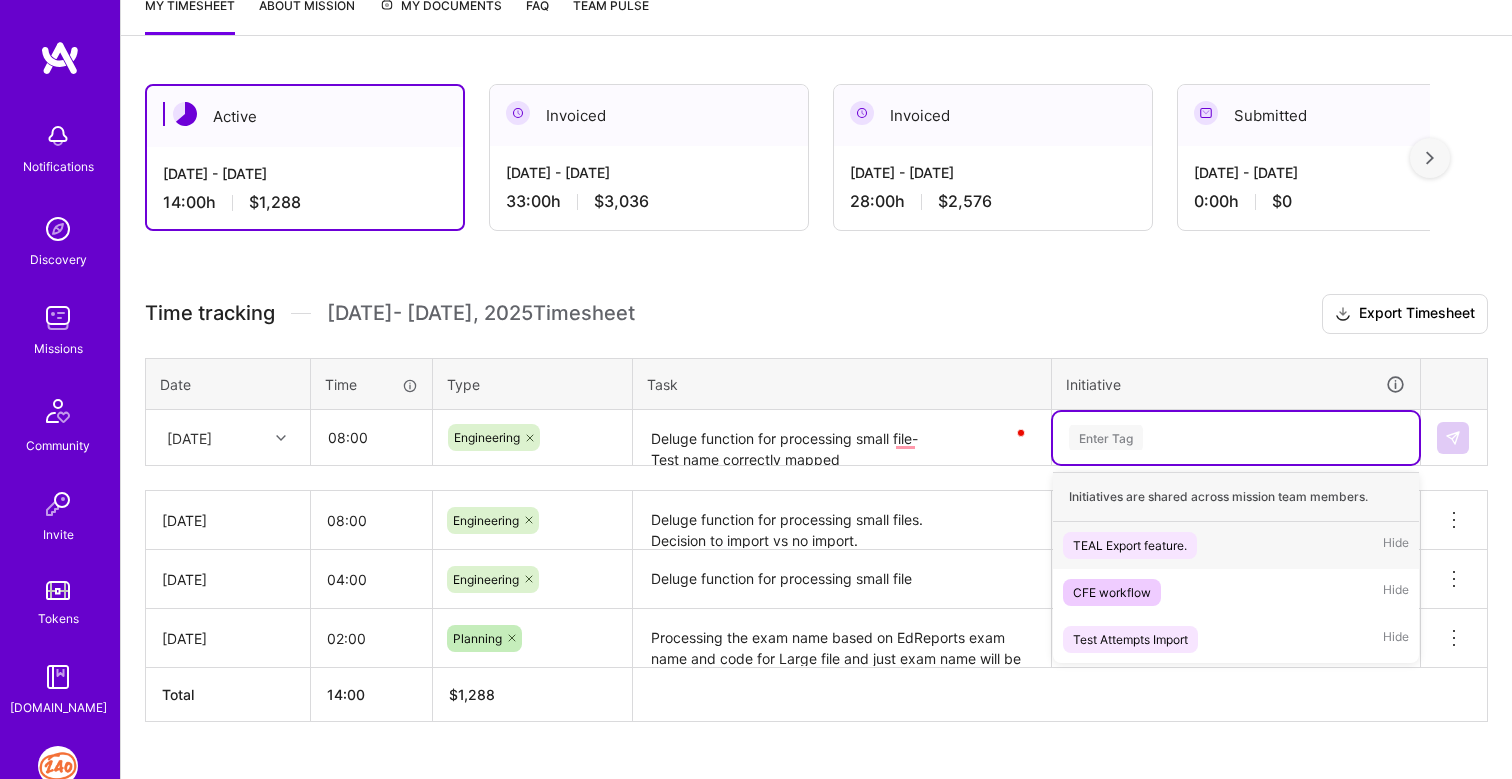 click on "Enter Tag" at bounding box center [1106, 437] 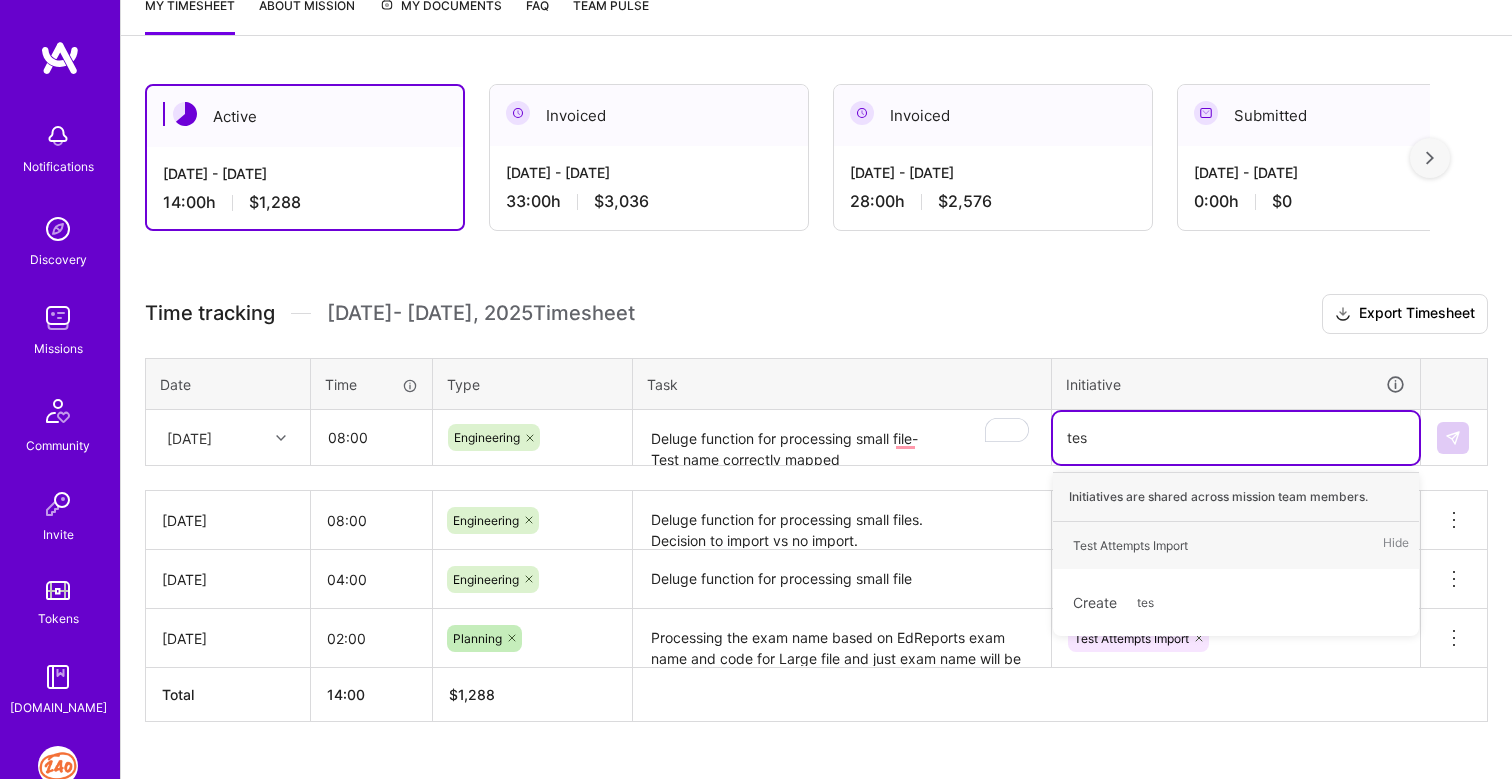 type on "test" 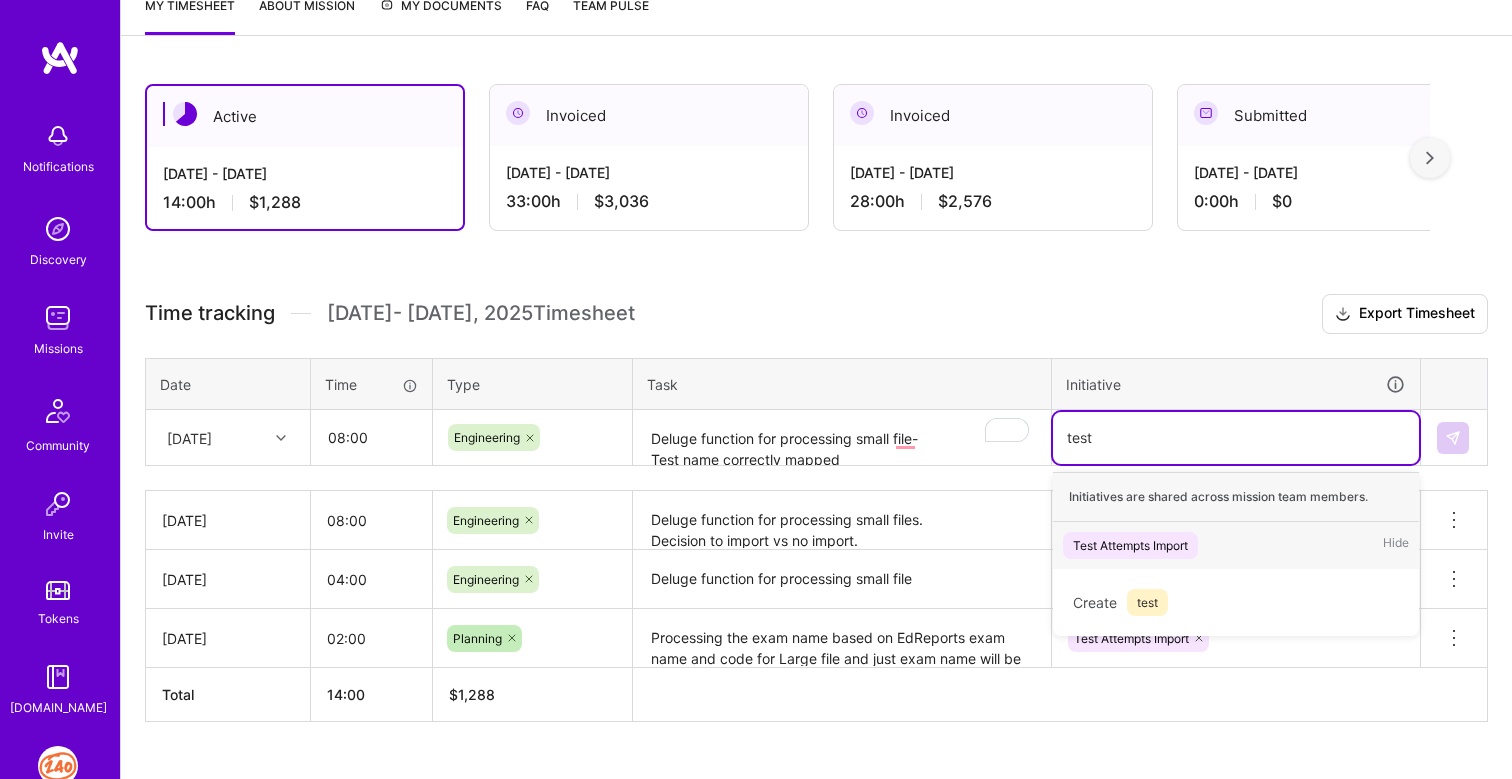 click on "Test Attempts Import" at bounding box center [1130, 545] 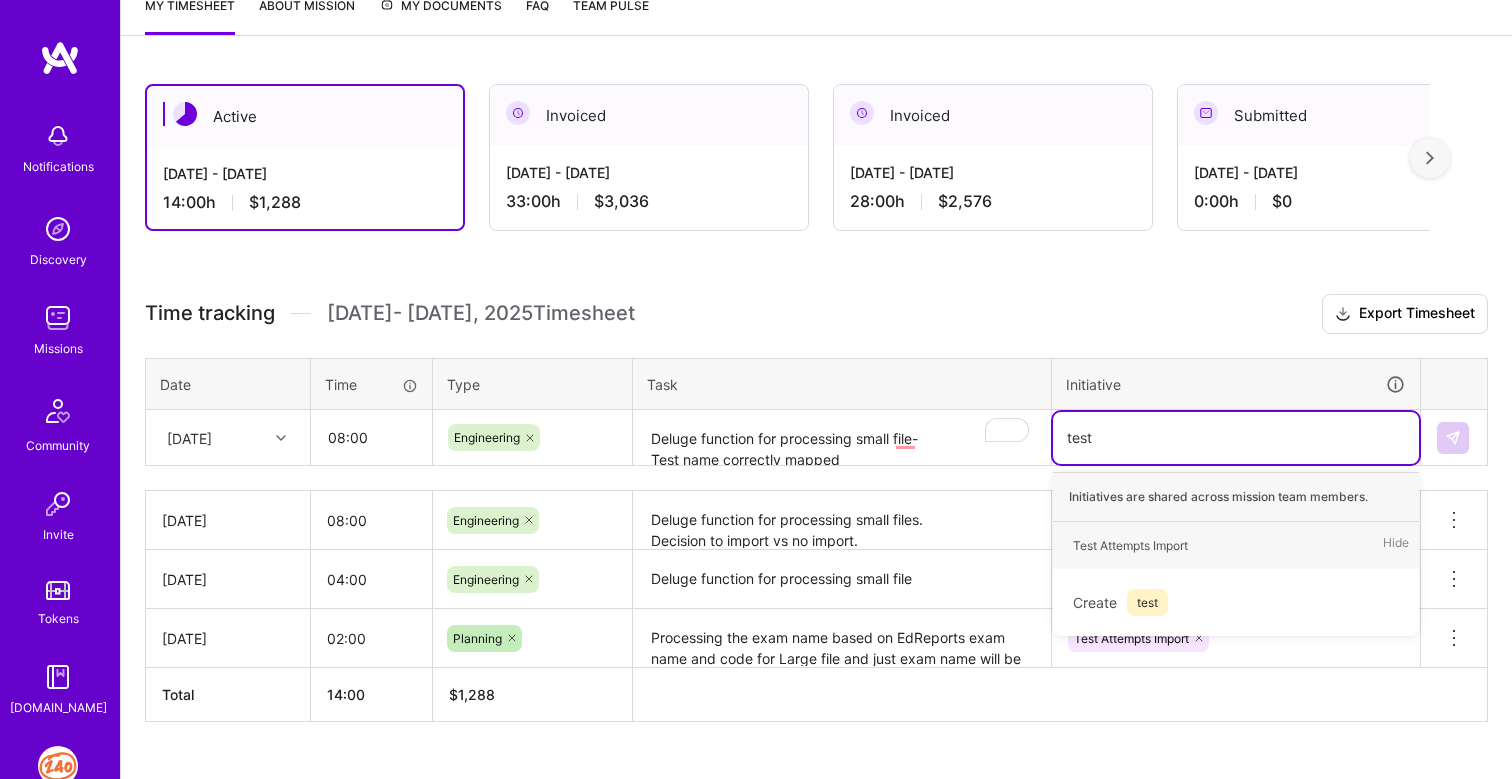 type 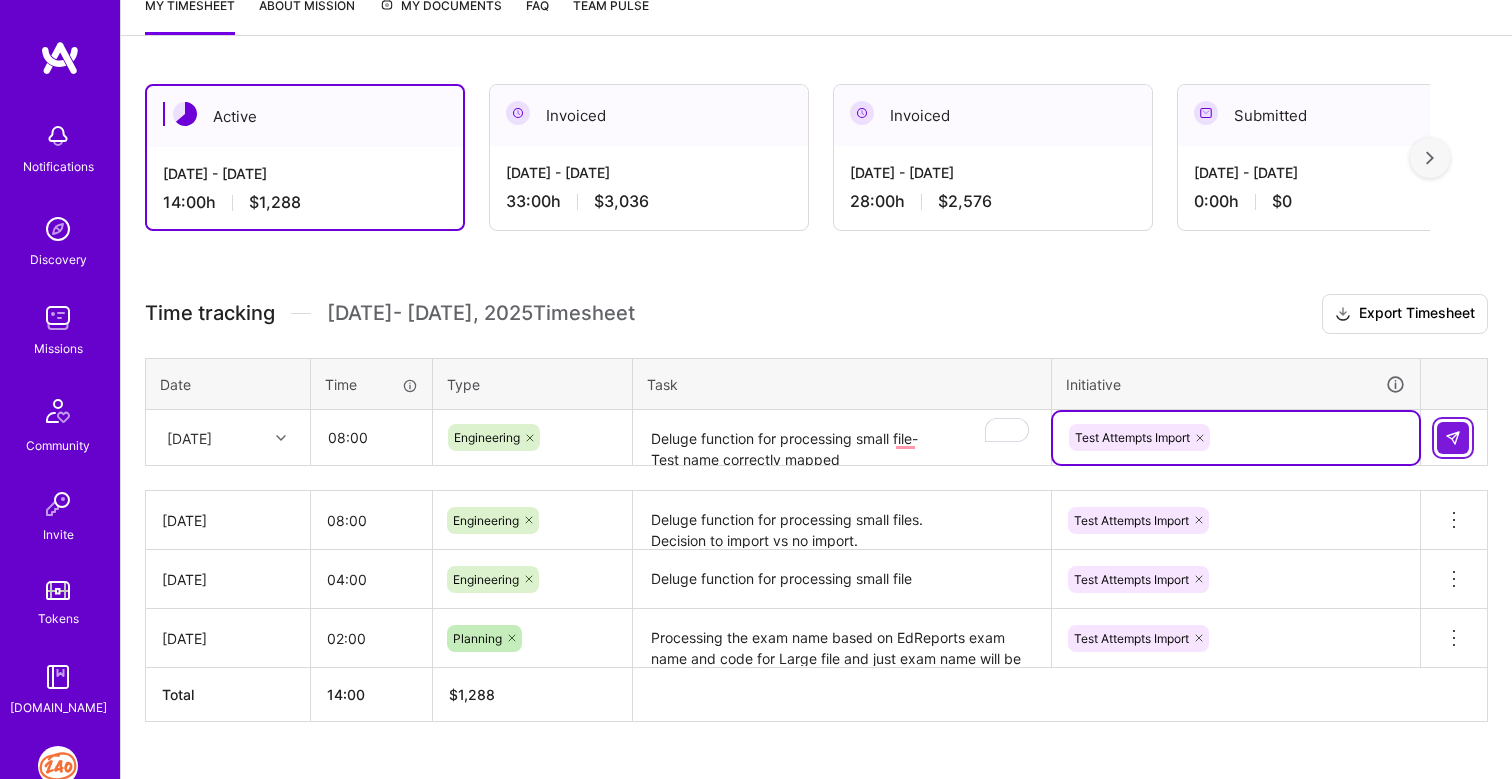 click at bounding box center [1453, 438] 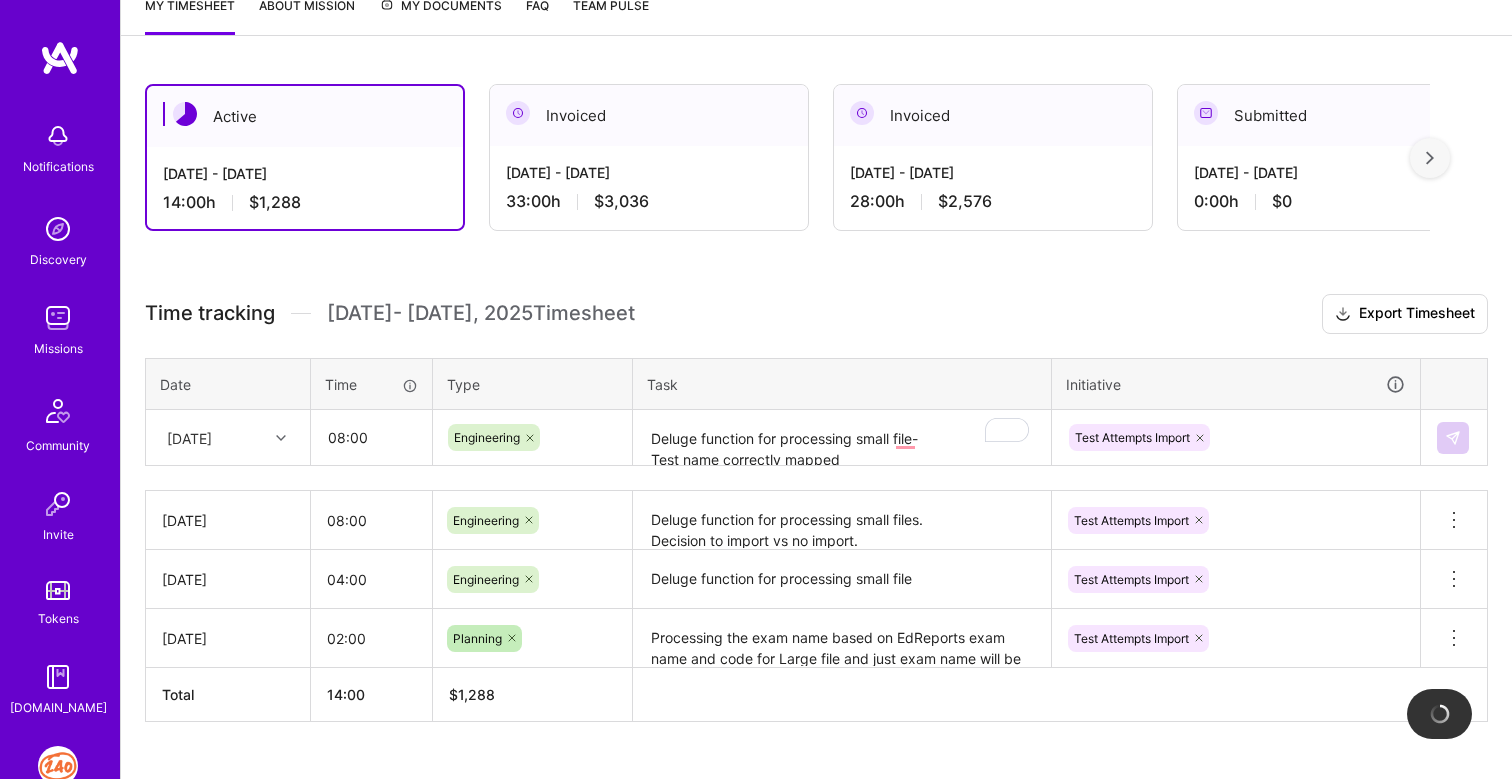 type 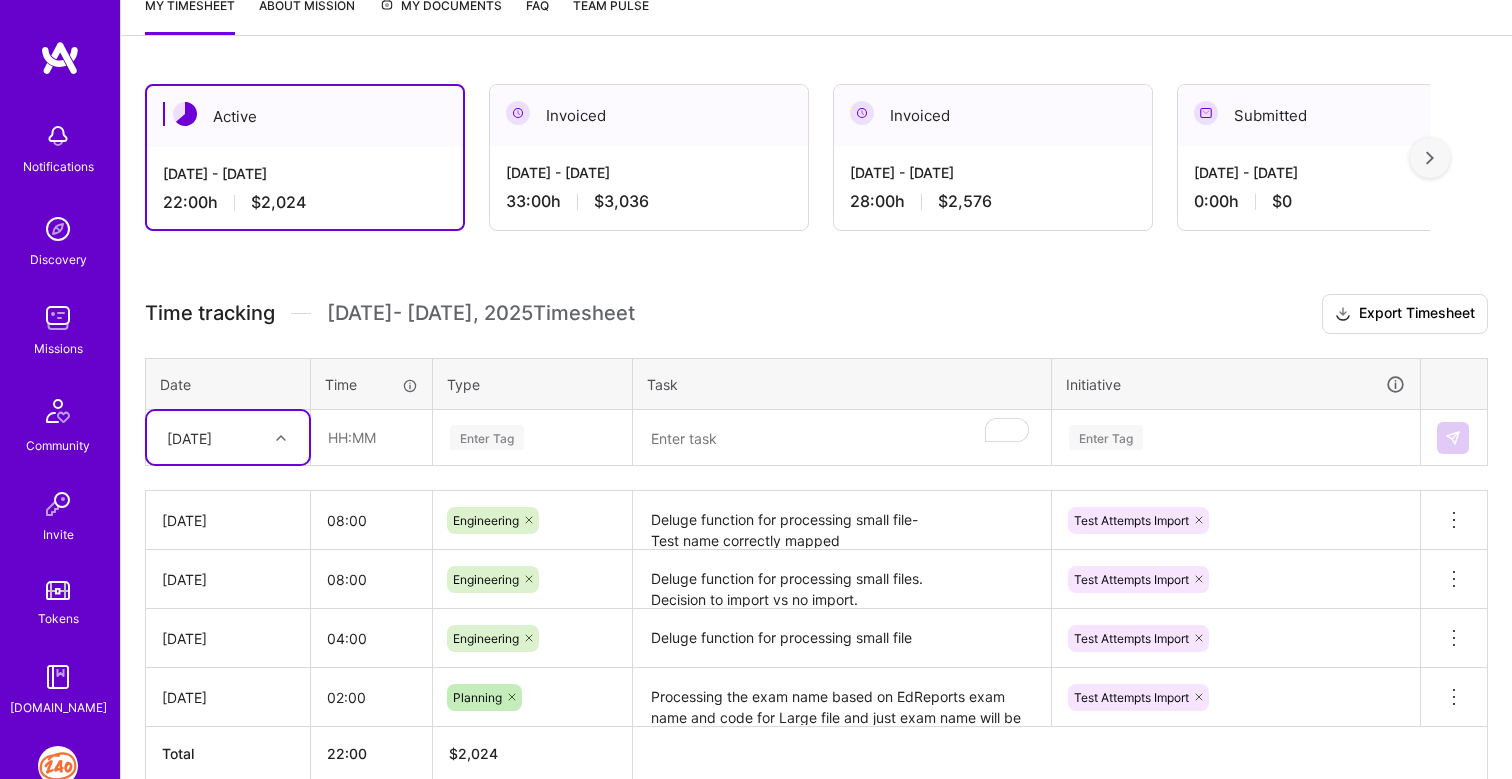 click on "[DATE]" at bounding box center (212, 437) 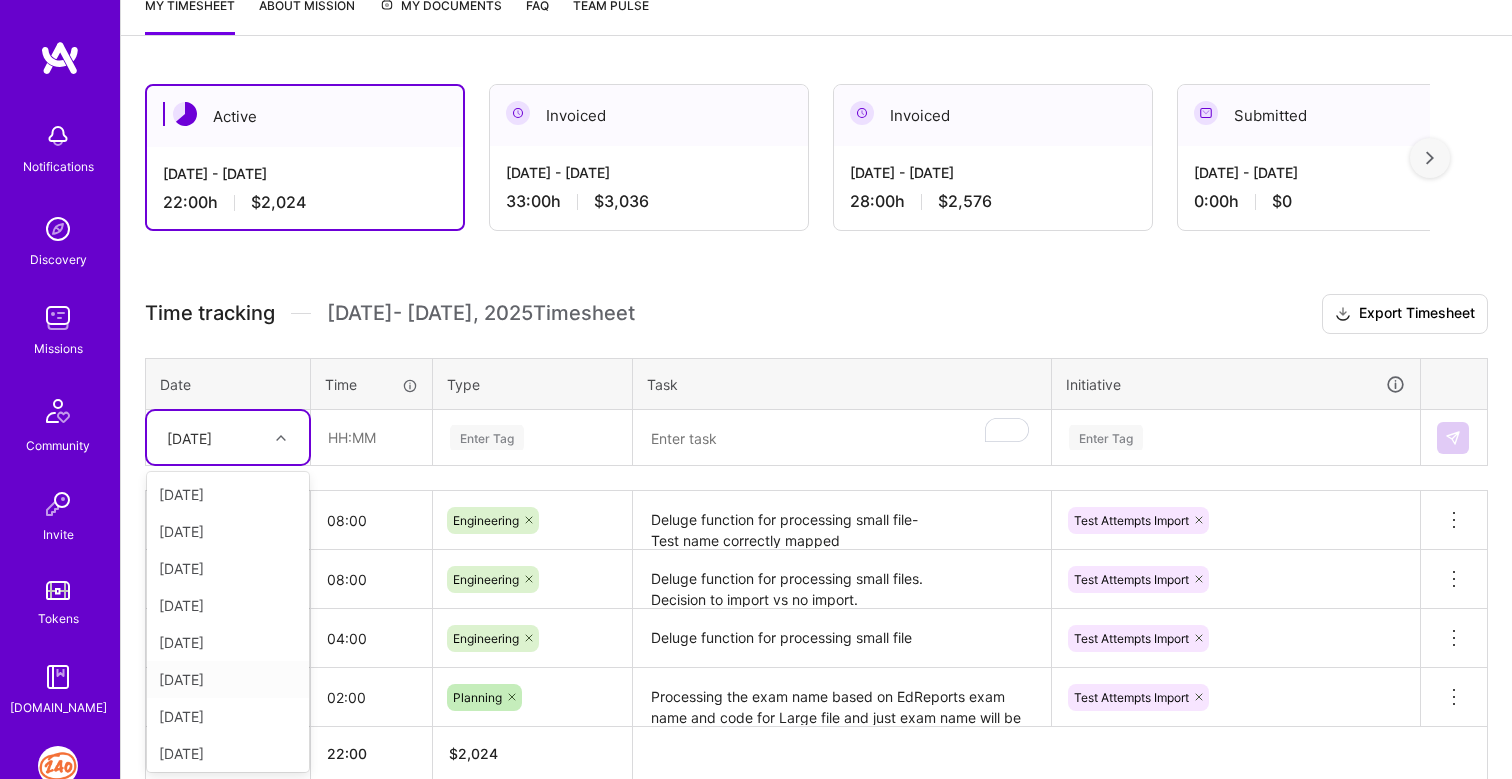 click on "[DATE]" at bounding box center (228, 679) 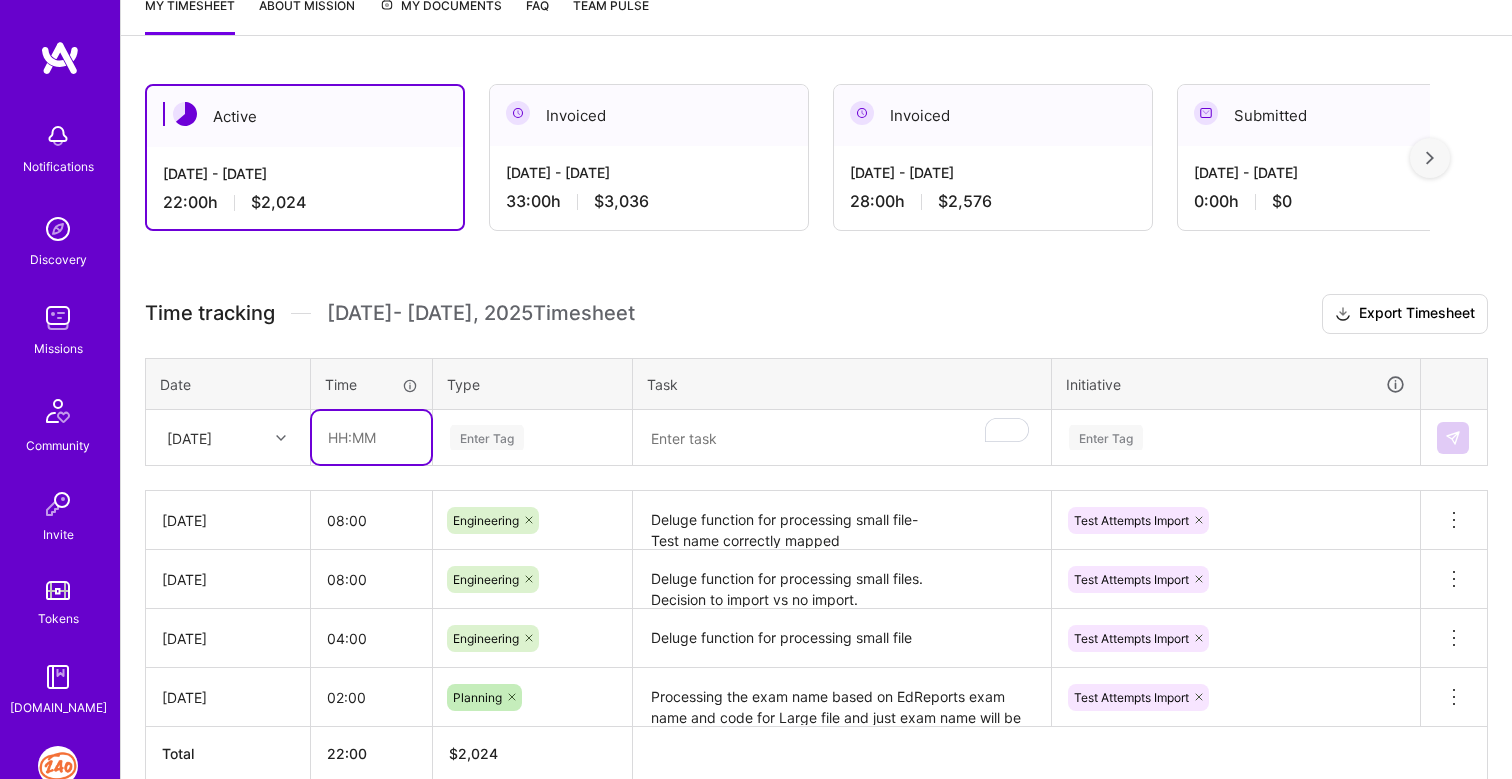 click at bounding box center (371, 437) 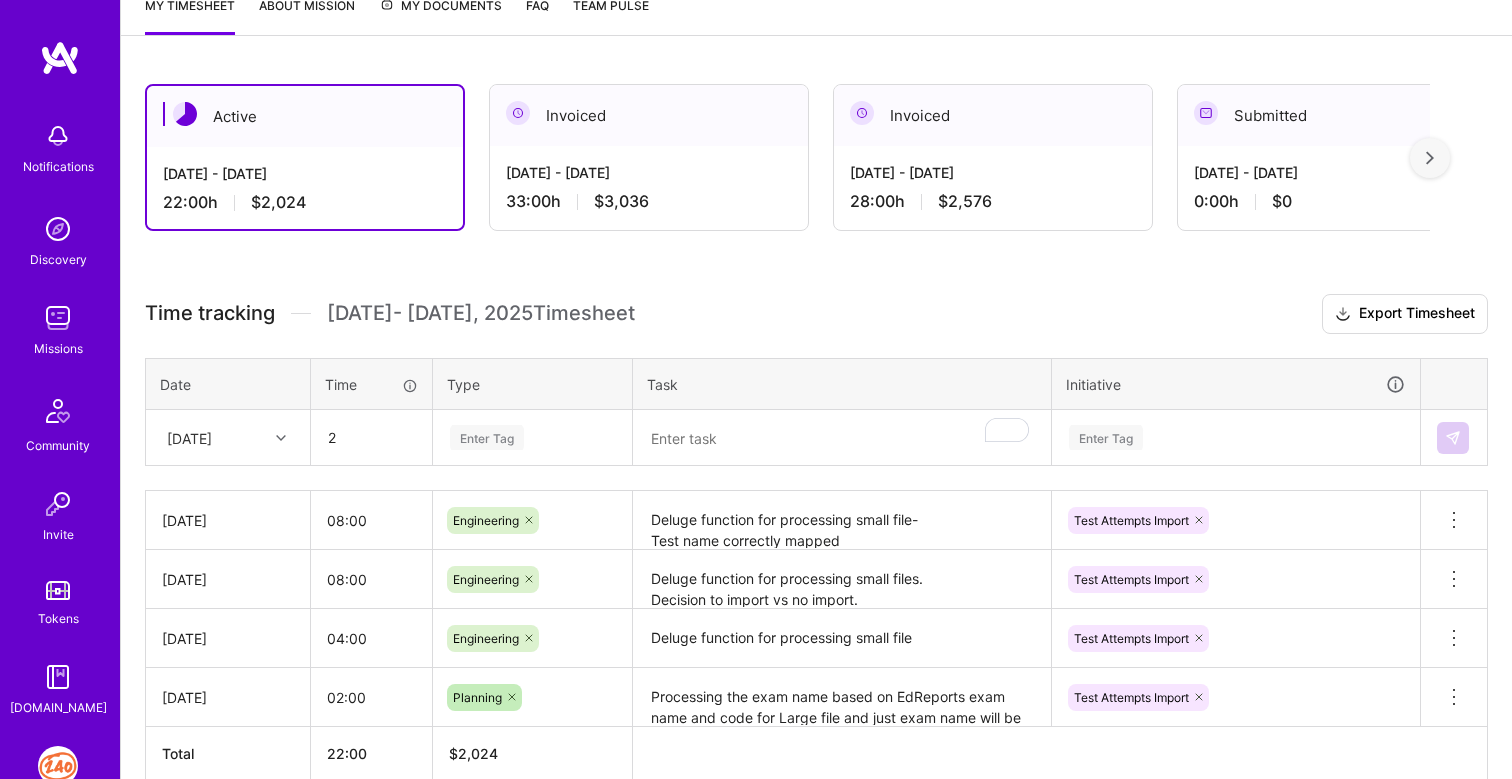 type on "02:00" 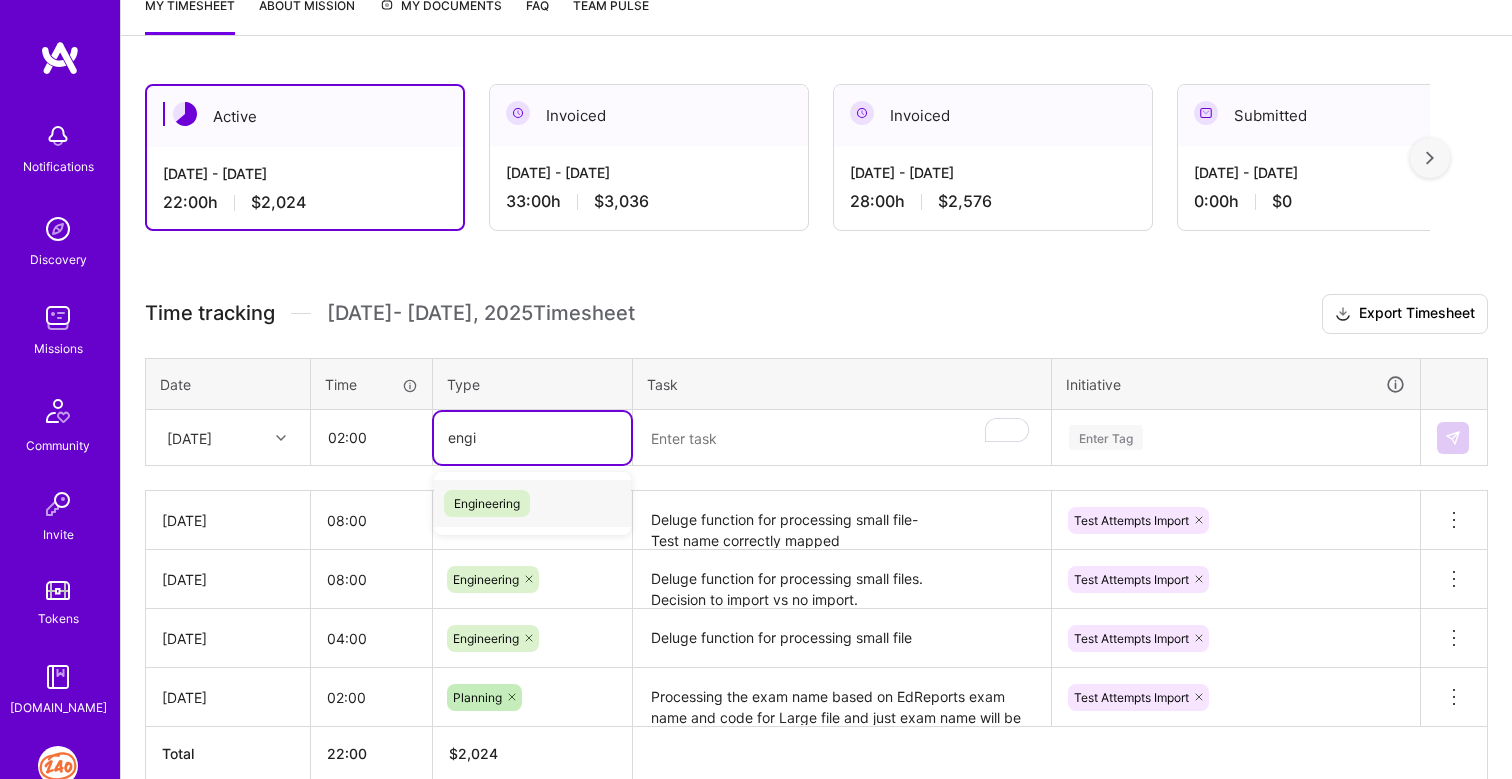 type on "engin" 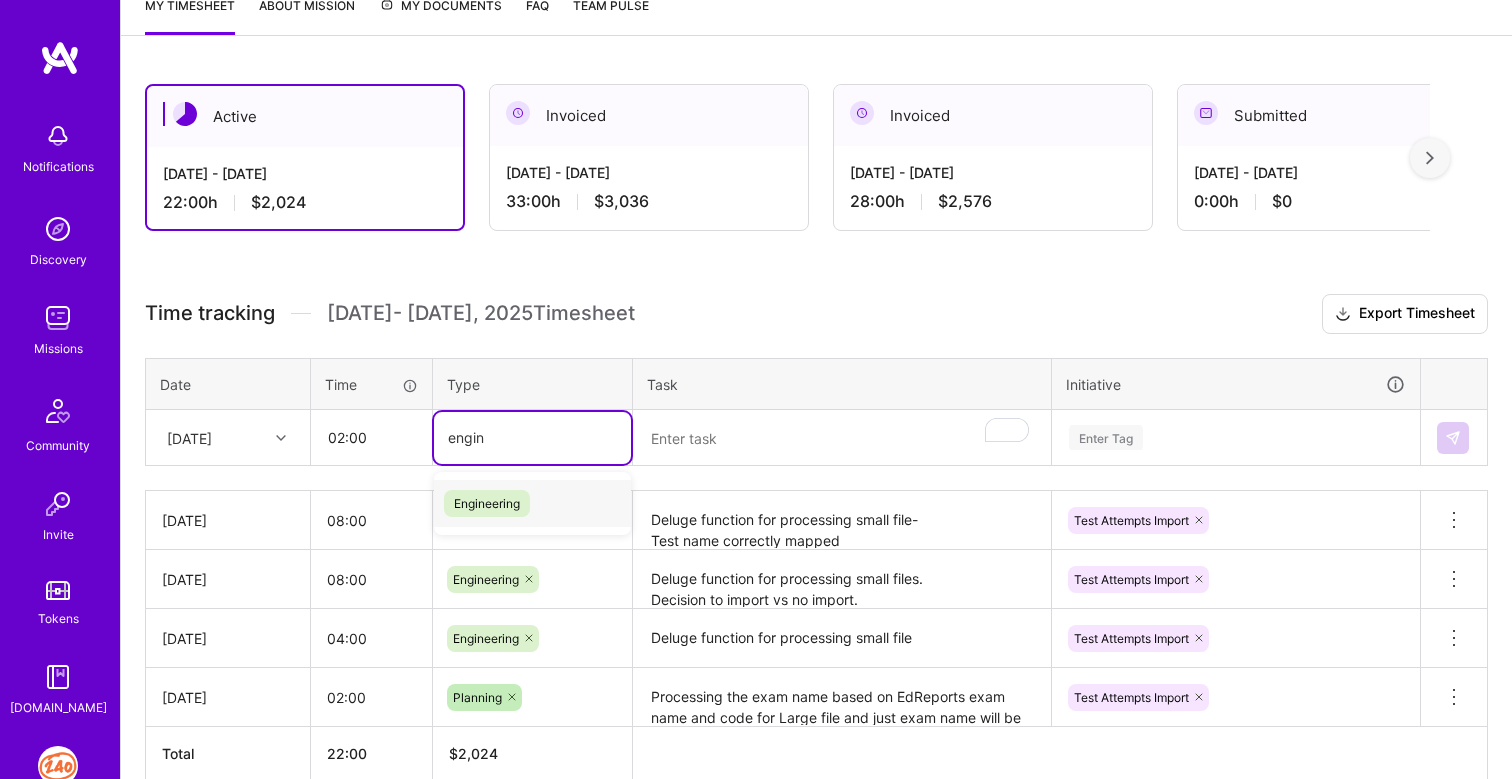 click on "Engineering" at bounding box center (532, 503) 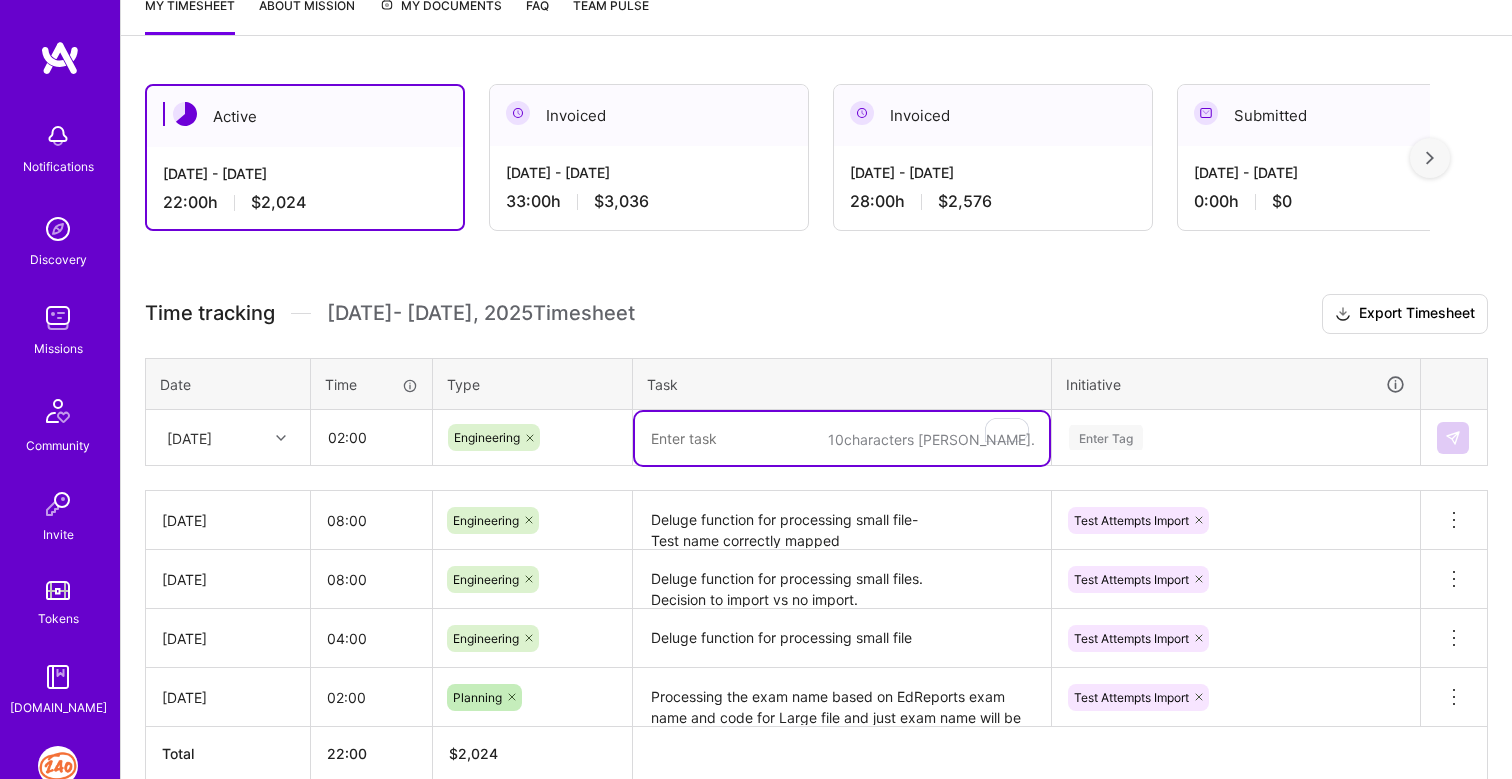 click at bounding box center [842, 438] 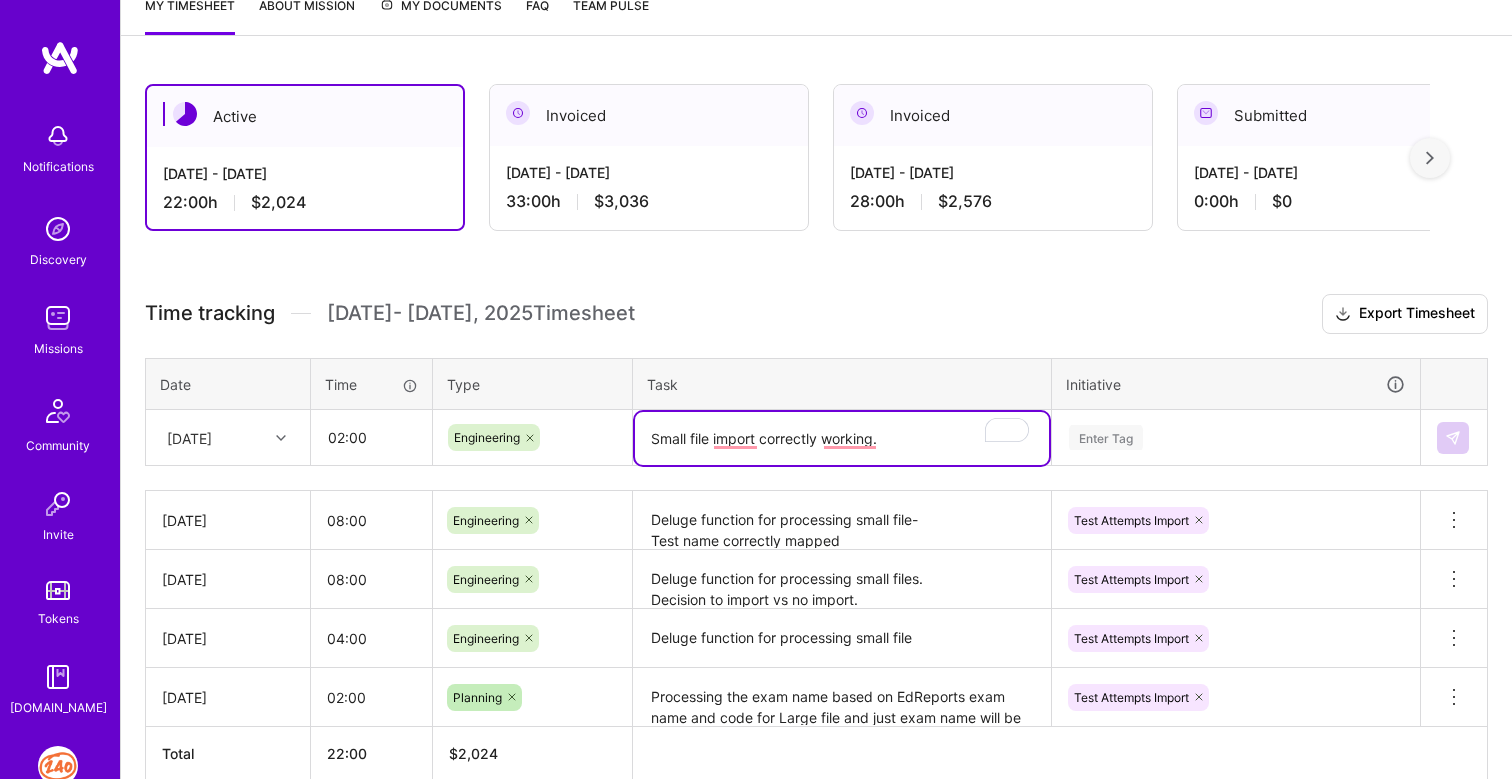 type on "Small file import correctly working." 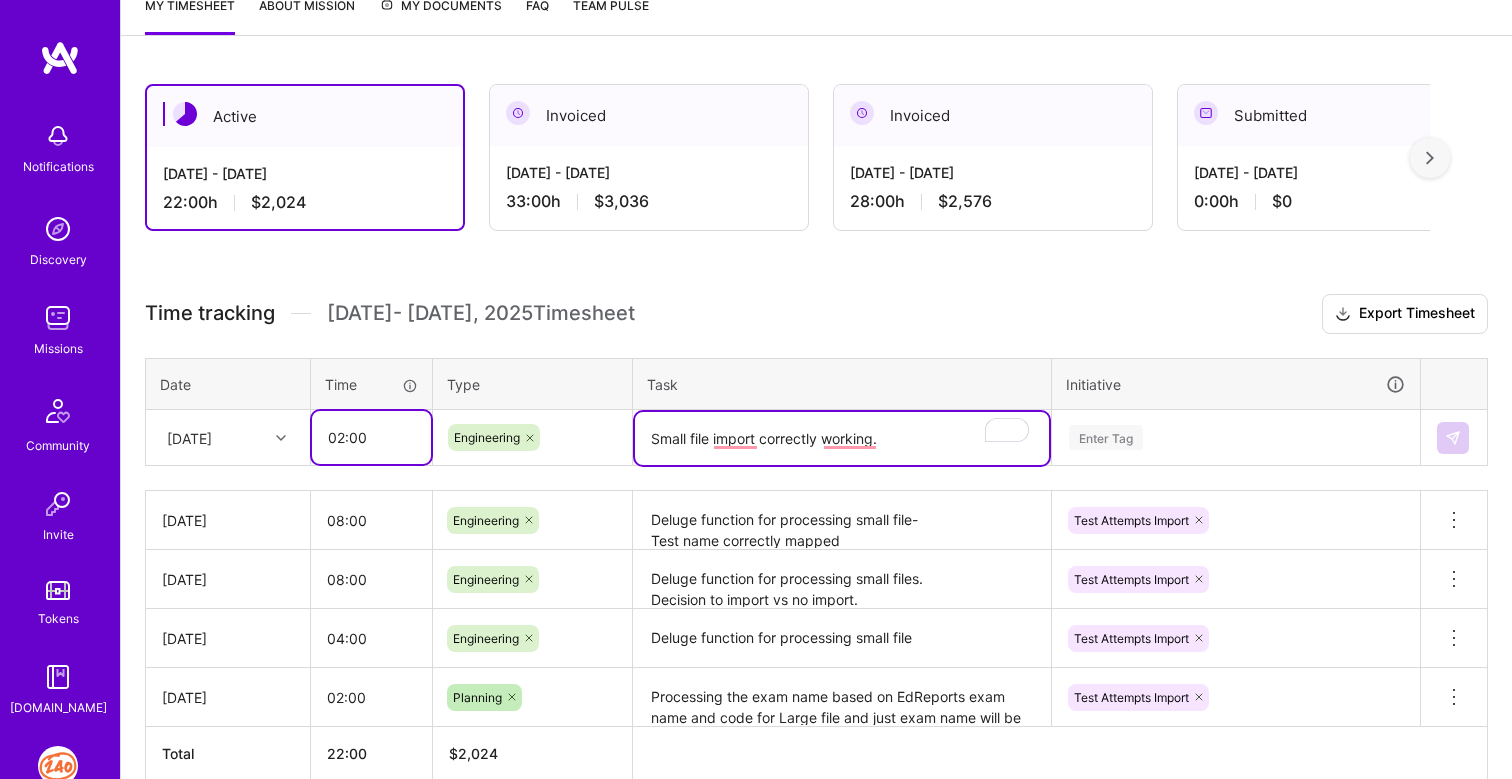 click on "02:00" at bounding box center [371, 437] 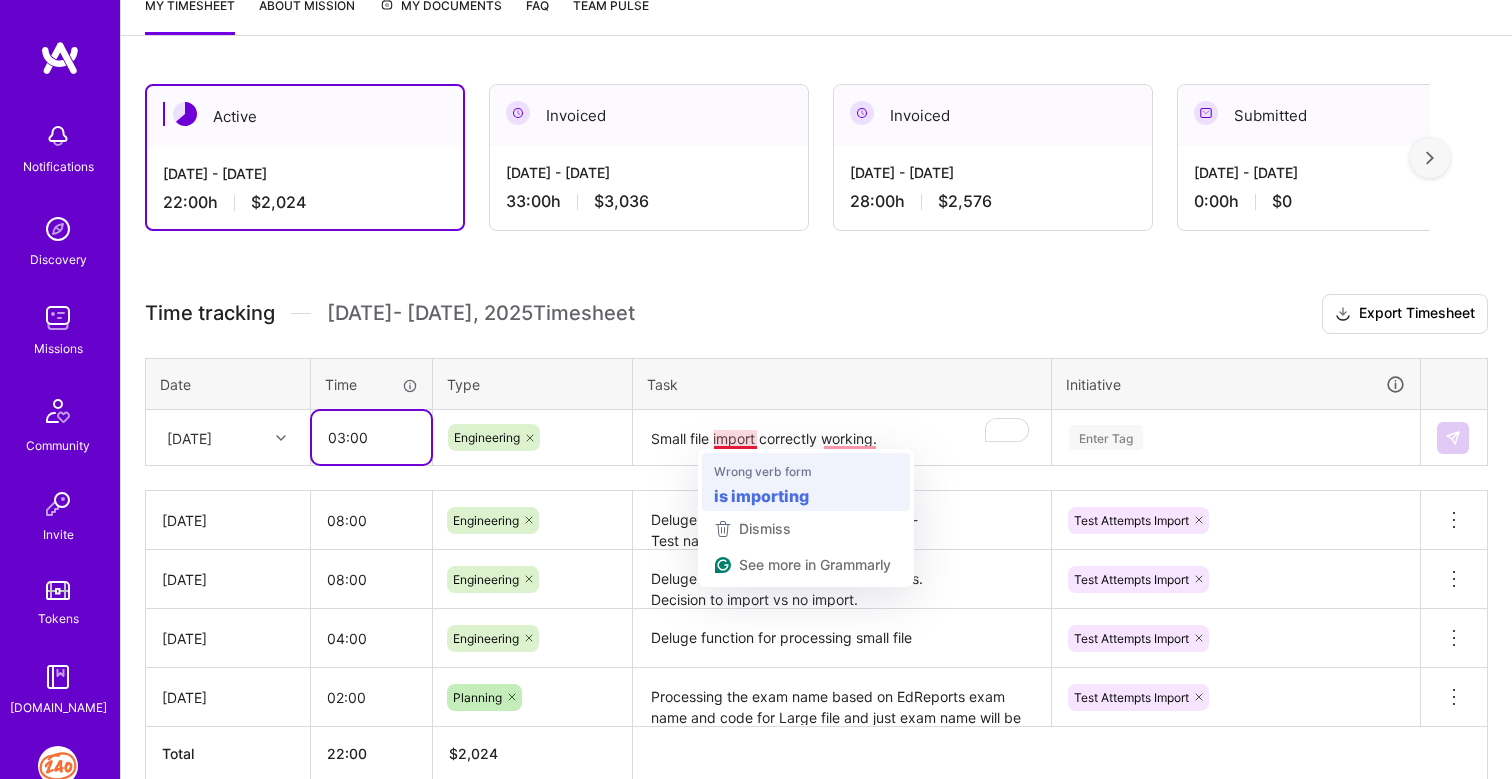 type on "03:00" 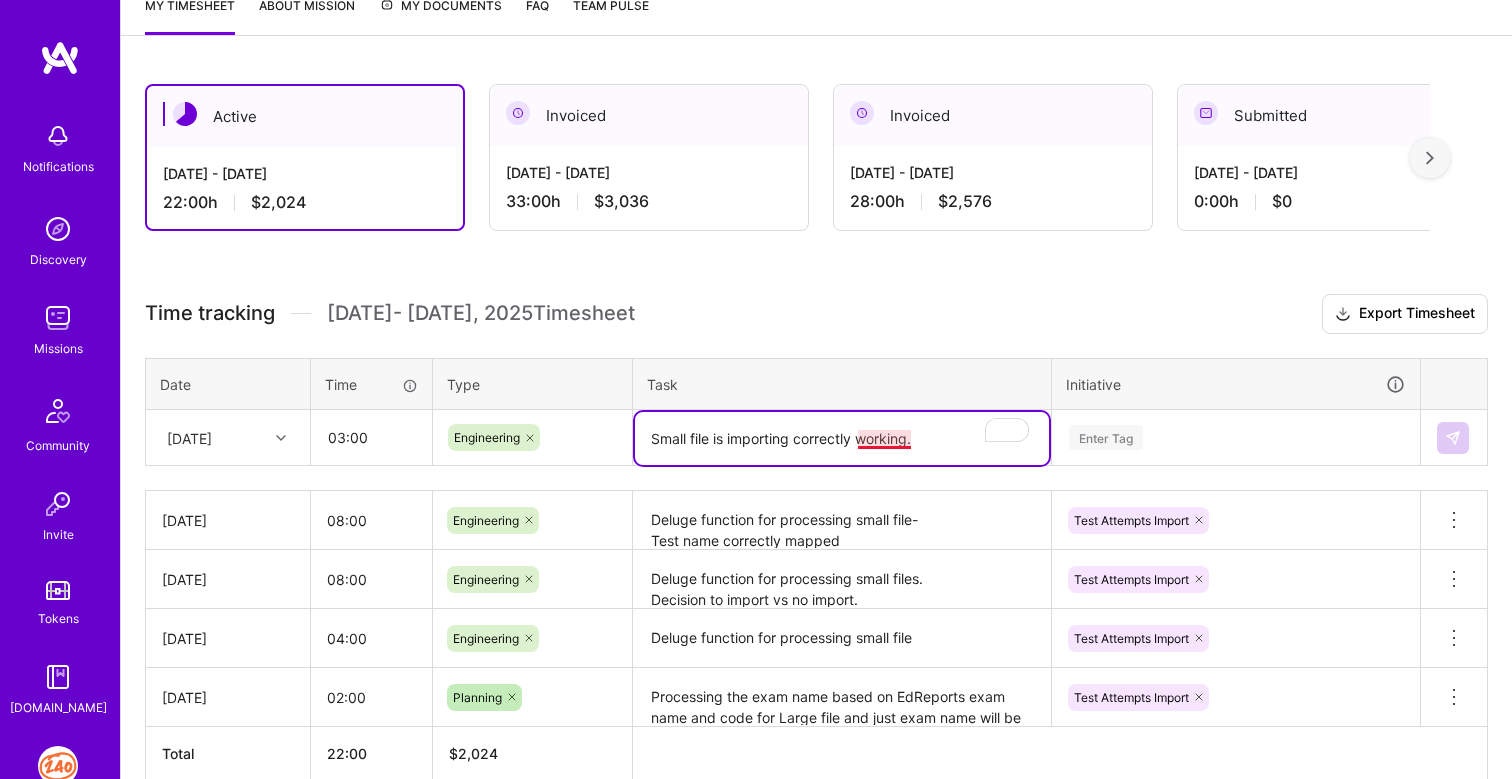 click on "Small file is importing correctly working." at bounding box center (842, 438) 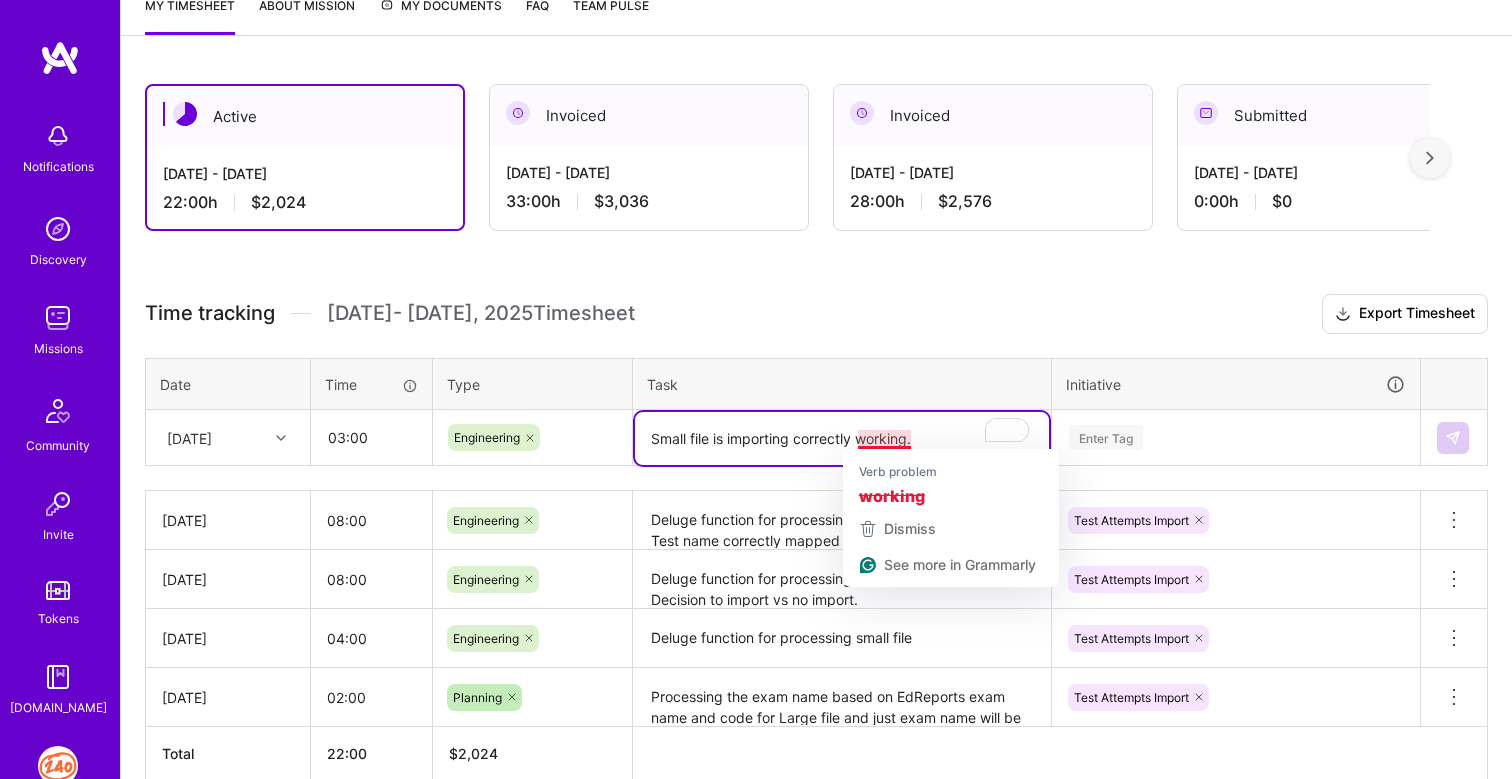 click on "Small file is importing correctly working." at bounding box center (842, 438) 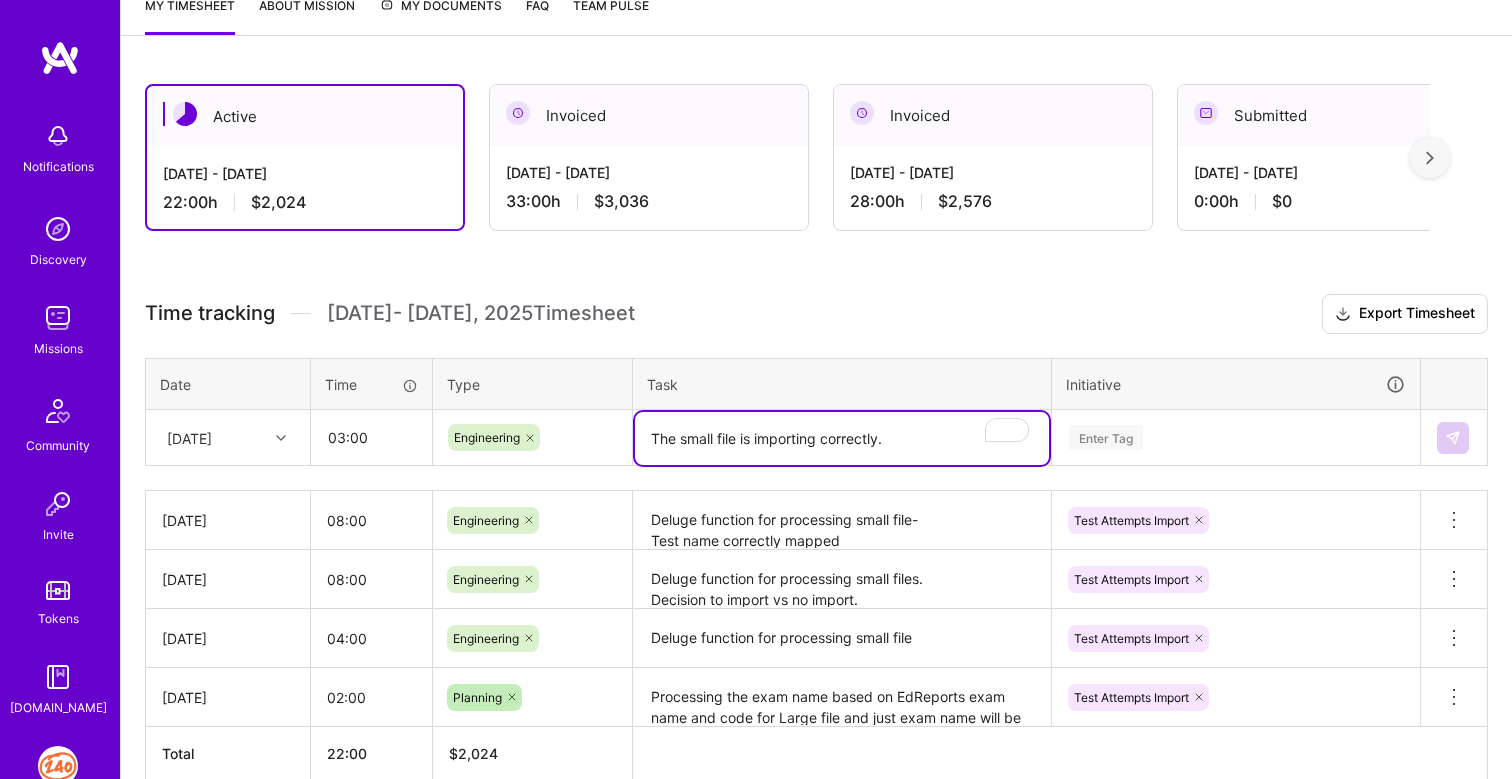 click on "The small file is importing correctly." at bounding box center [842, 438] 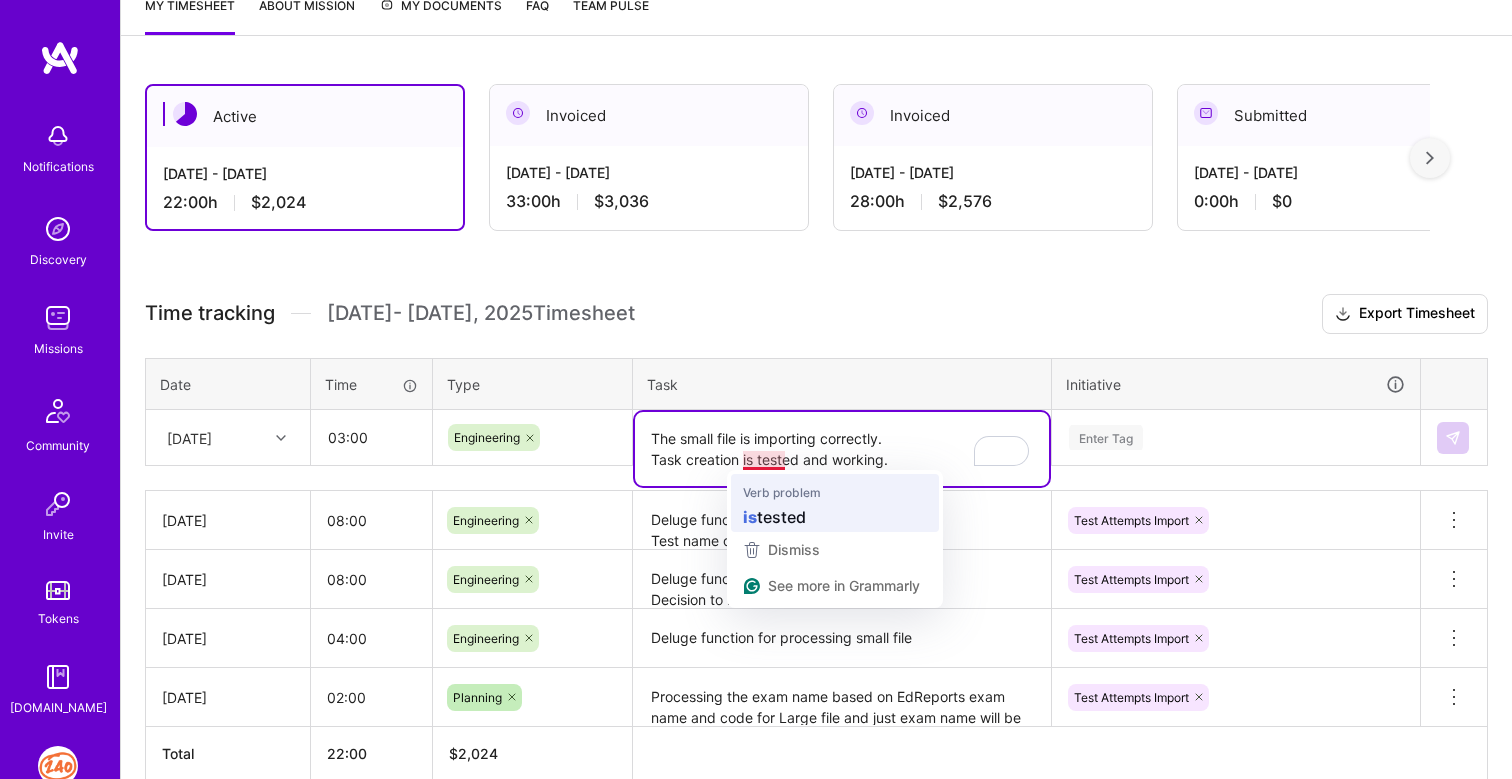 scroll, scrollTop: 0, scrollLeft: 0, axis: both 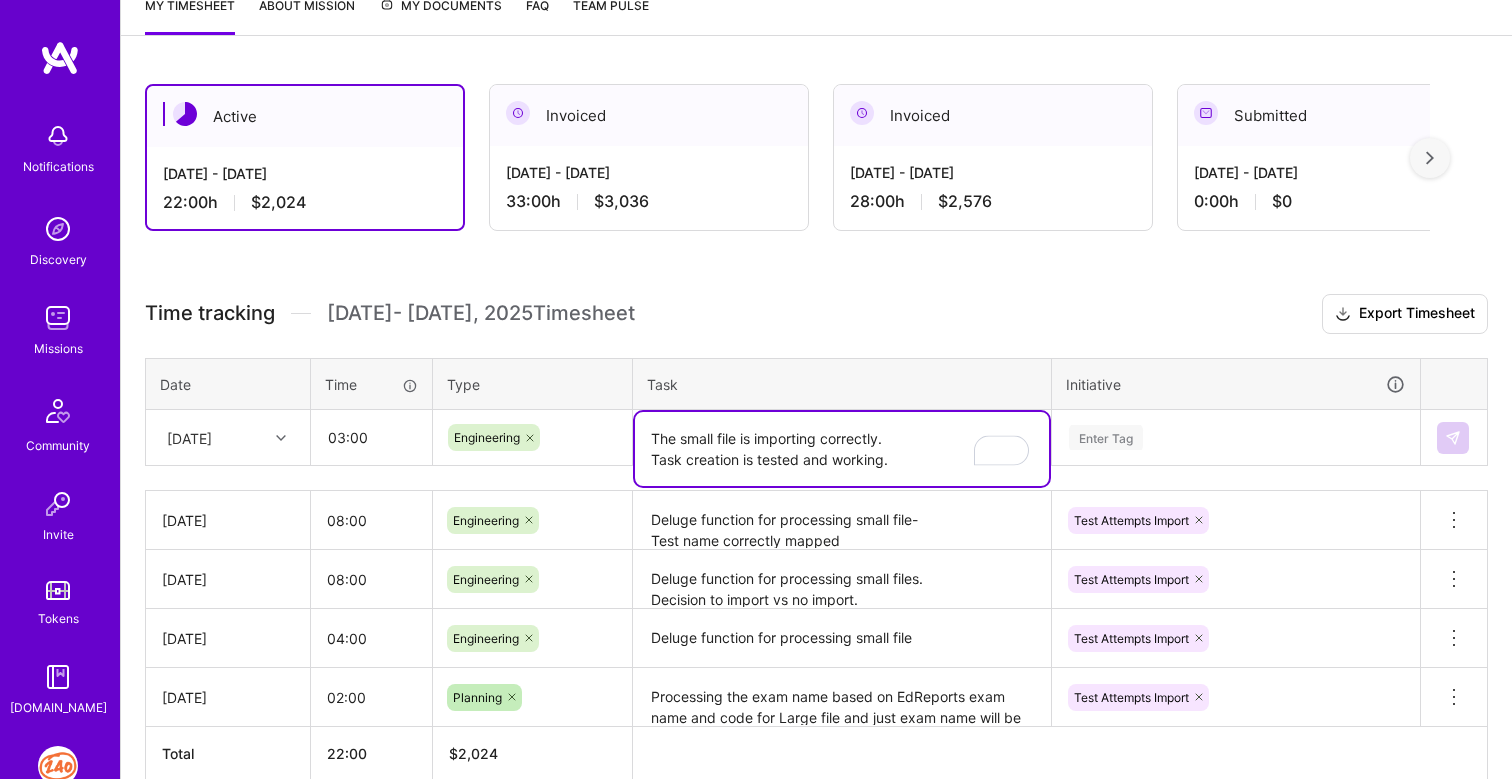 click on "The small file is importing correctly.
Task creation is tested and working." at bounding box center (842, 449) 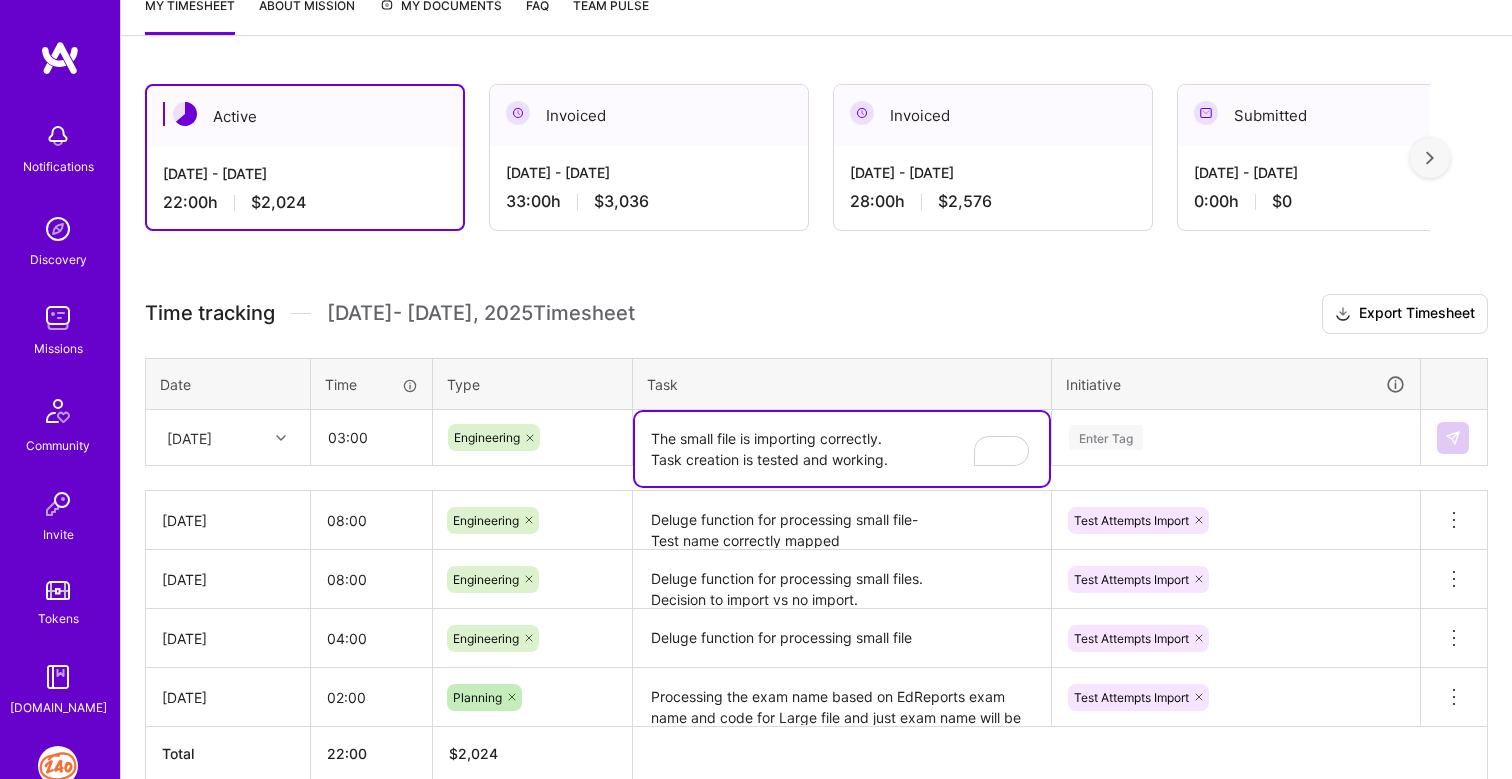 type on "The small file is importing correctly.
Task creation is tested and working." 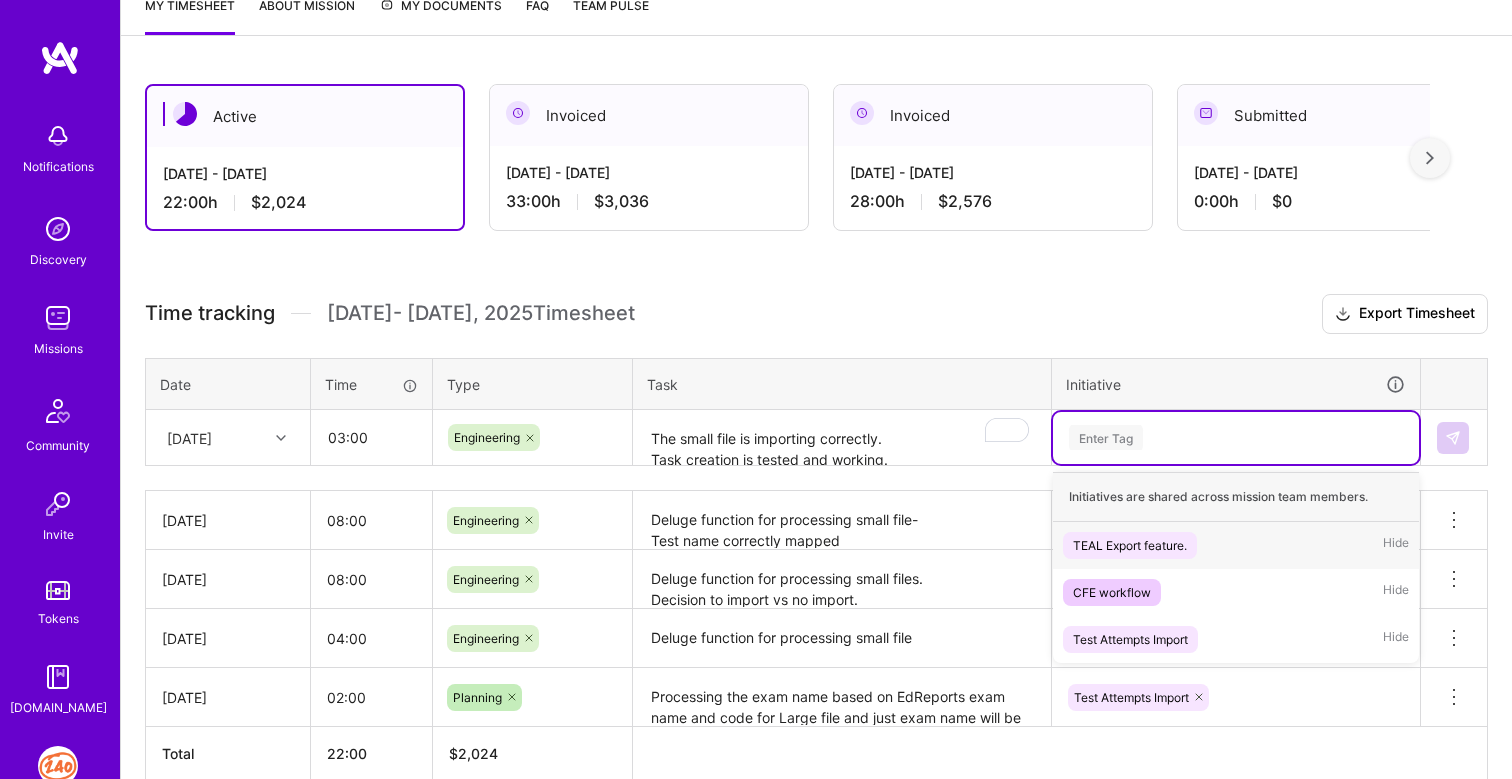 click on "Enter Tag" at bounding box center (1106, 437) 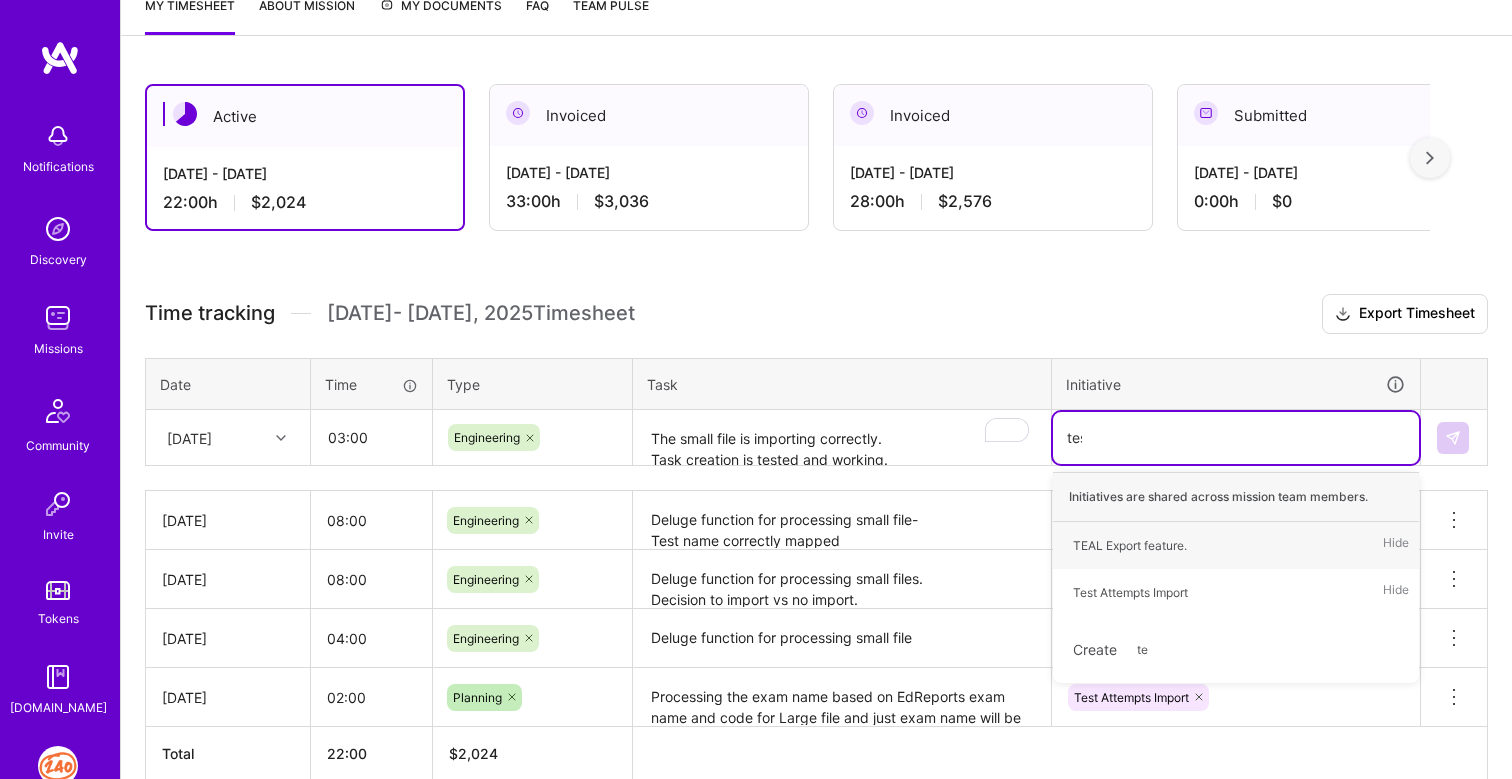 type on "test" 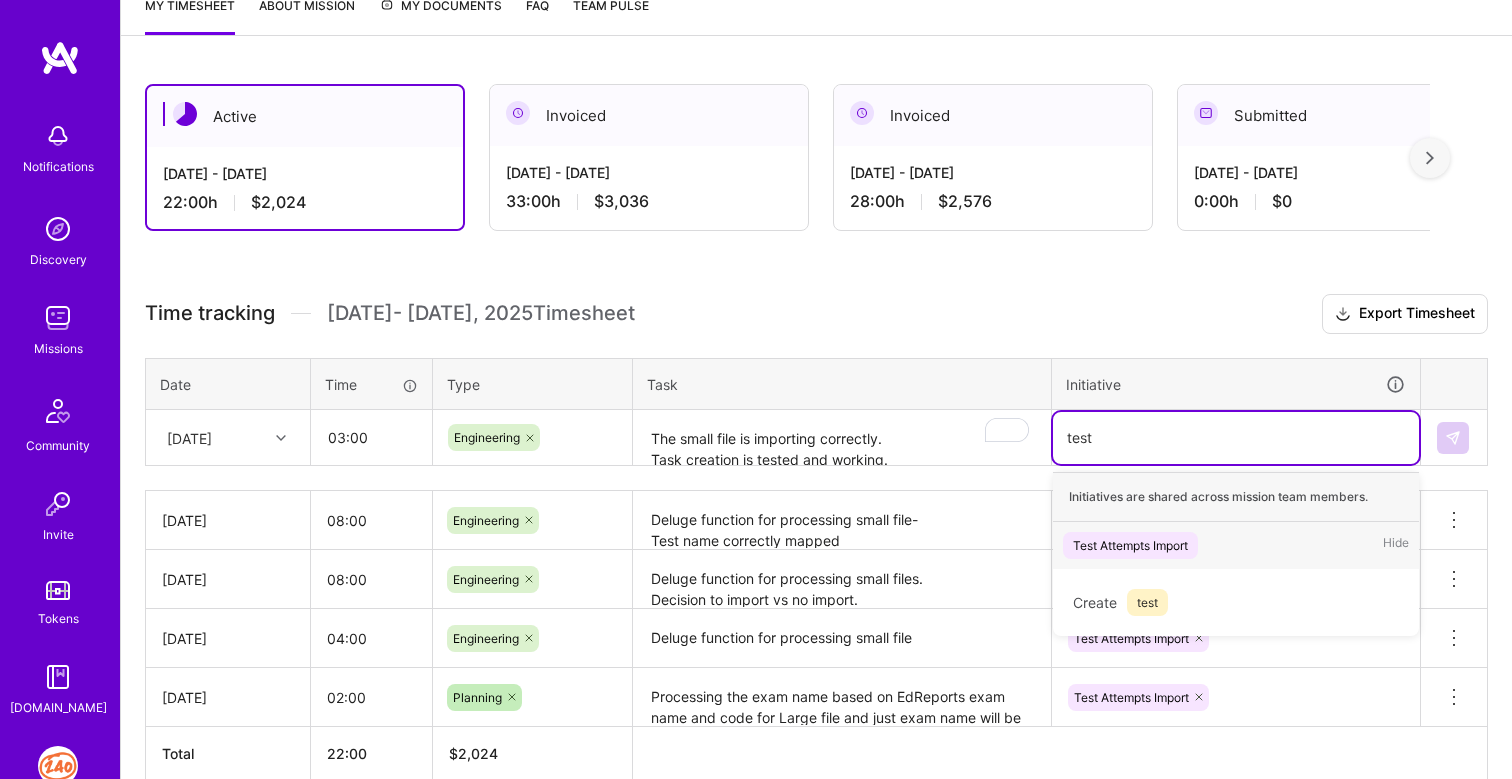 click on "Test Attempts Import" at bounding box center [1130, 545] 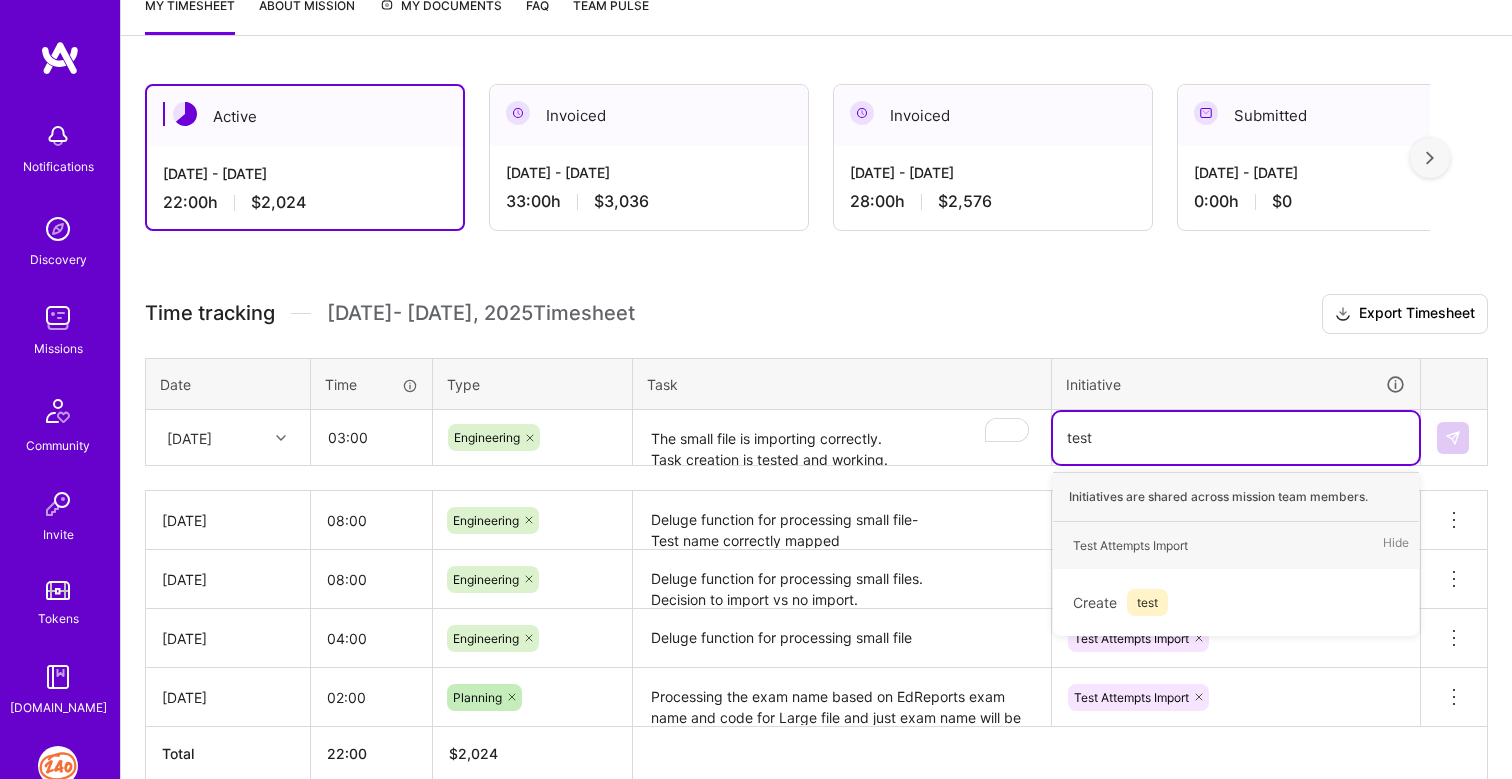 type 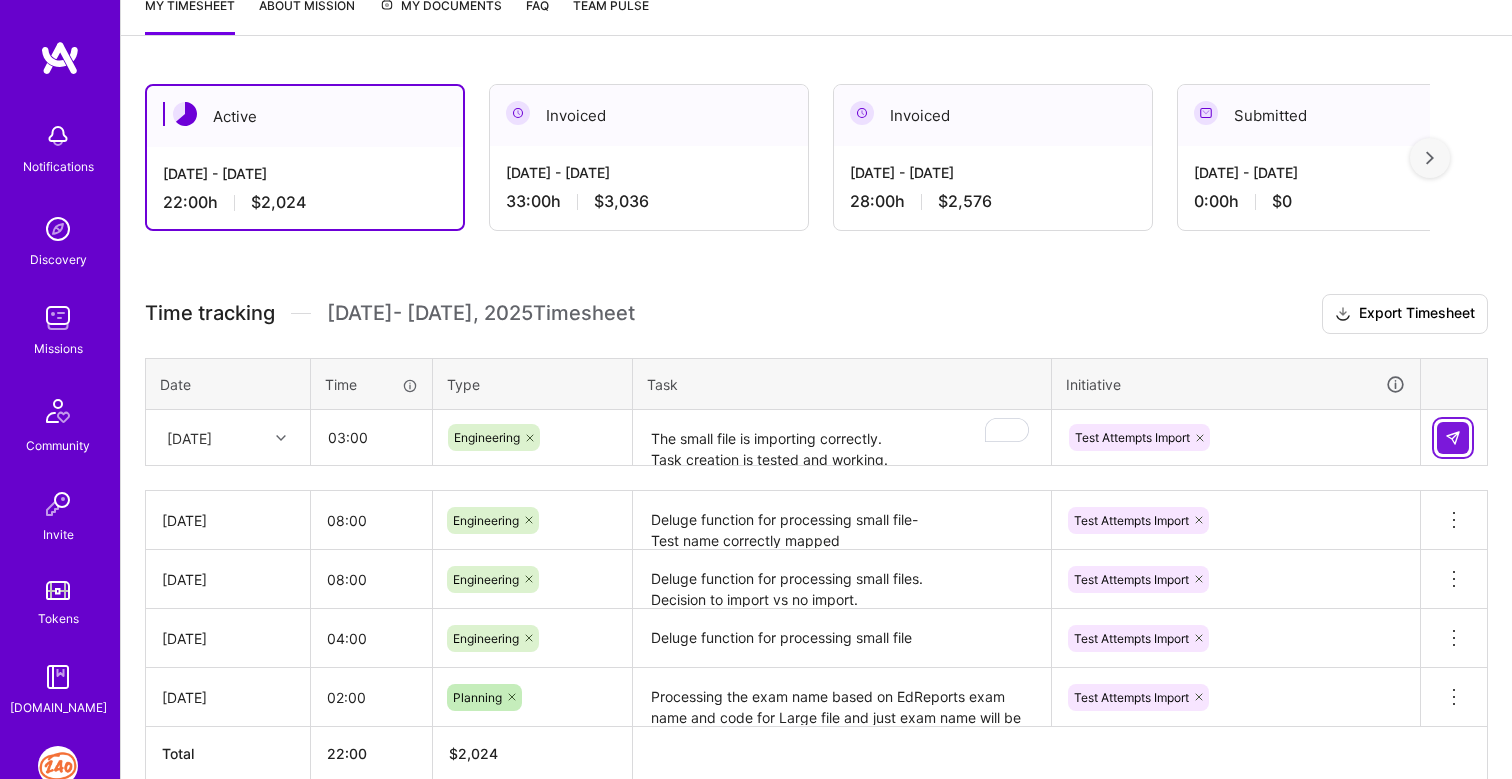 click at bounding box center [1453, 438] 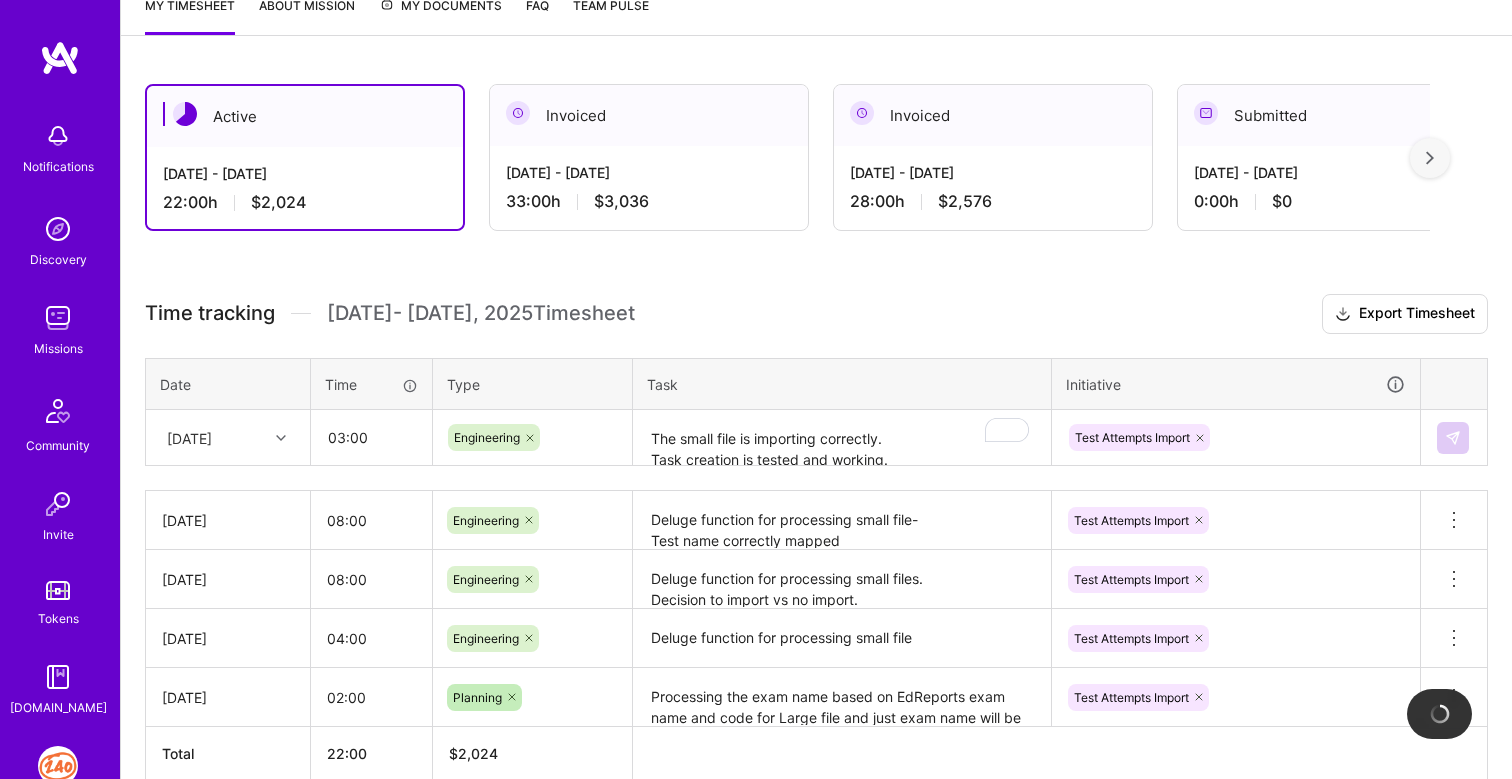 type 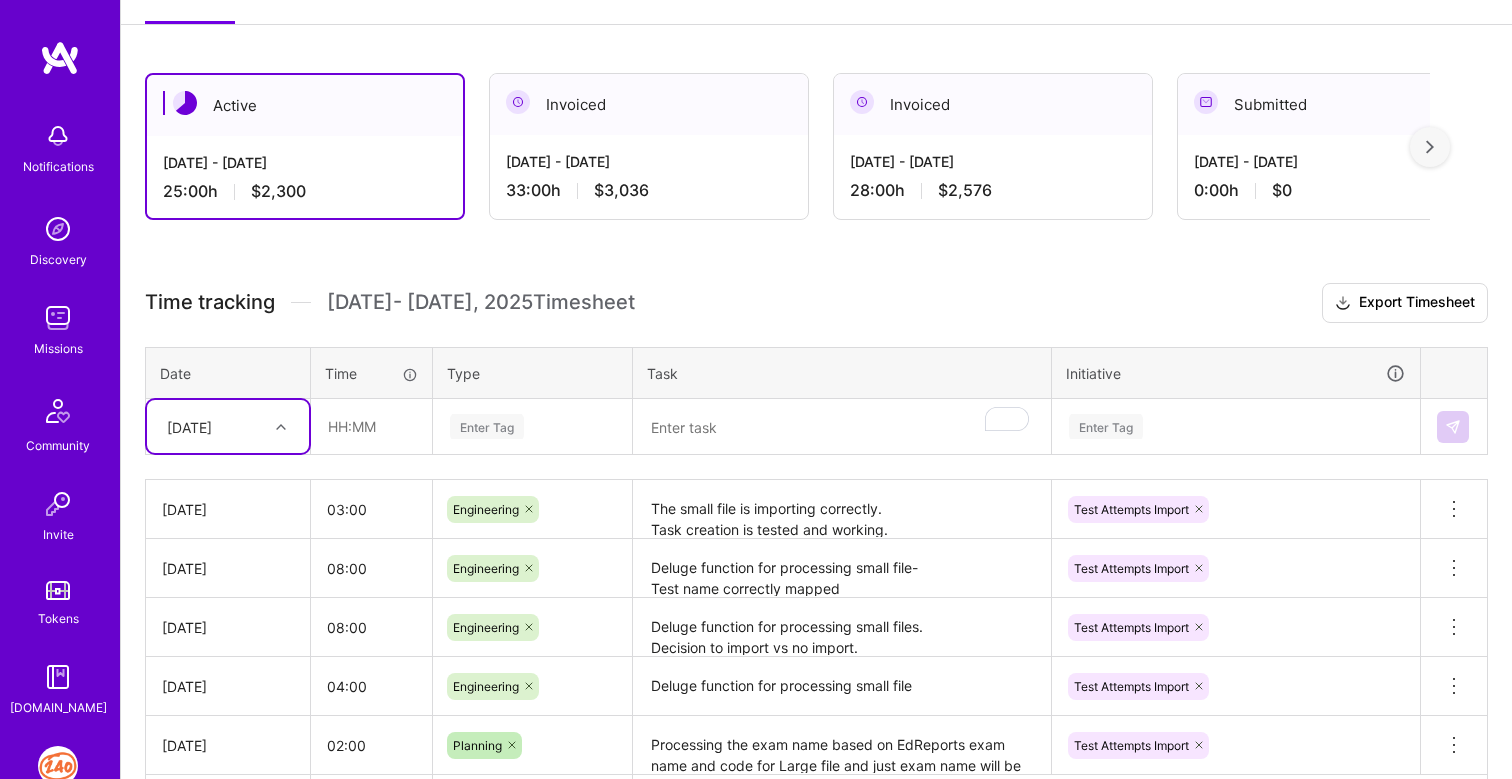 scroll, scrollTop: 286, scrollLeft: 0, axis: vertical 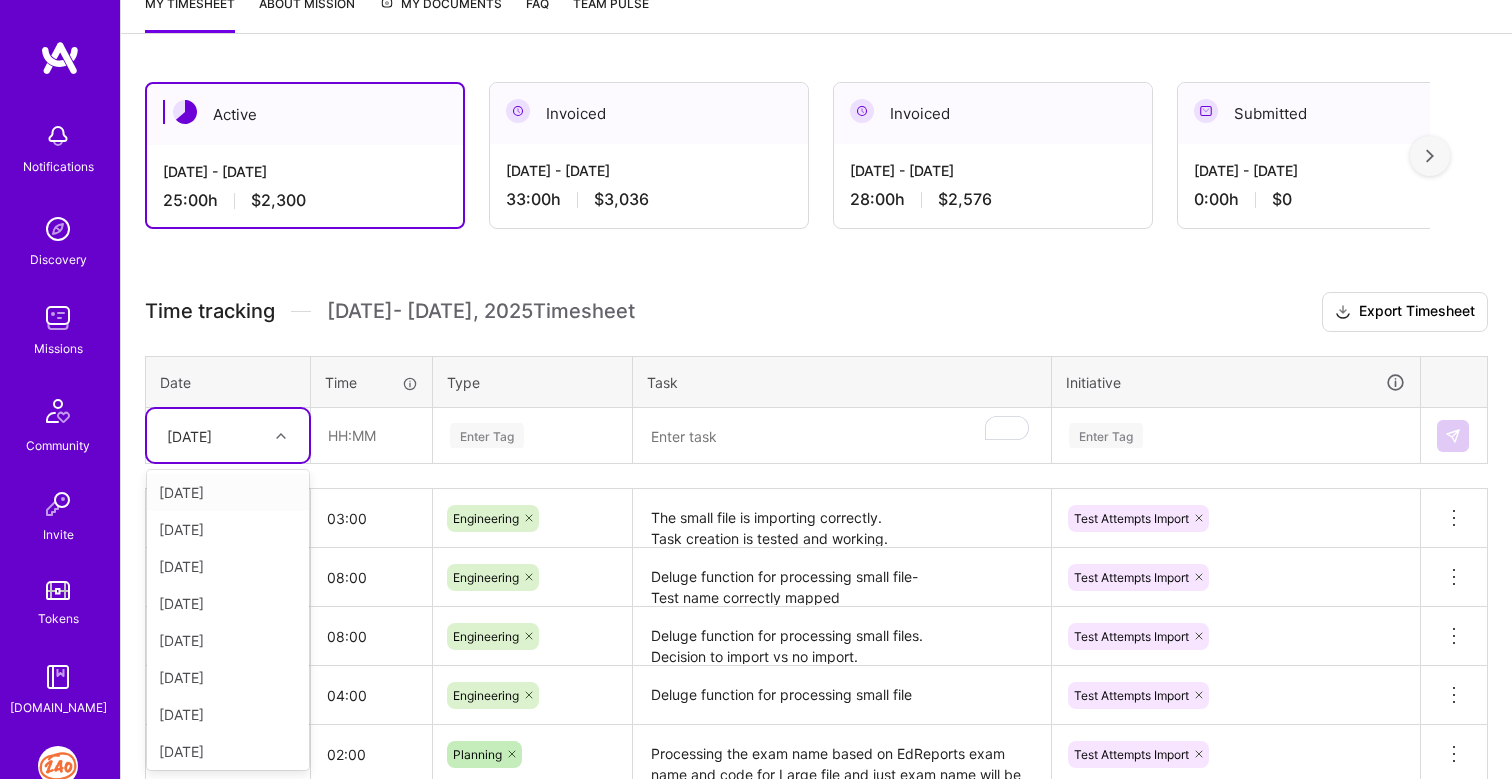 click on "[DATE]" at bounding box center (189, 435) 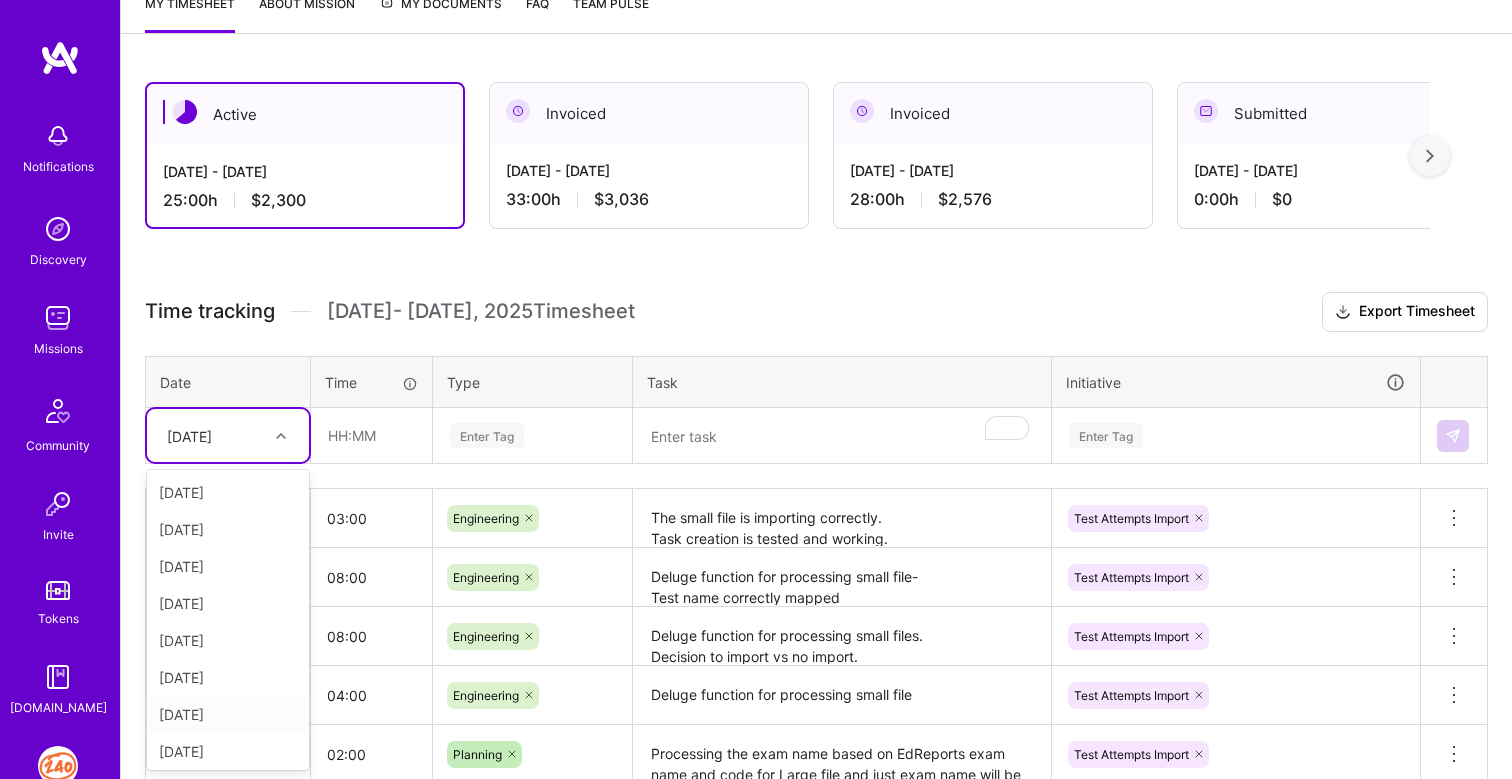 click on "[DATE]" at bounding box center (228, 714) 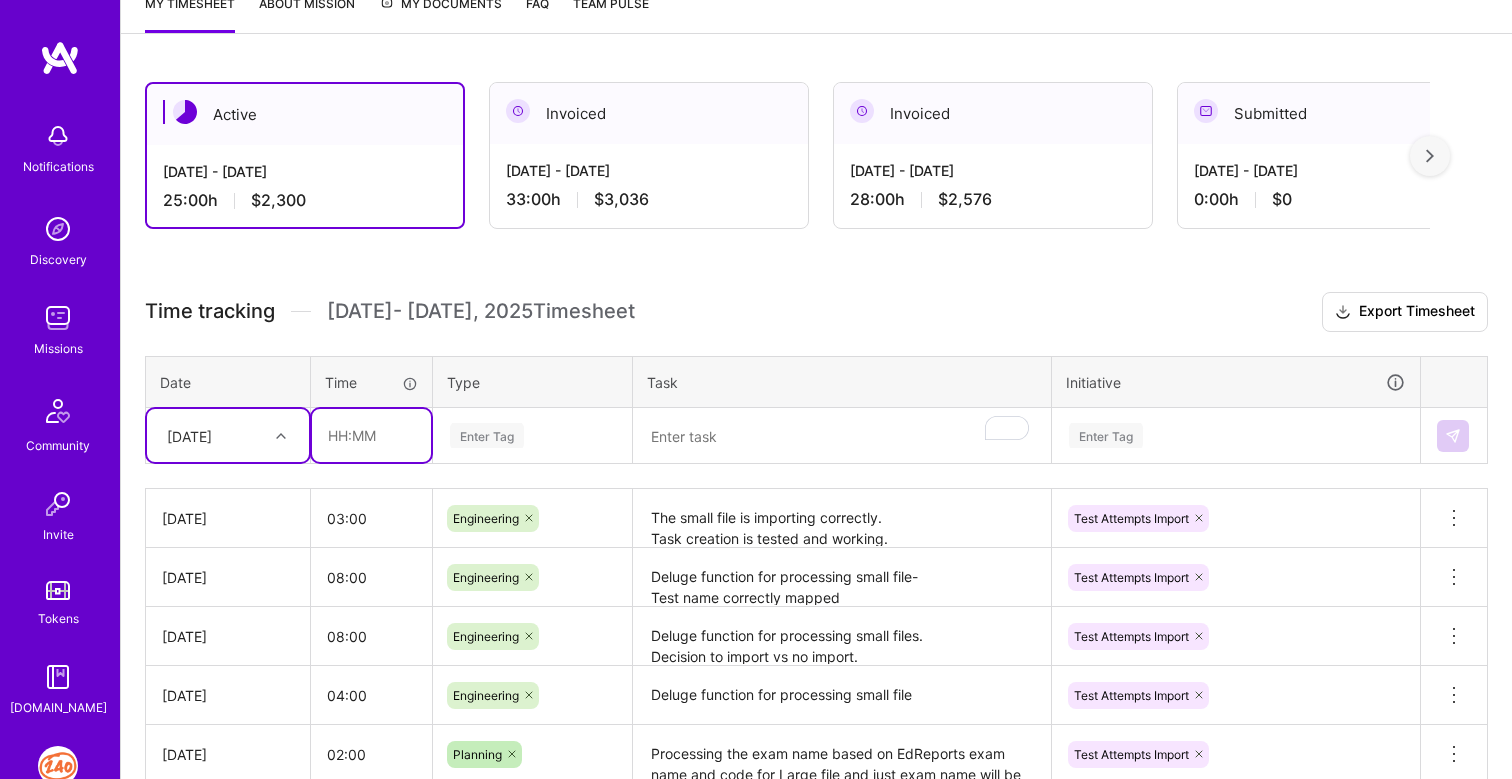 click at bounding box center [371, 435] 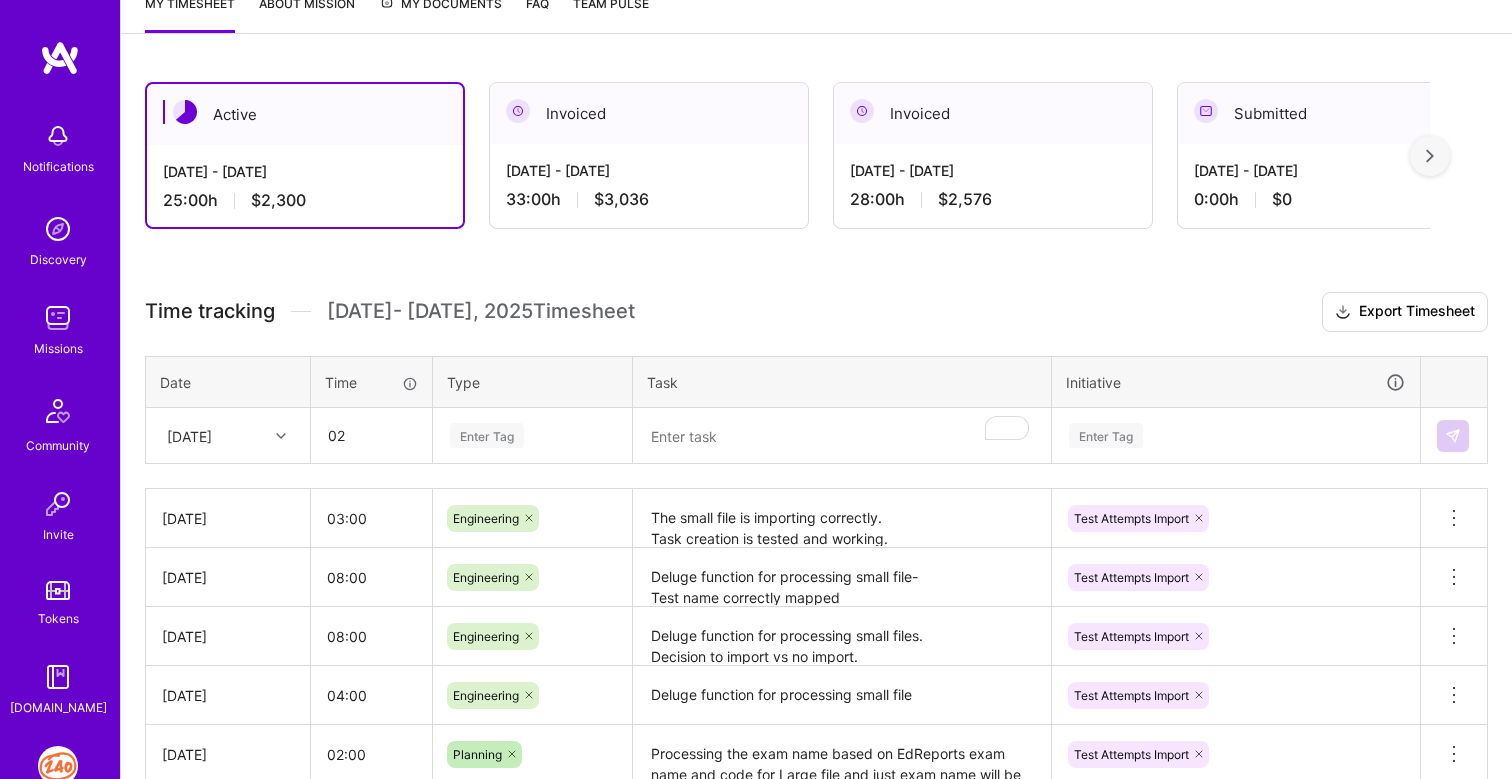 type on "02:00" 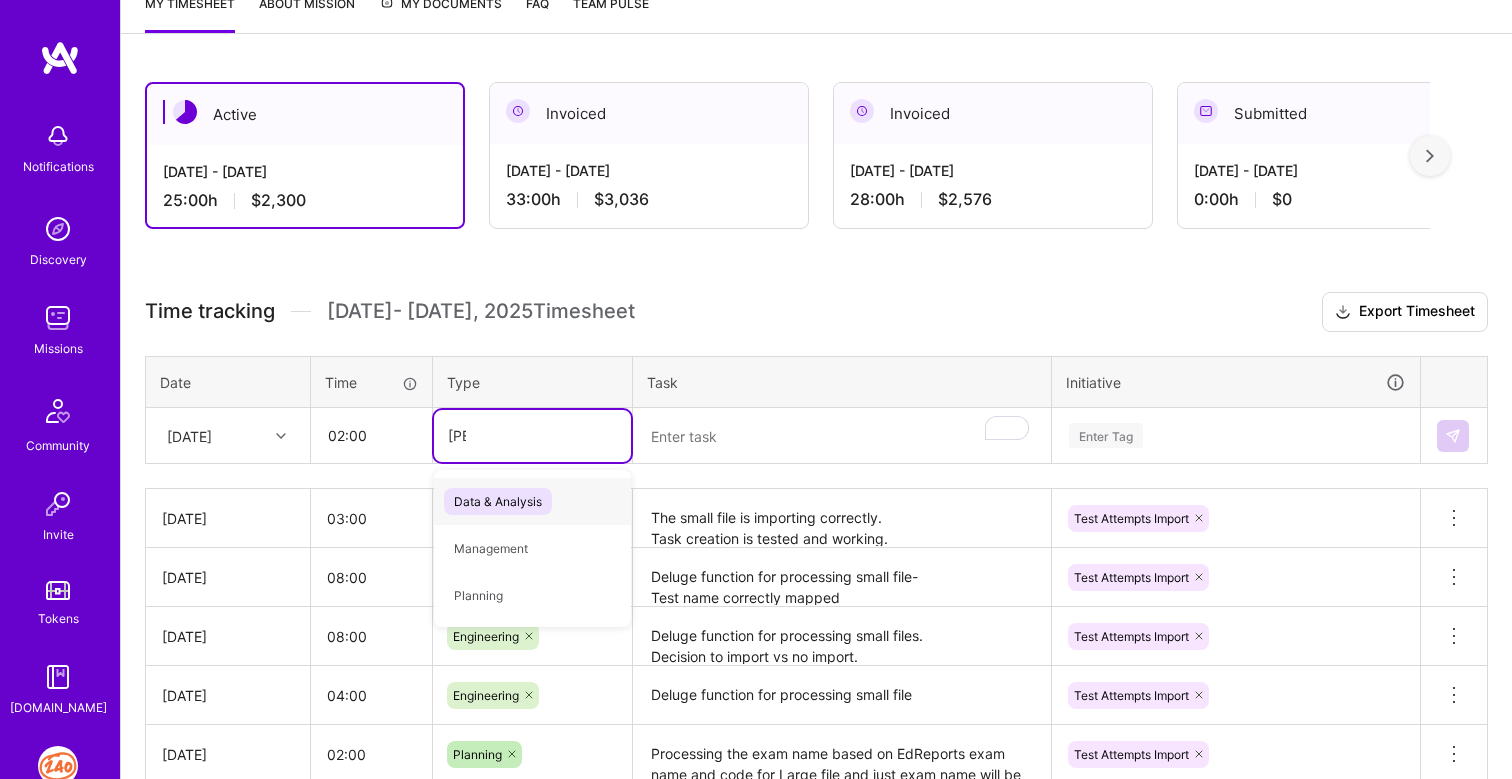 type on "anal" 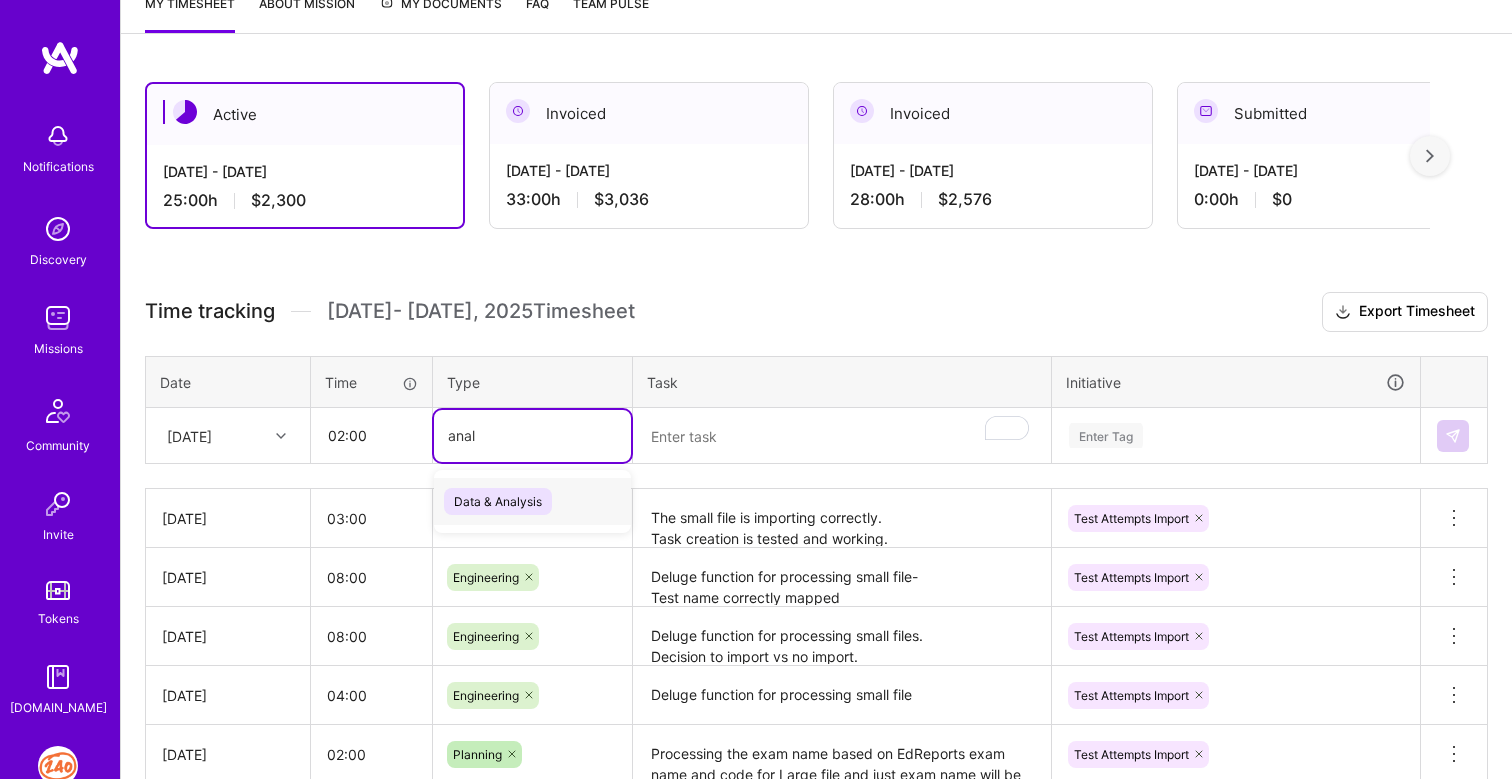 type 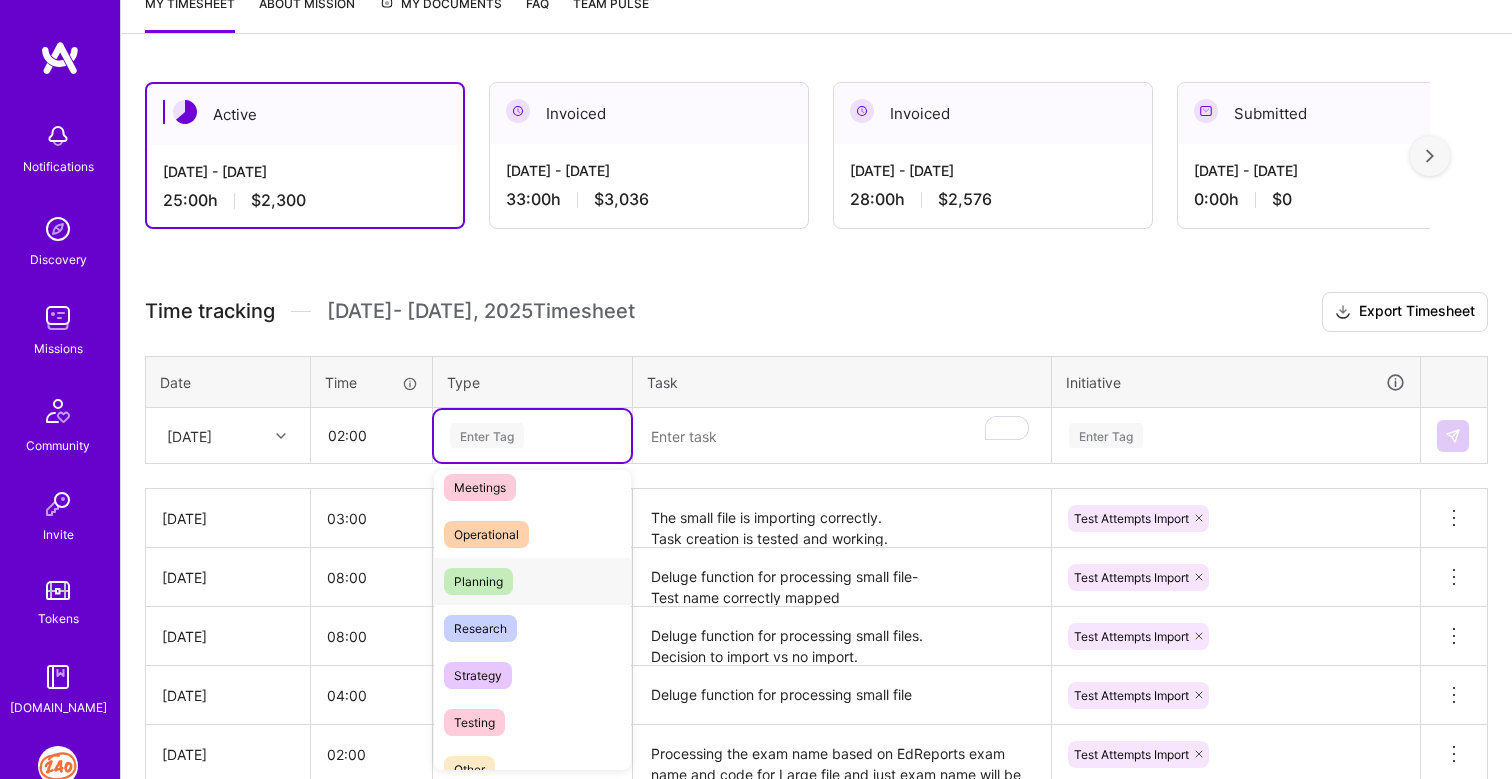 scroll, scrollTop: 369, scrollLeft: 0, axis: vertical 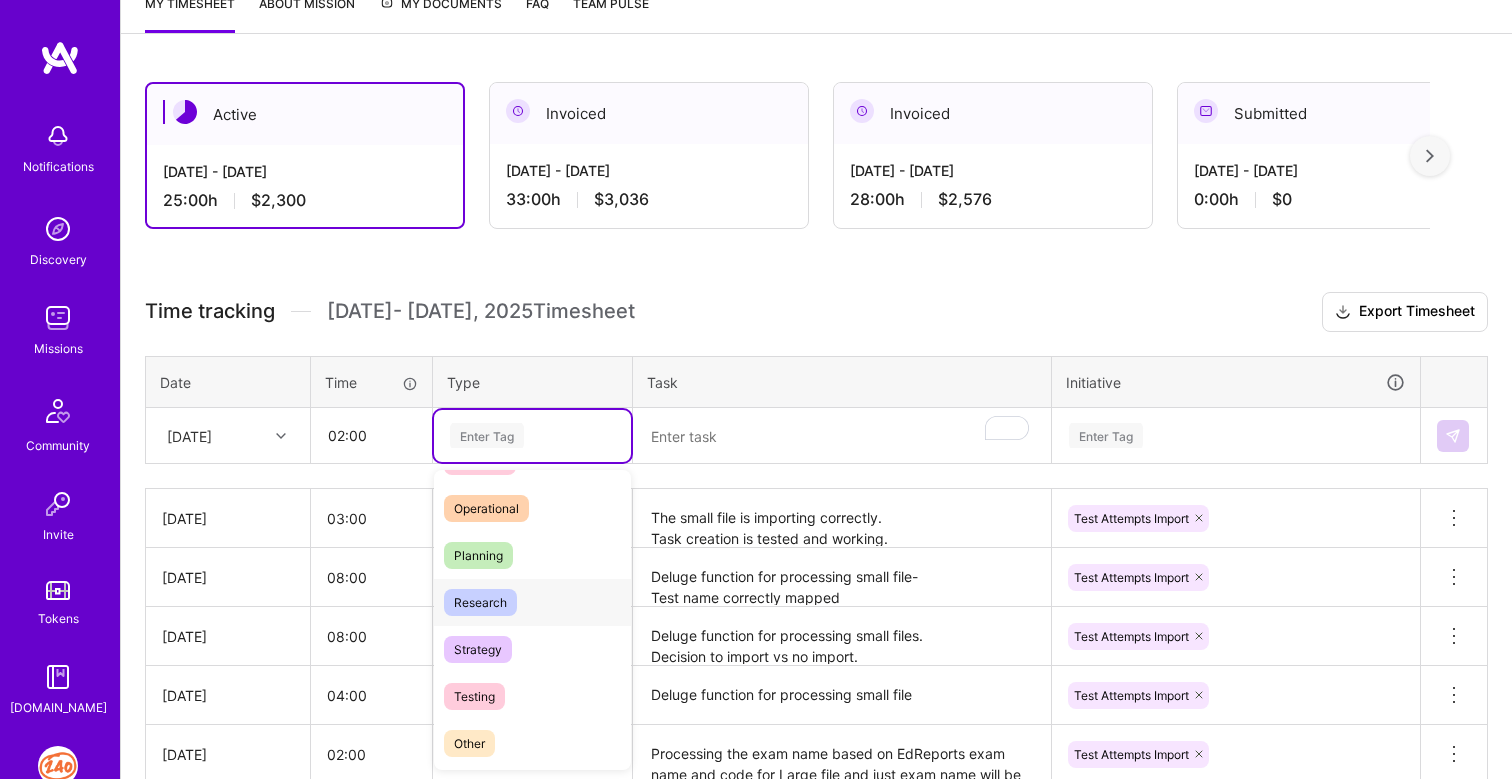 click on "Research" at bounding box center (480, 602) 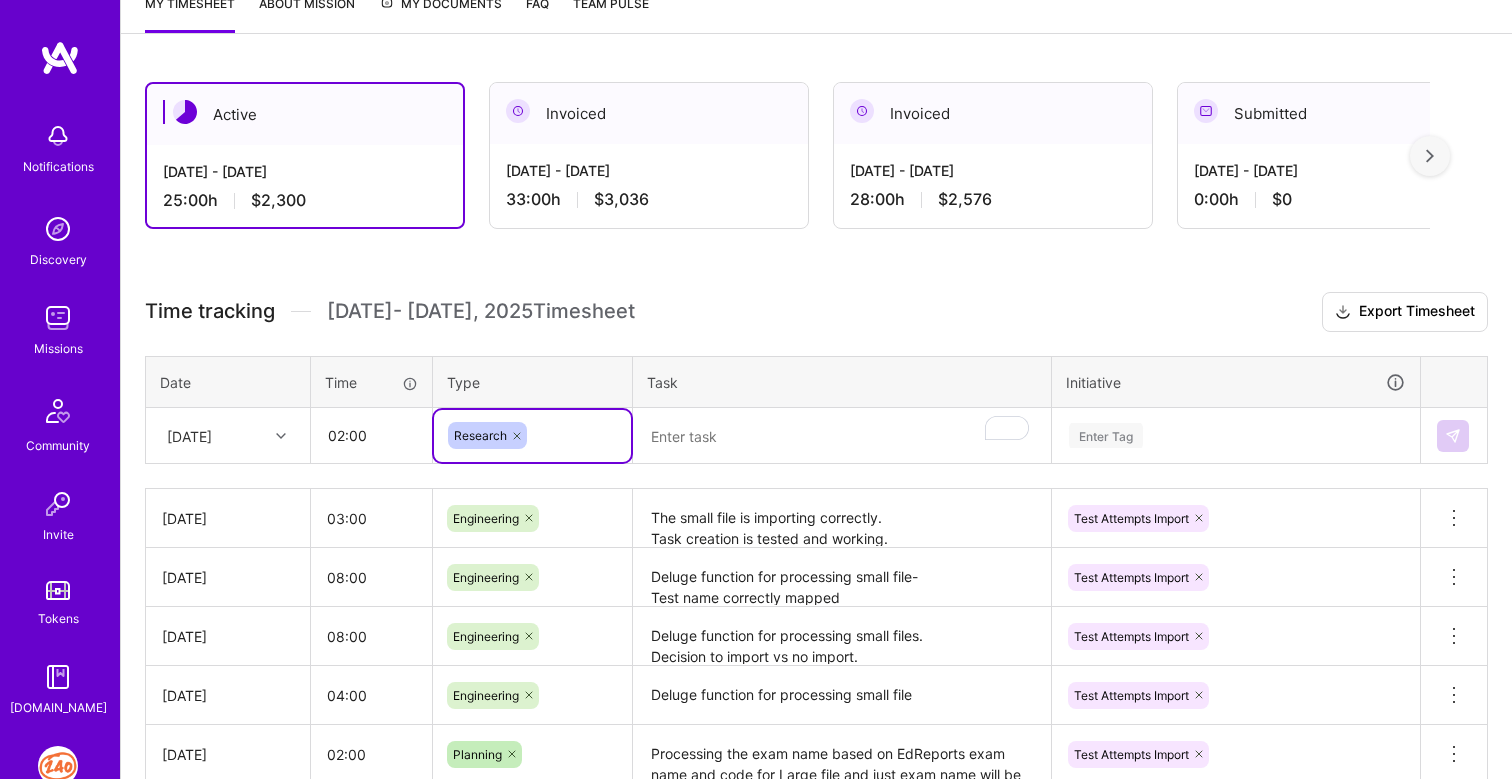 click at bounding box center [842, 436] 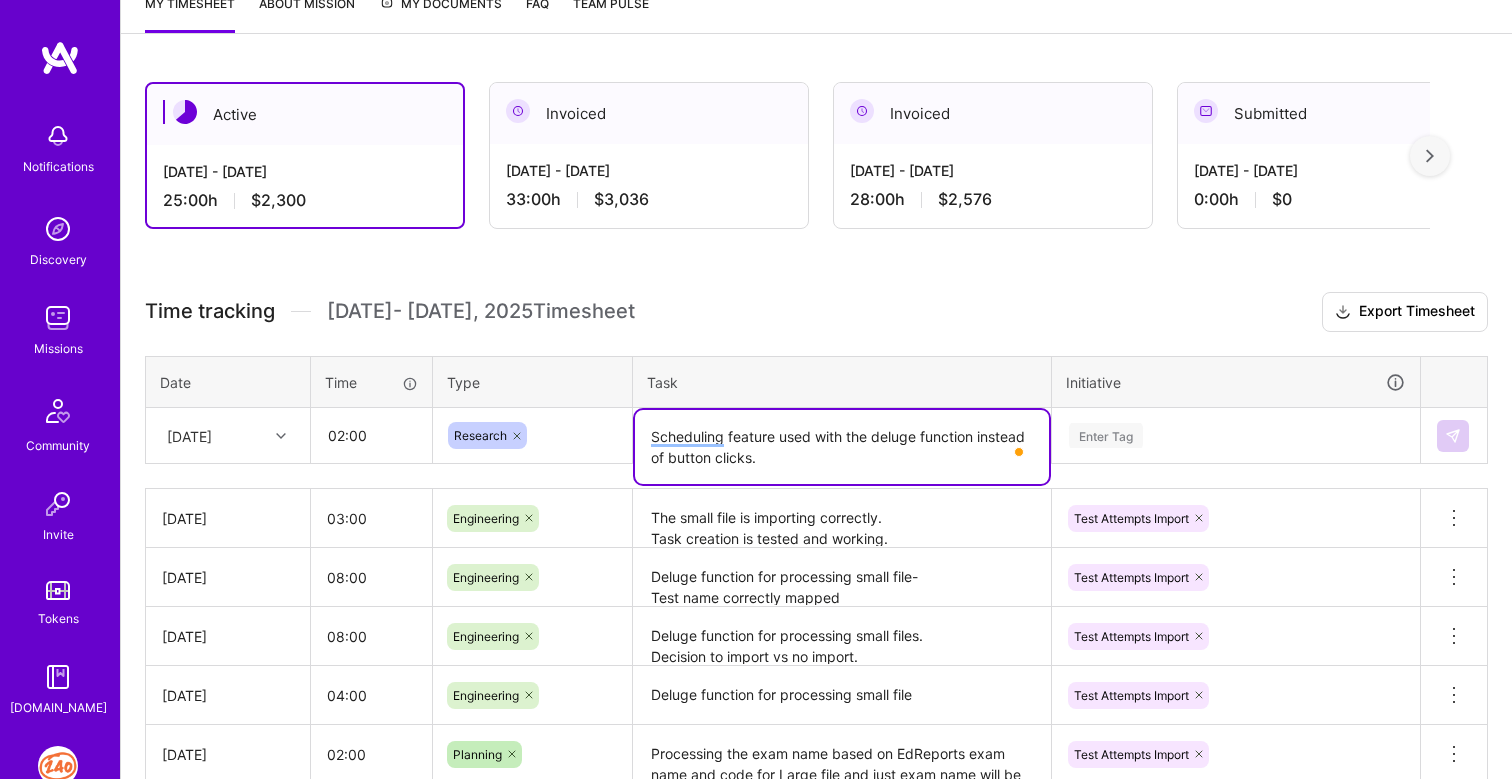 scroll, scrollTop: 0, scrollLeft: 0, axis: both 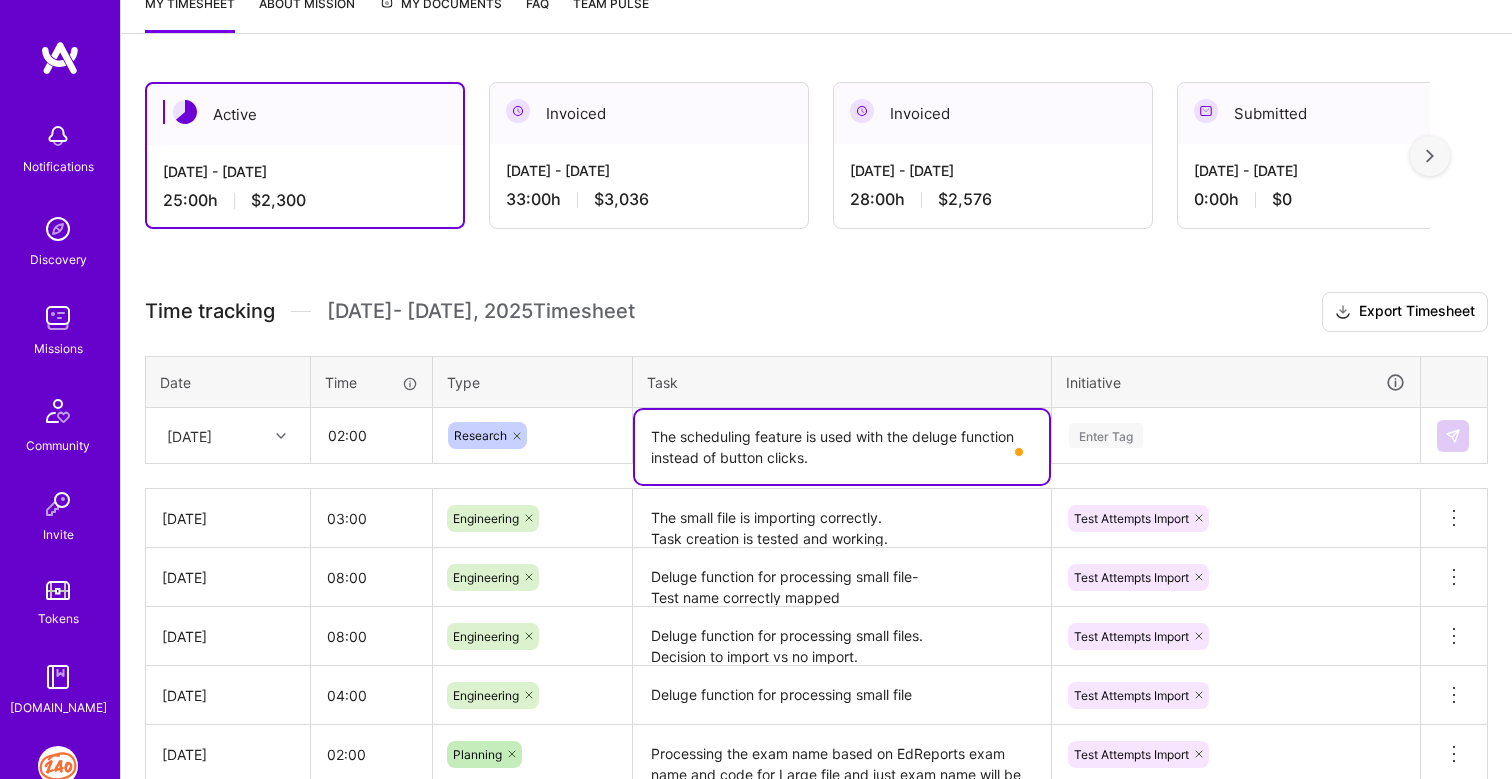 click on "The scheduling feature is used with the deluge function instead of button clicks." at bounding box center (842, 447) 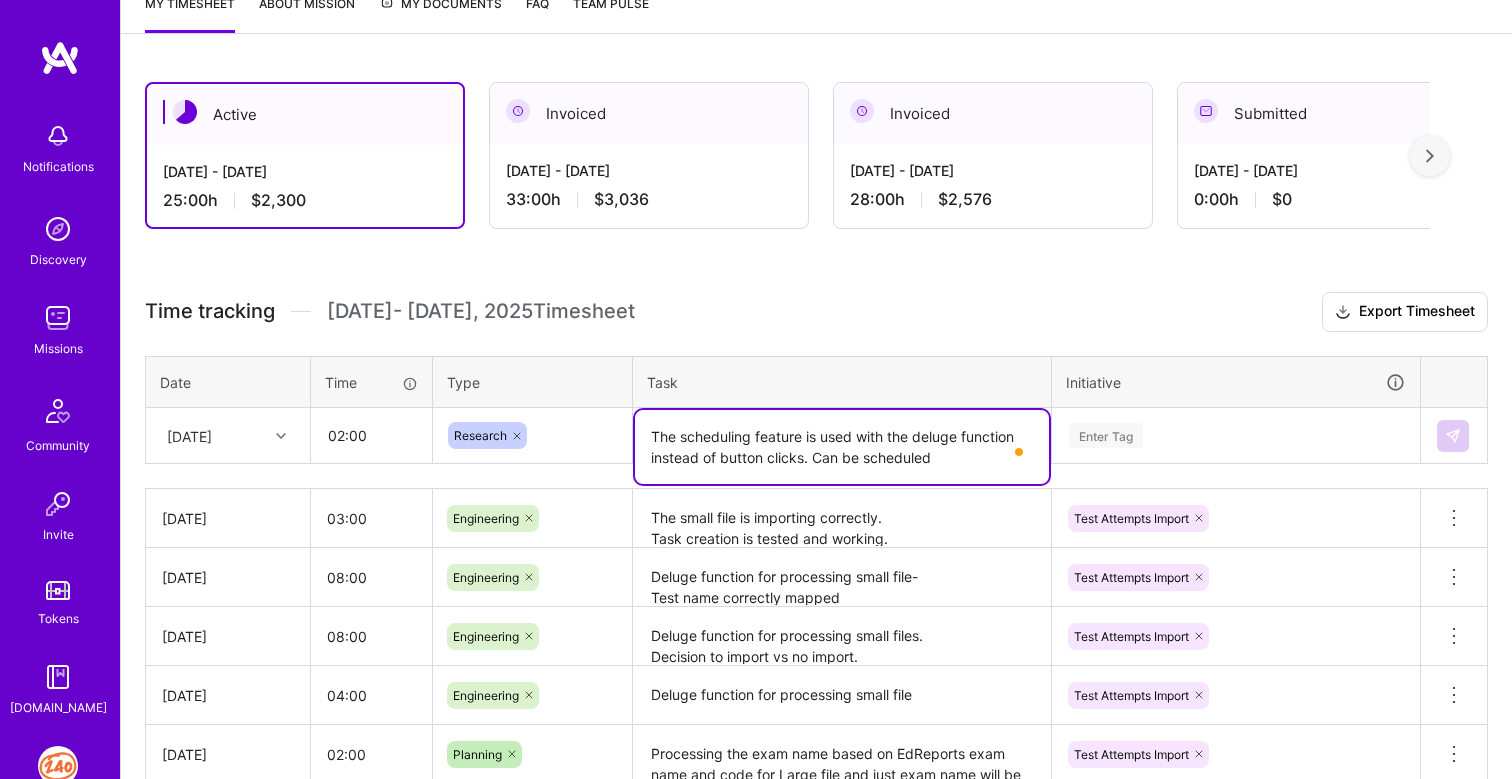 type on "The scheduling feature is used with the deluge function instead of button clicks. Can be scheduled" 